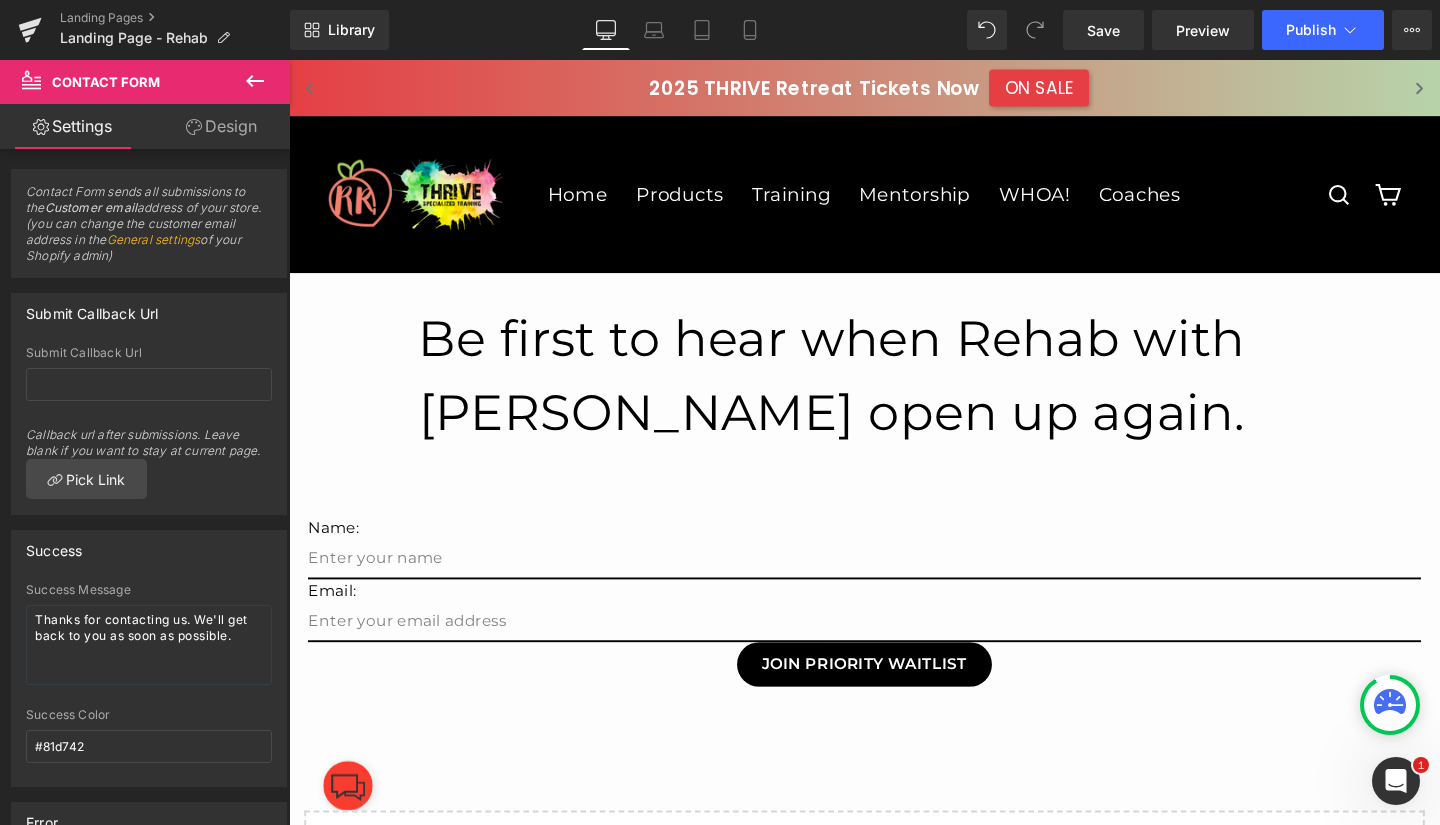 scroll, scrollTop: 0, scrollLeft: 0, axis: both 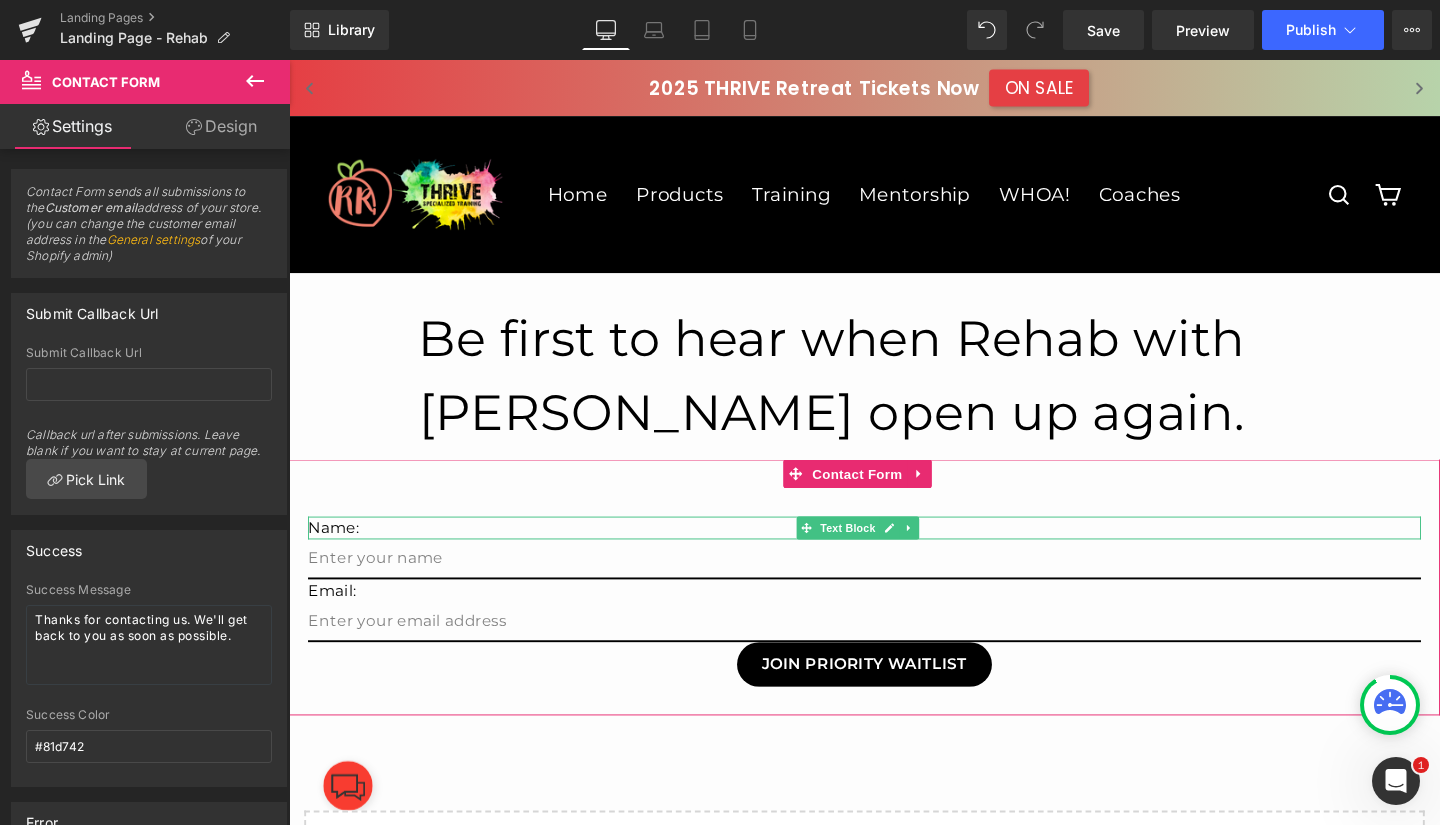 click 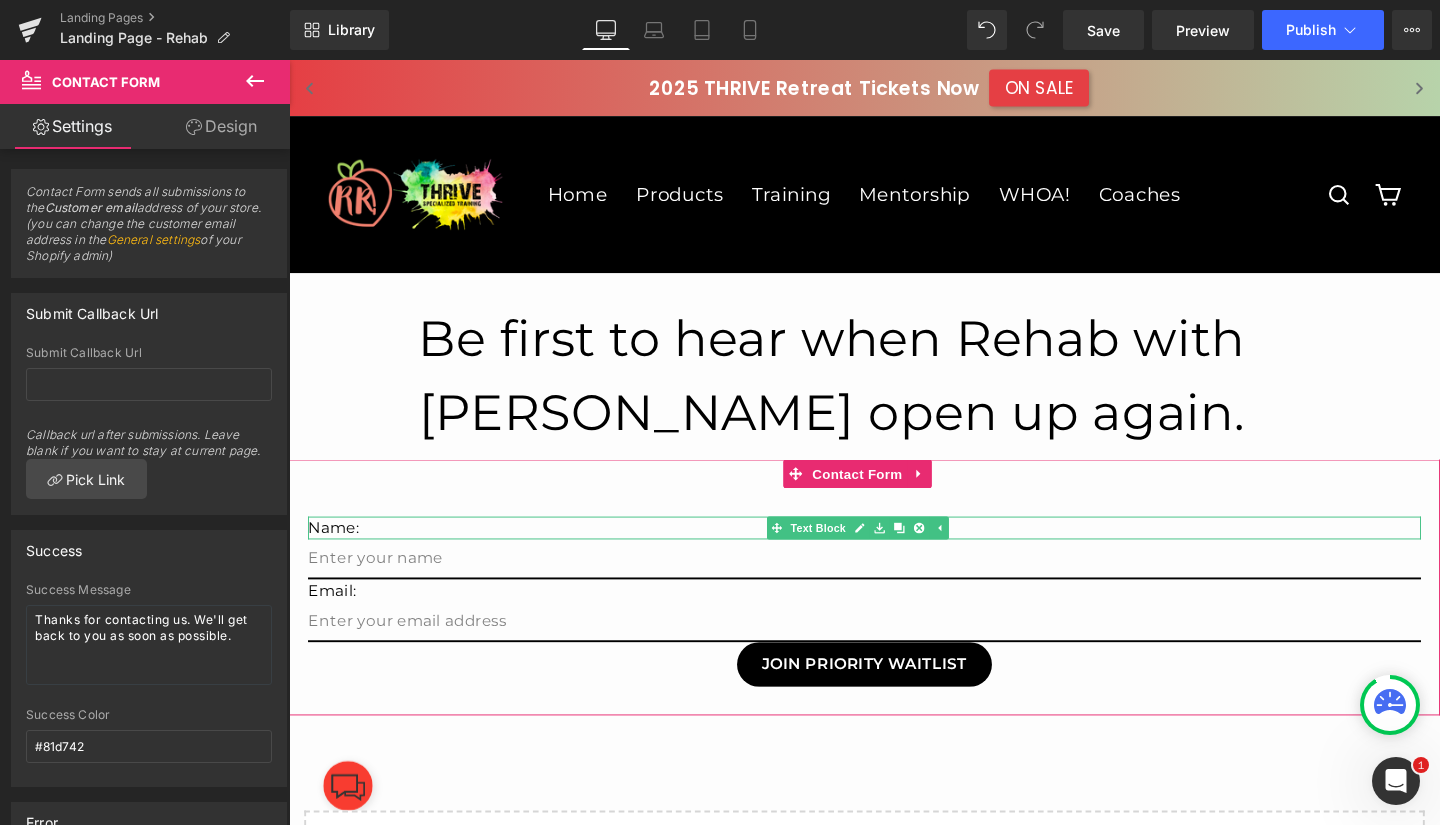 click 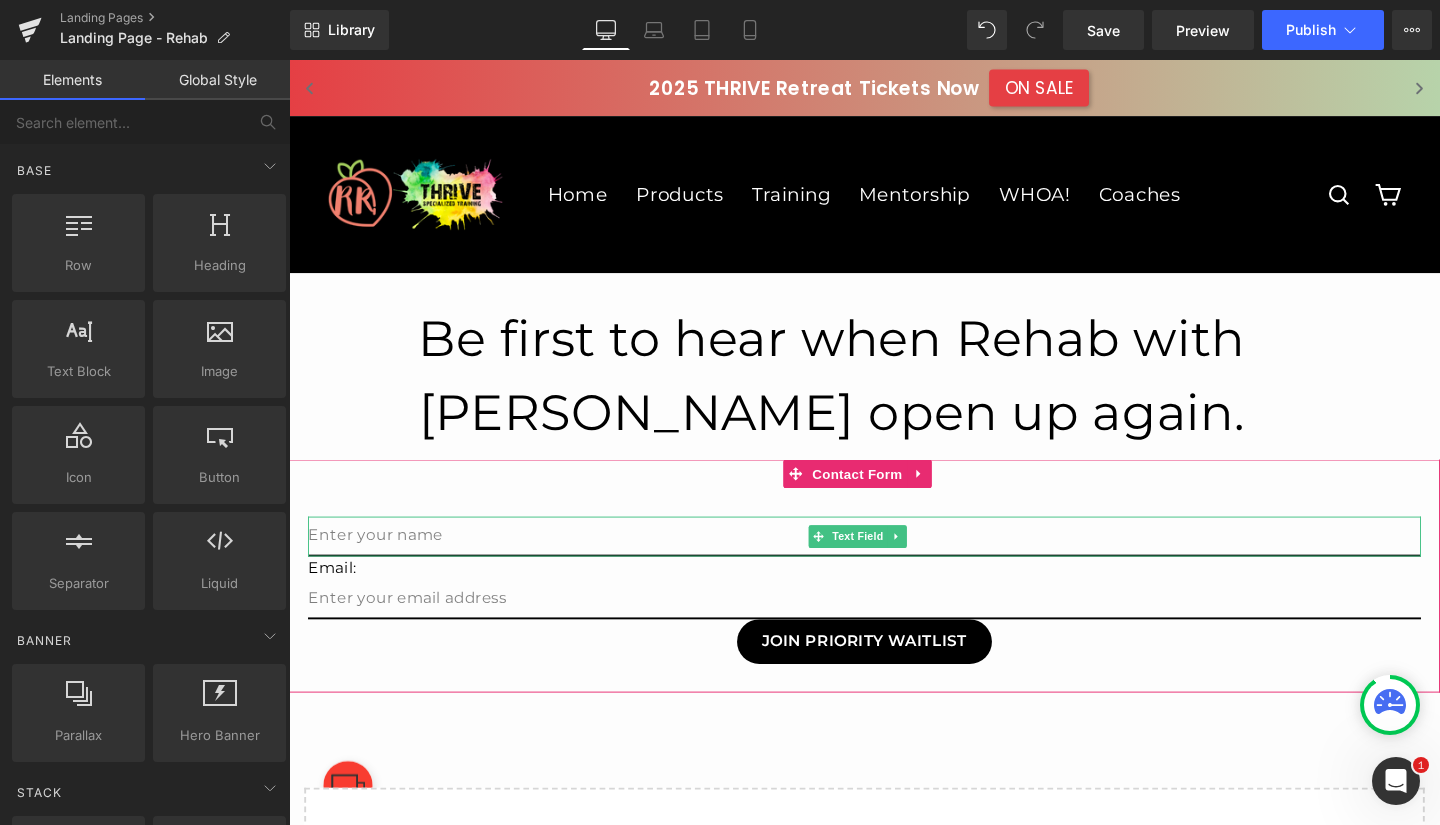 click 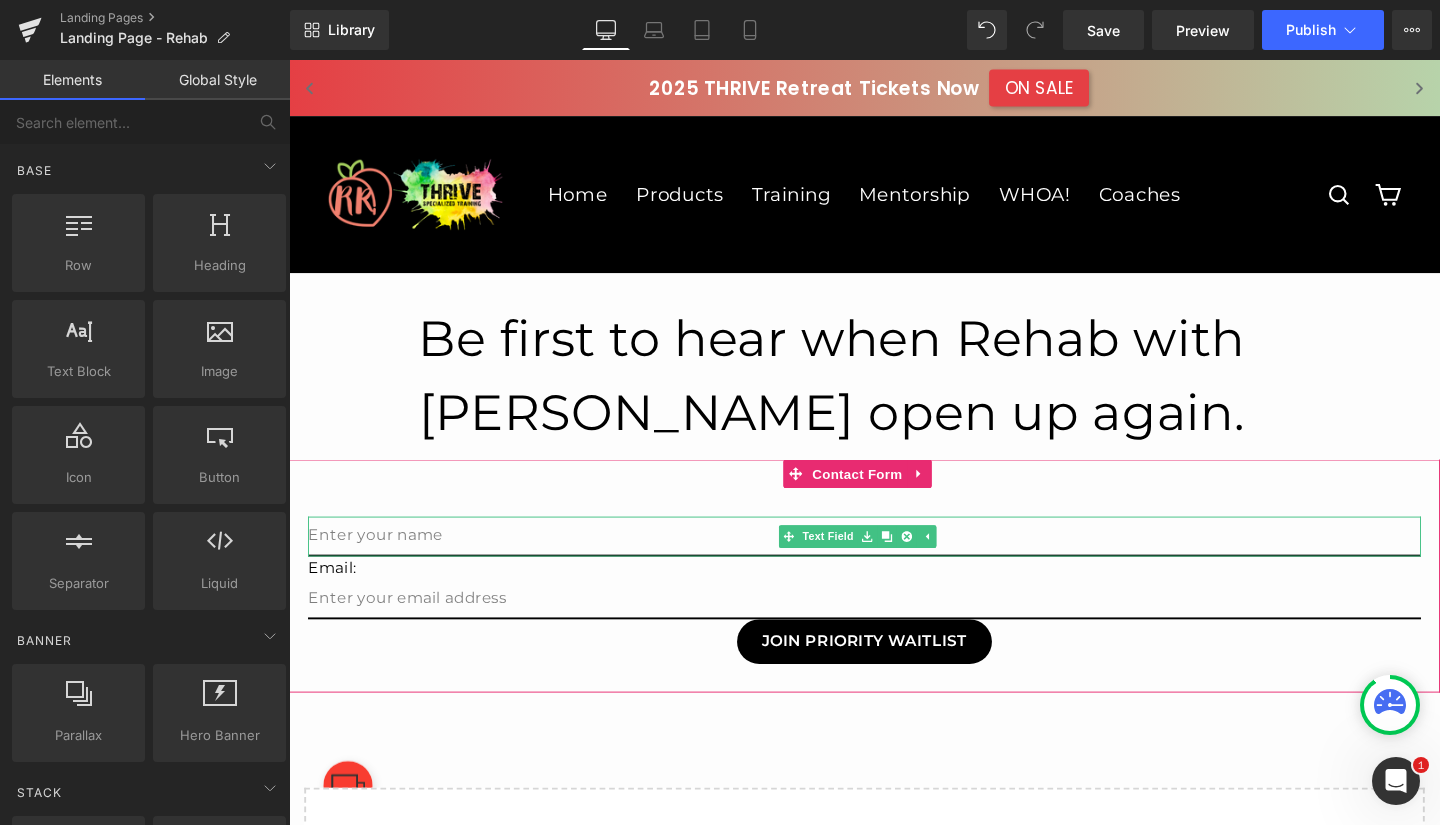 click 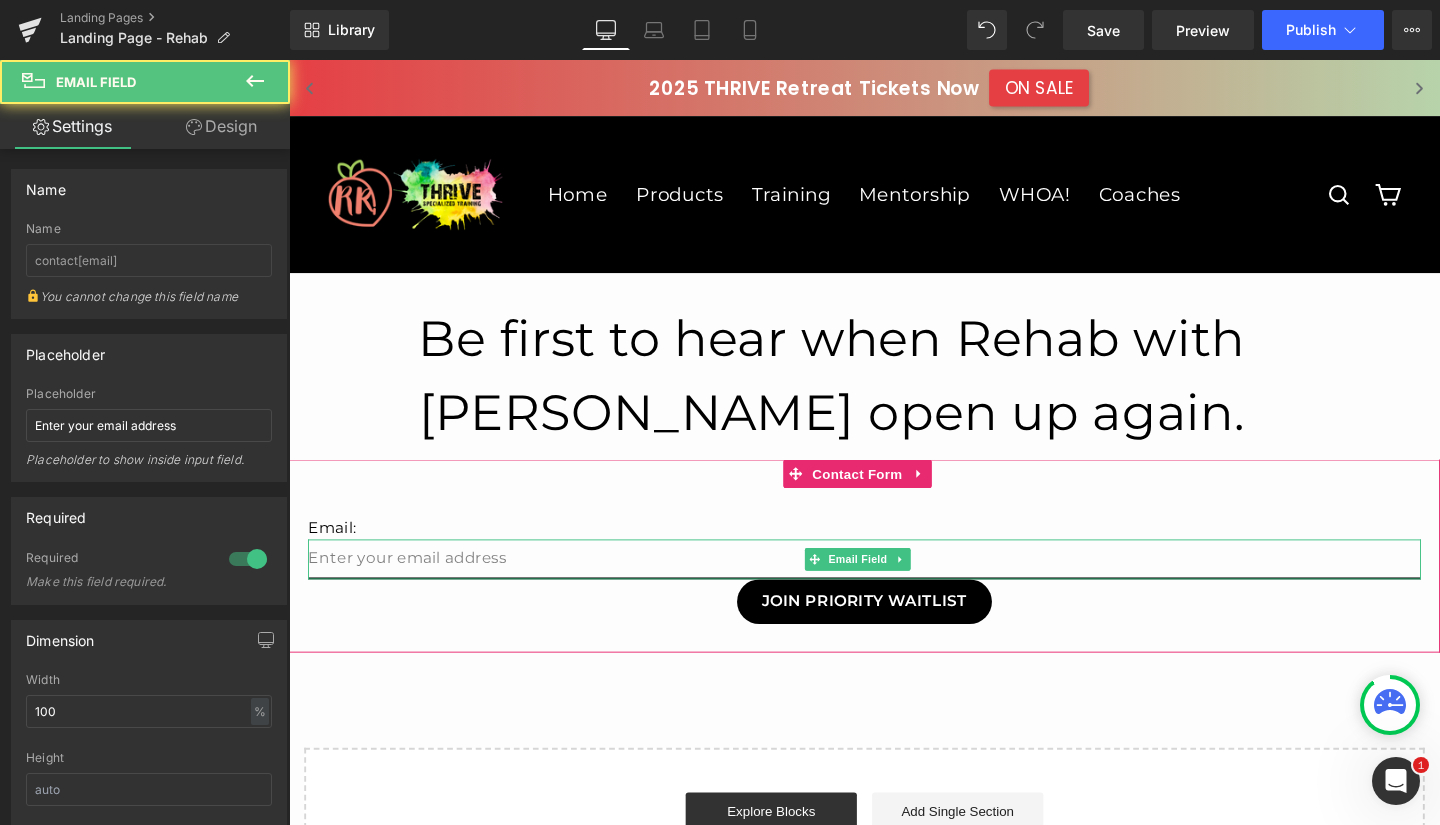 drag, startPoint x: 560, startPoint y: 579, endPoint x: 422, endPoint y: 584, distance: 138.09055 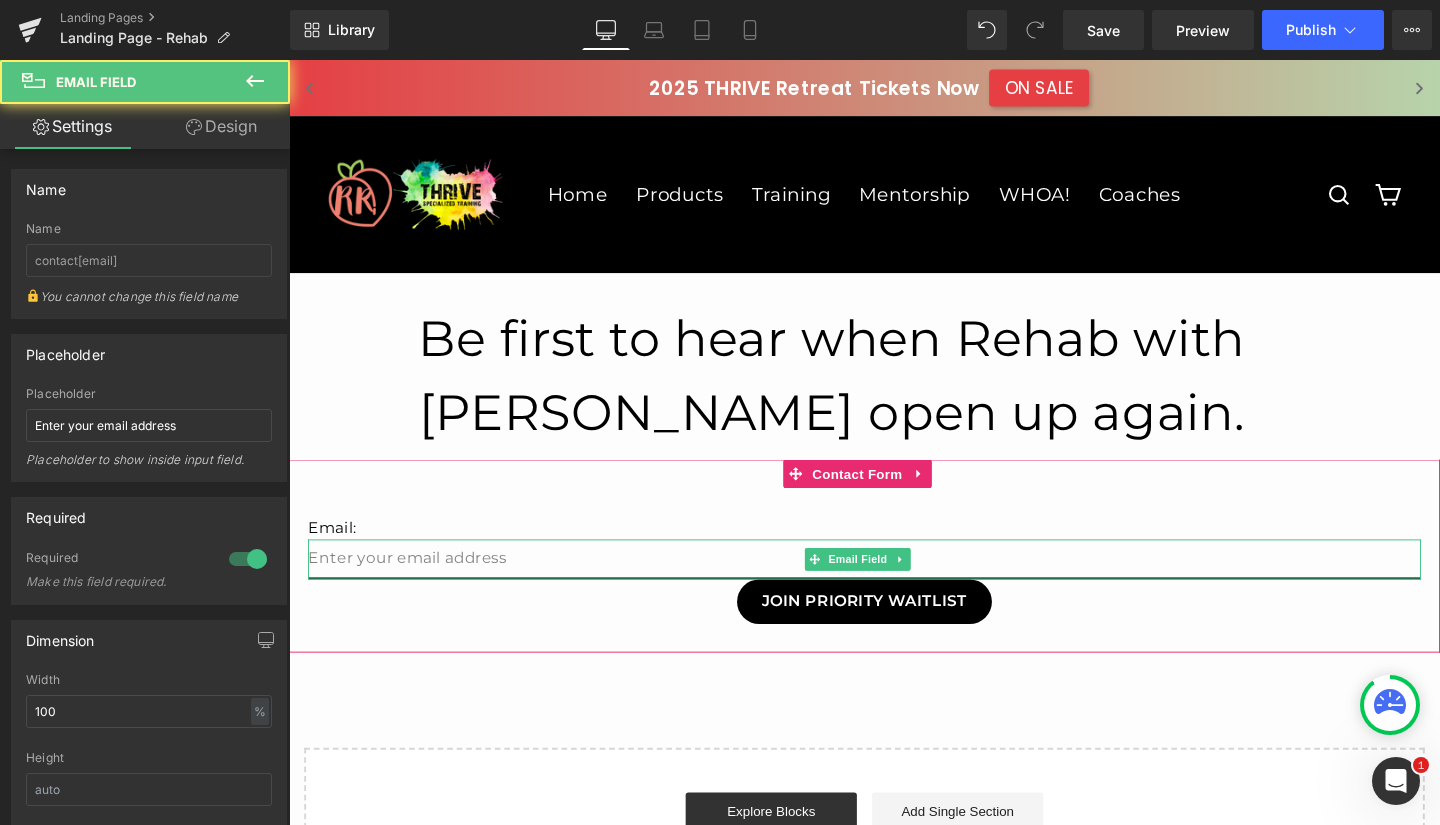 click at bounding box center (894, 585) 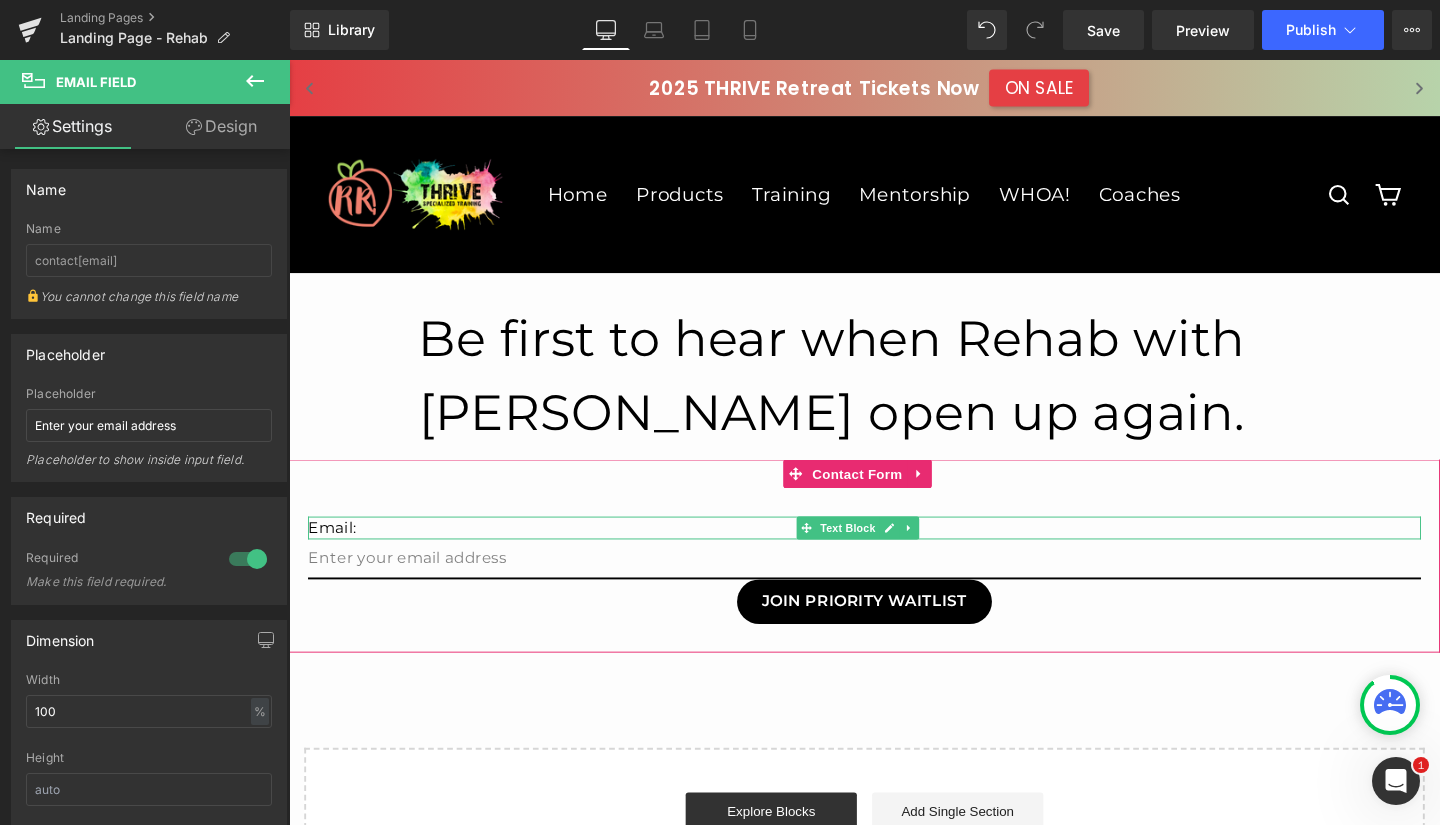 drag, startPoint x: 400, startPoint y: 554, endPoint x: 337, endPoint y: 559, distance: 63.1981 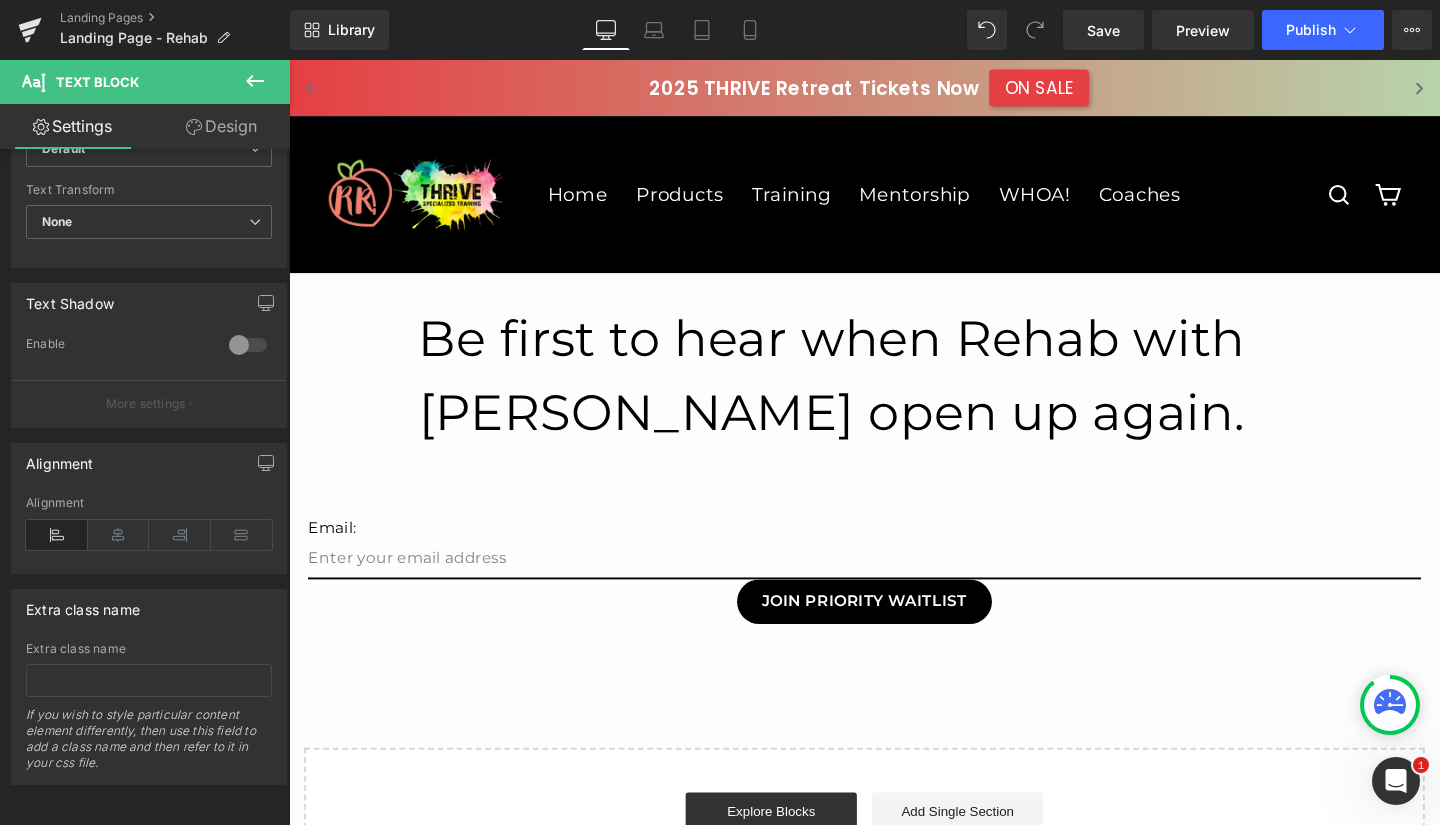 scroll, scrollTop: 574, scrollLeft: 0, axis: vertical 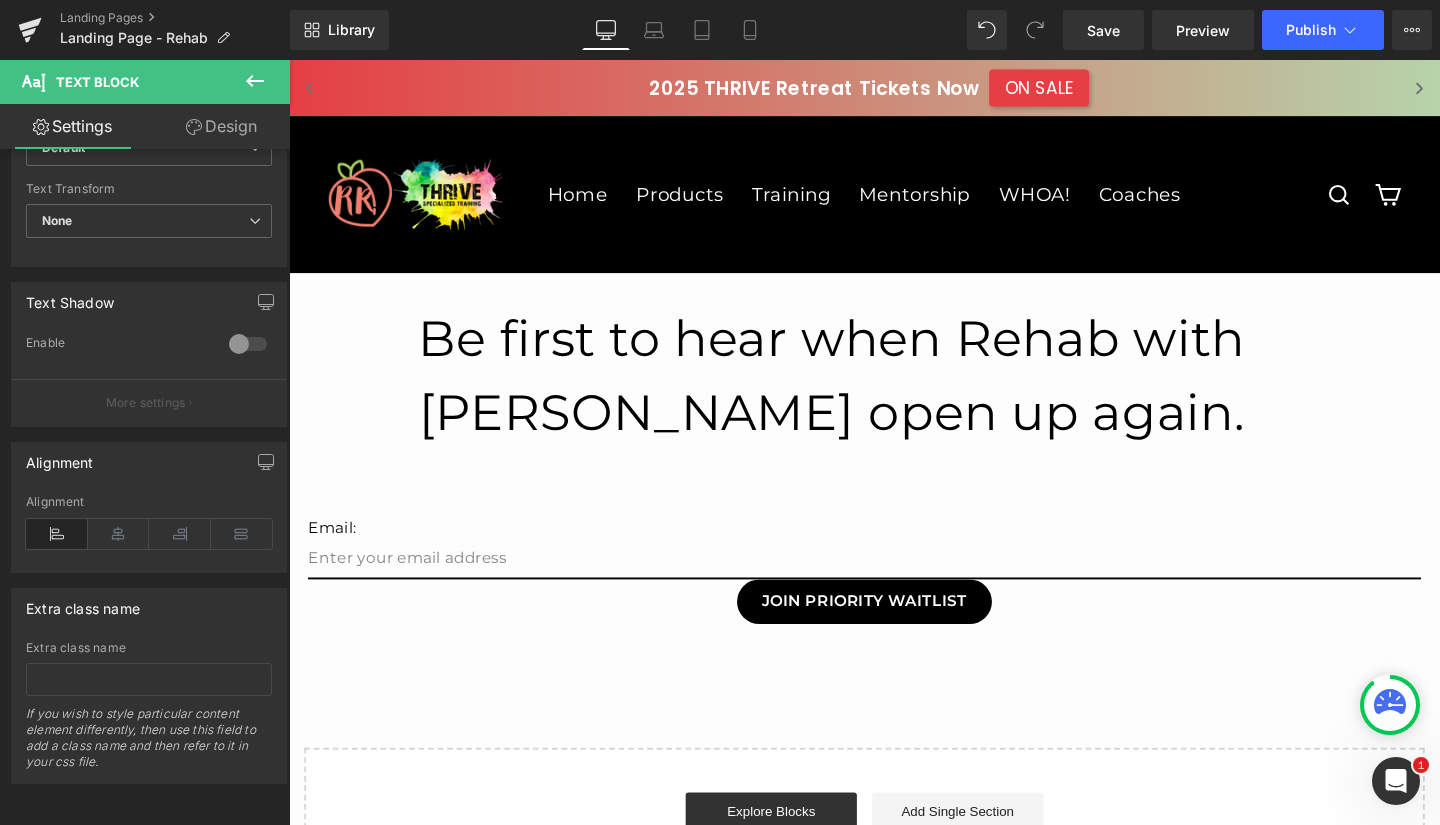 click at bounding box center (119, 534) 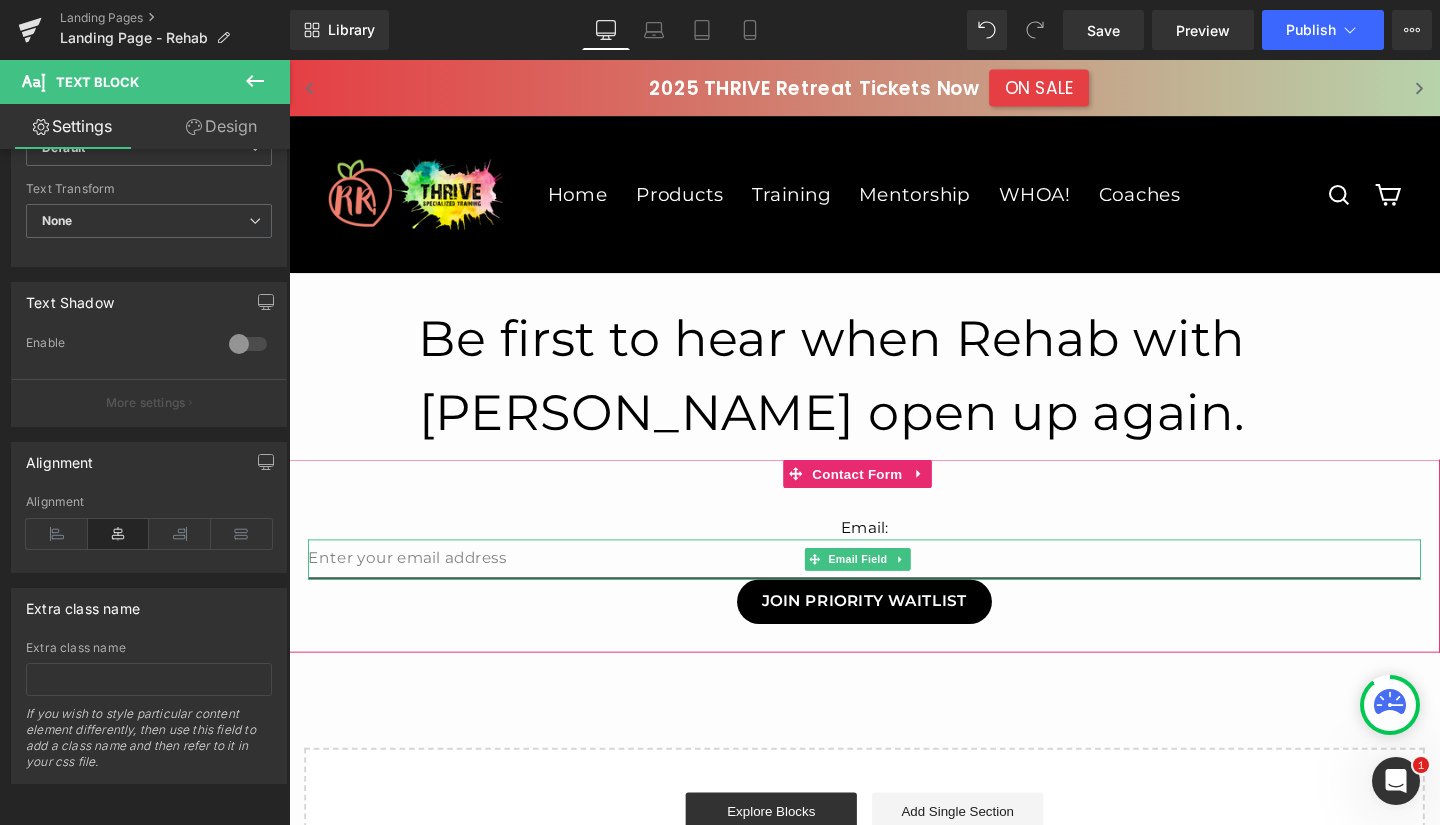 click at bounding box center (894, 585) 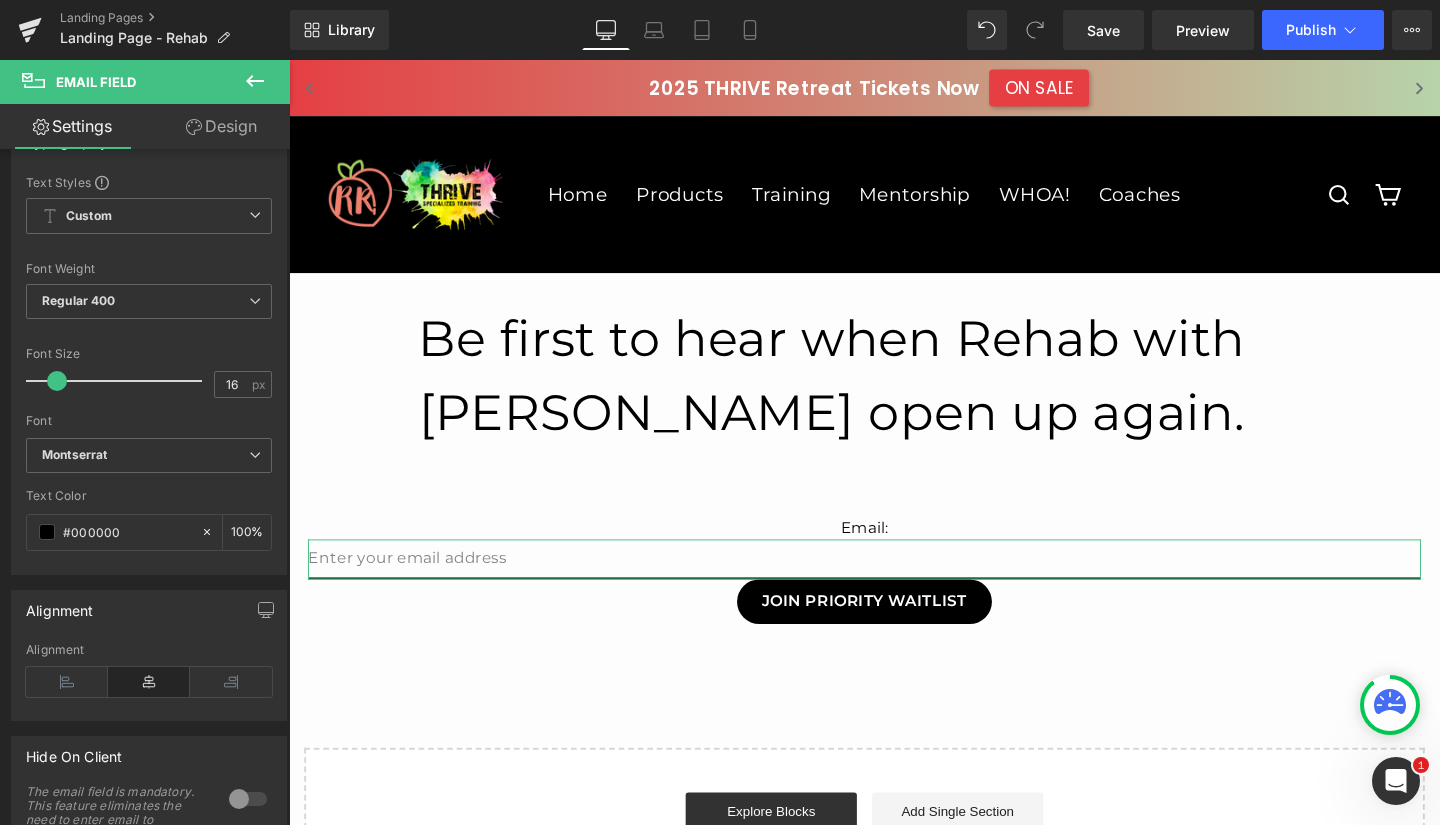 scroll, scrollTop: 727, scrollLeft: 0, axis: vertical 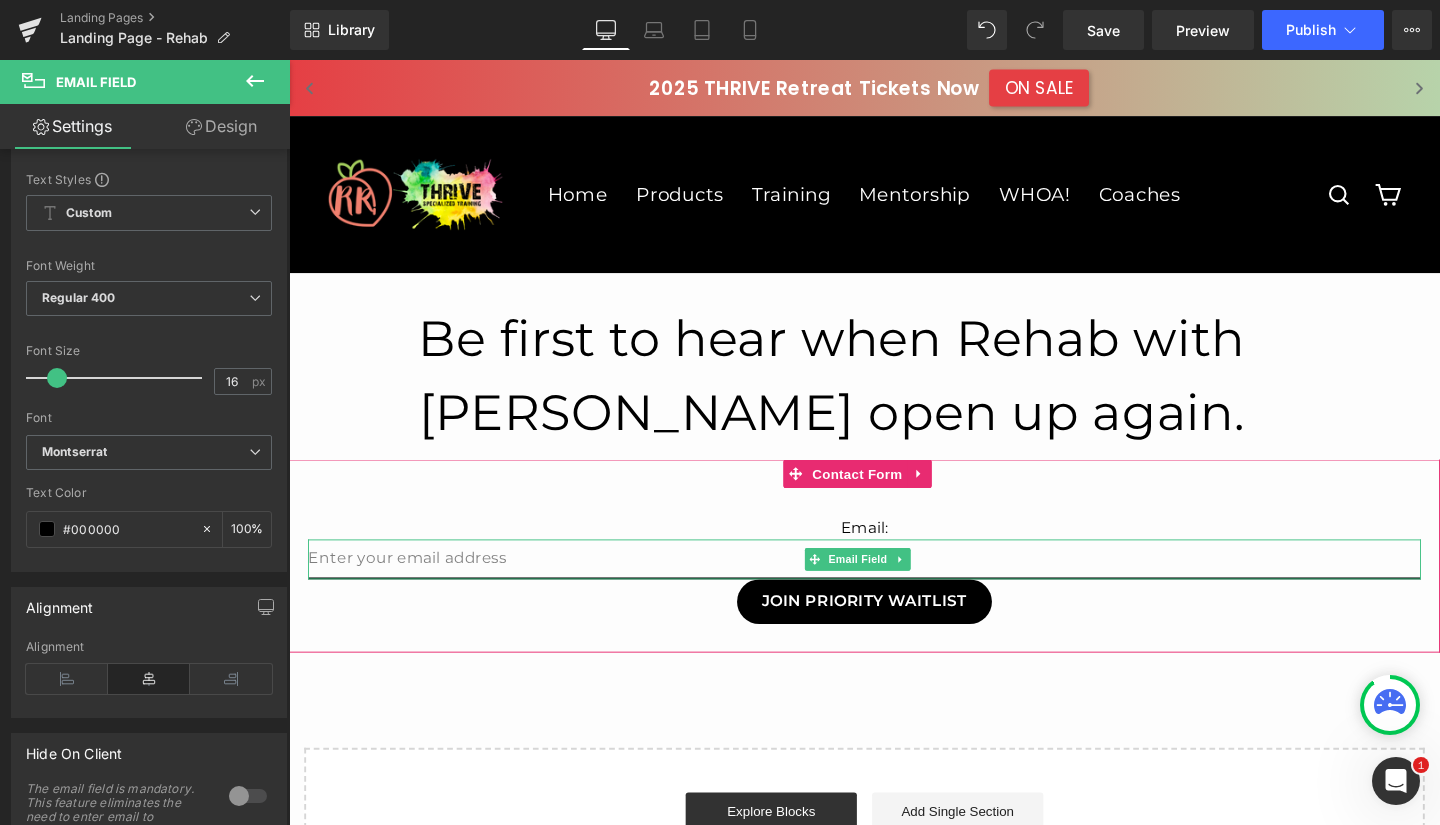 click at bounding box center [894, 585] 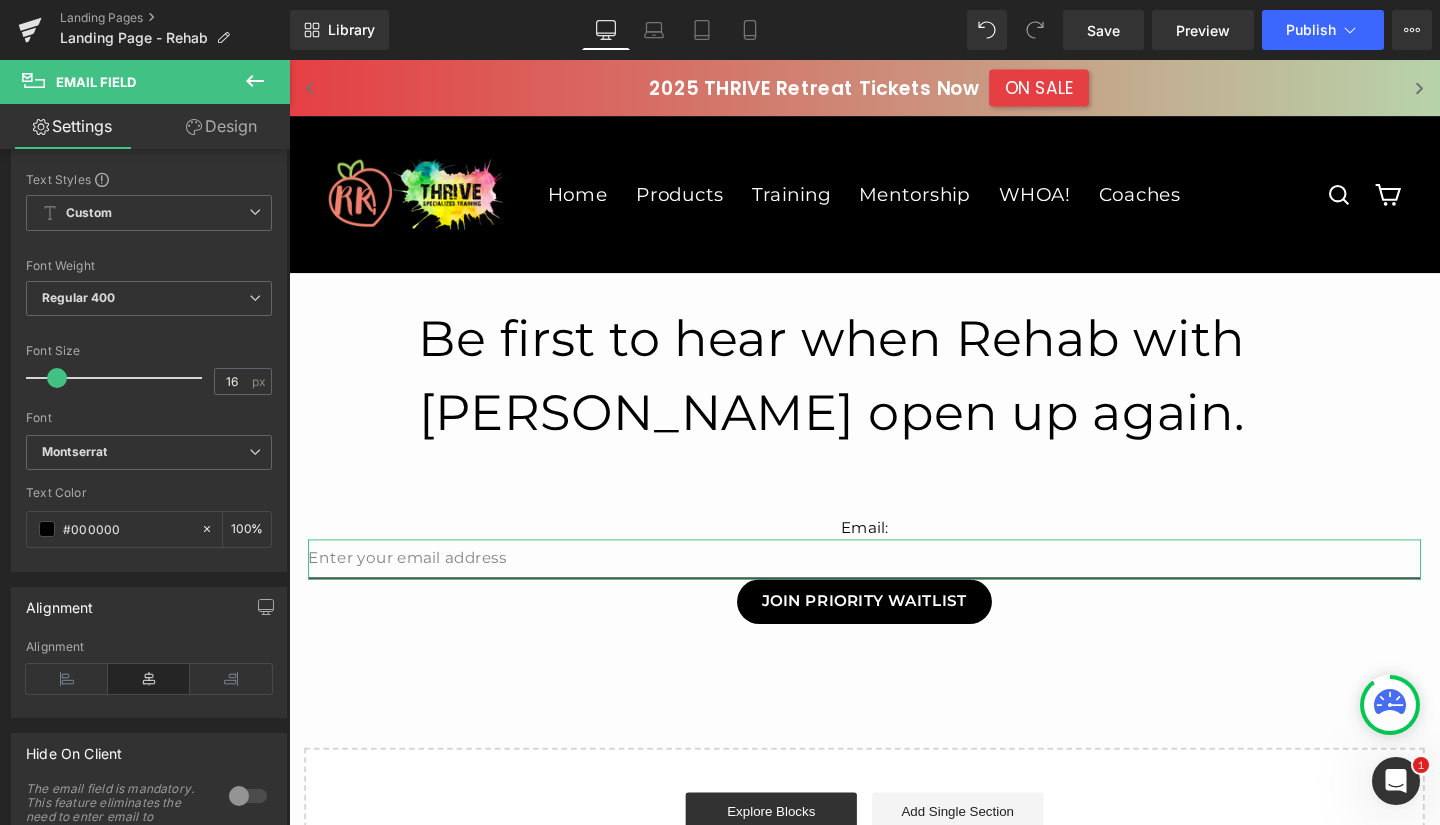 click at bounding box center (149, 679) 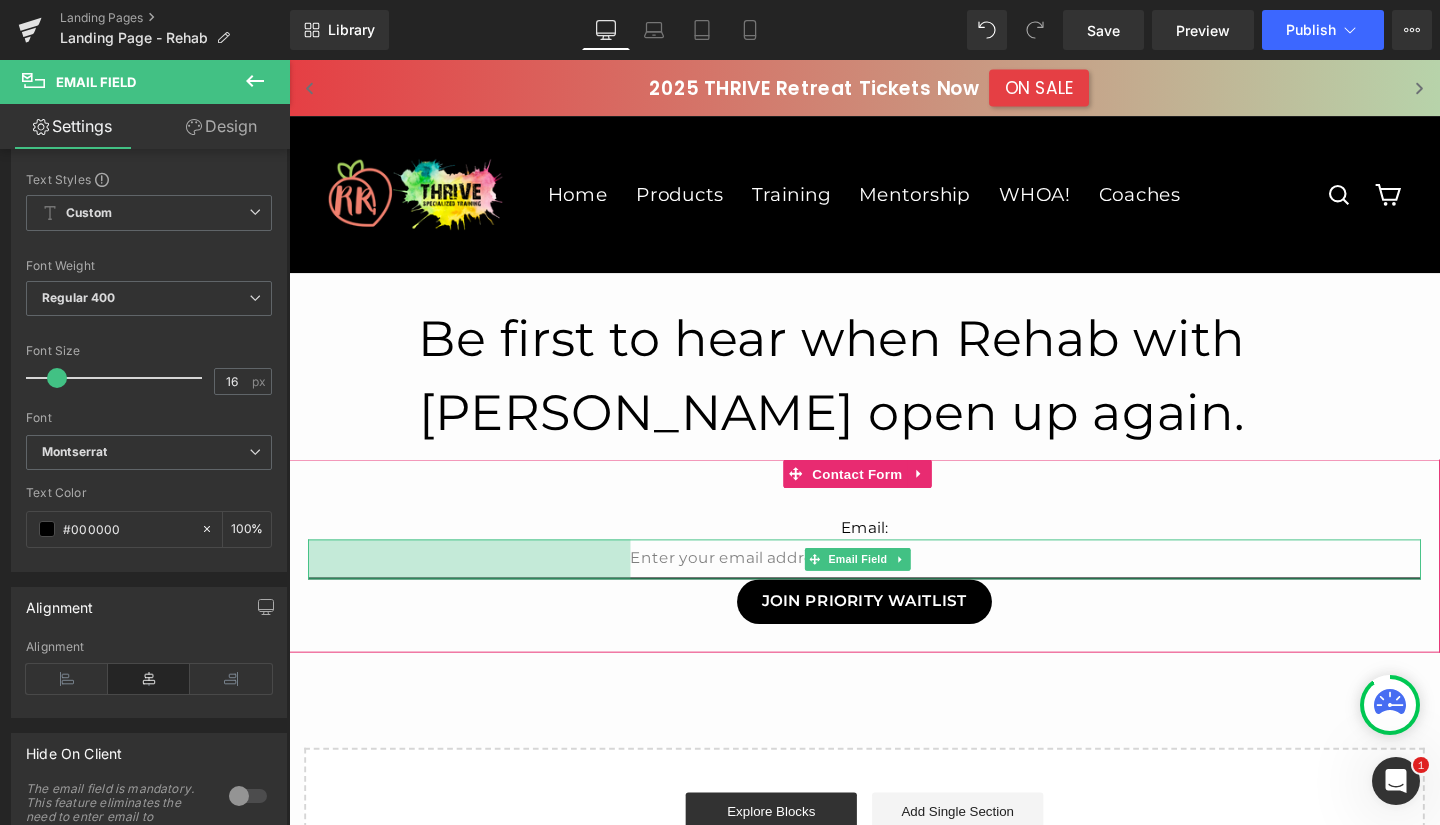 drag, startPoint x: 311, startPoint y: 579, endPoint x: 650, endPoint y: 573, distance: 339.0531 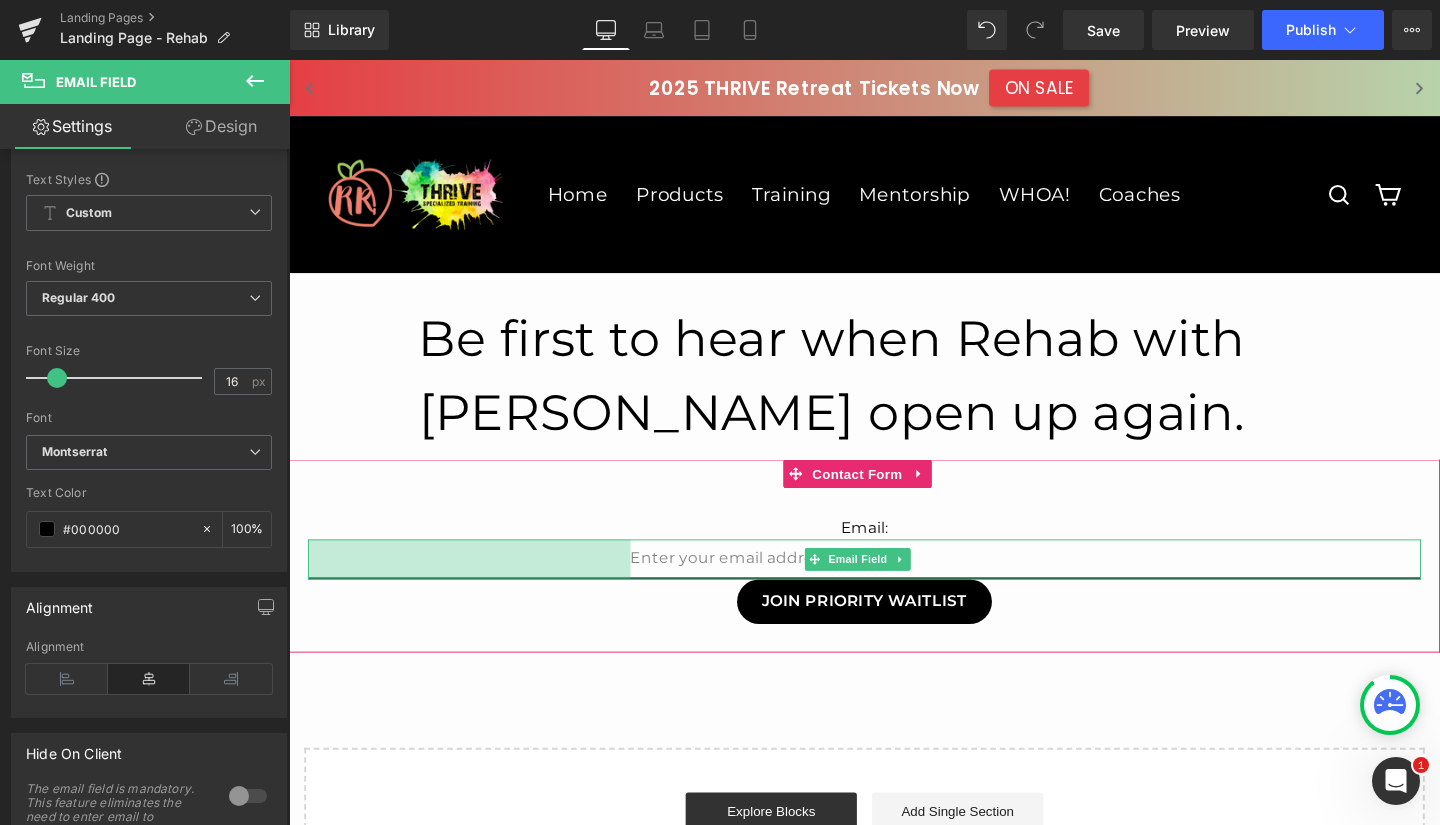 click on "Email Field       339px" at bounding box center [894, 585] 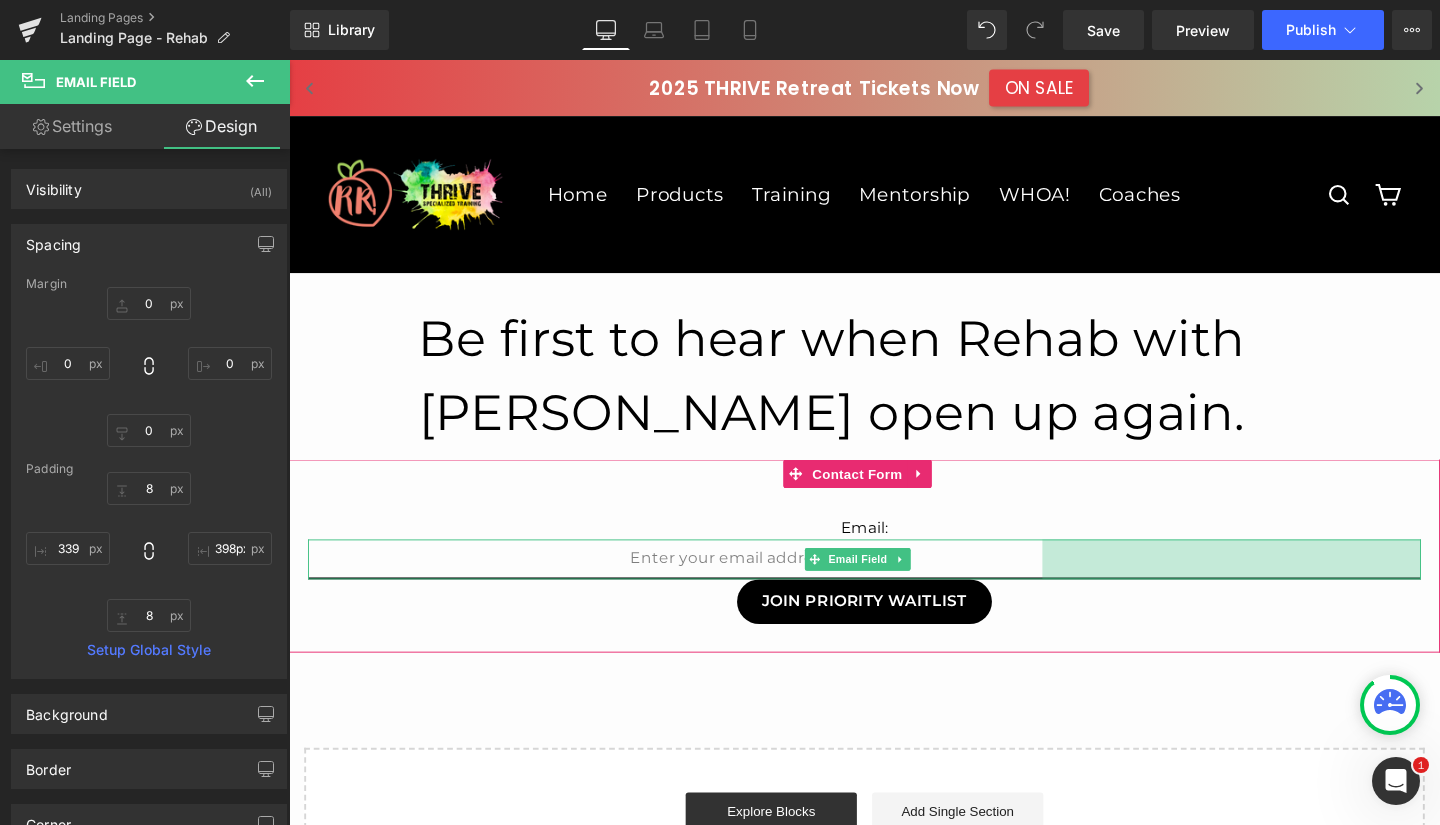 type on "400px" 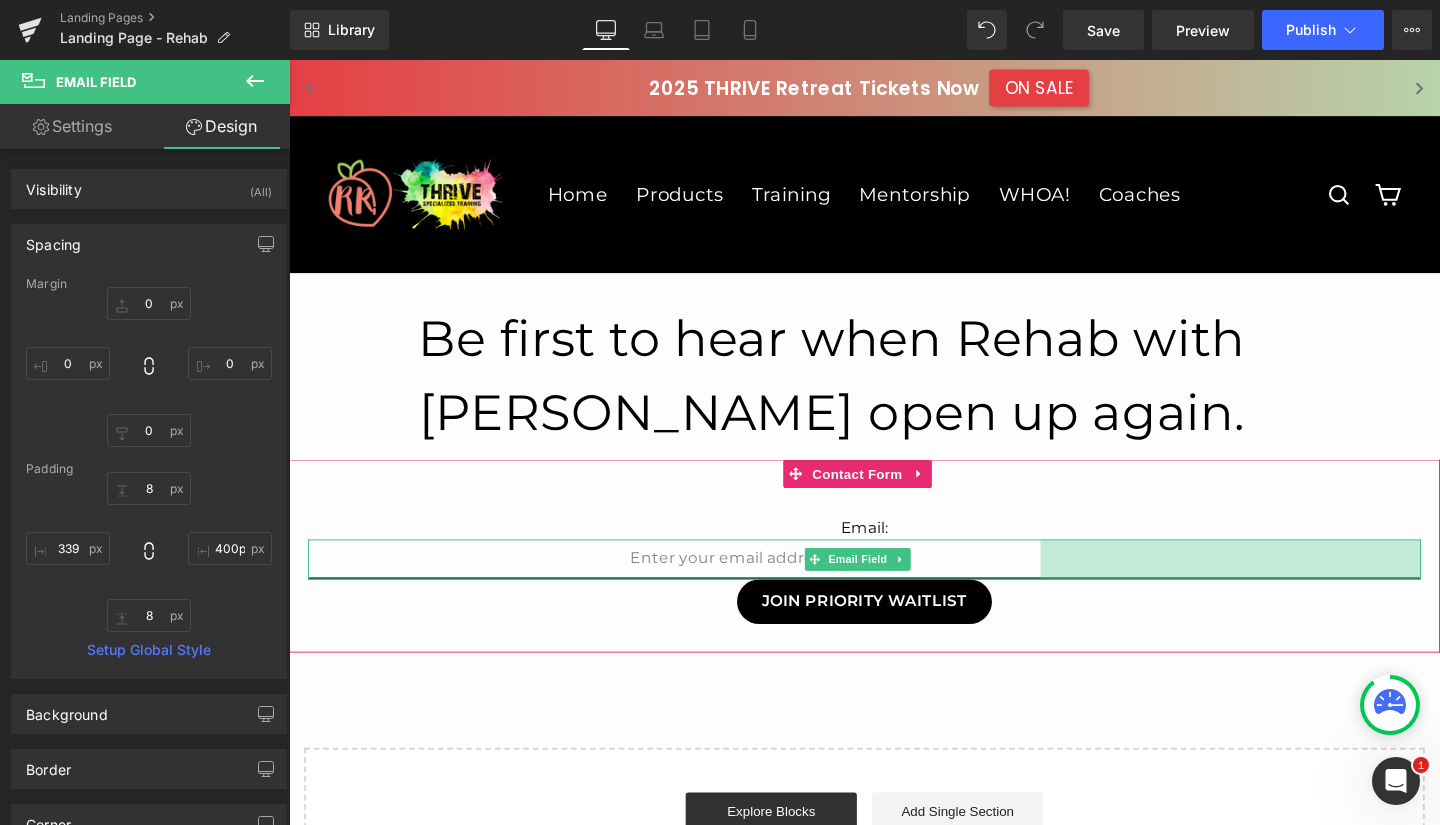 drag, startPoint x: 1462, startPoint y: 583, endPoint x: 1062, endPoint y: 601, distance: 400.4048 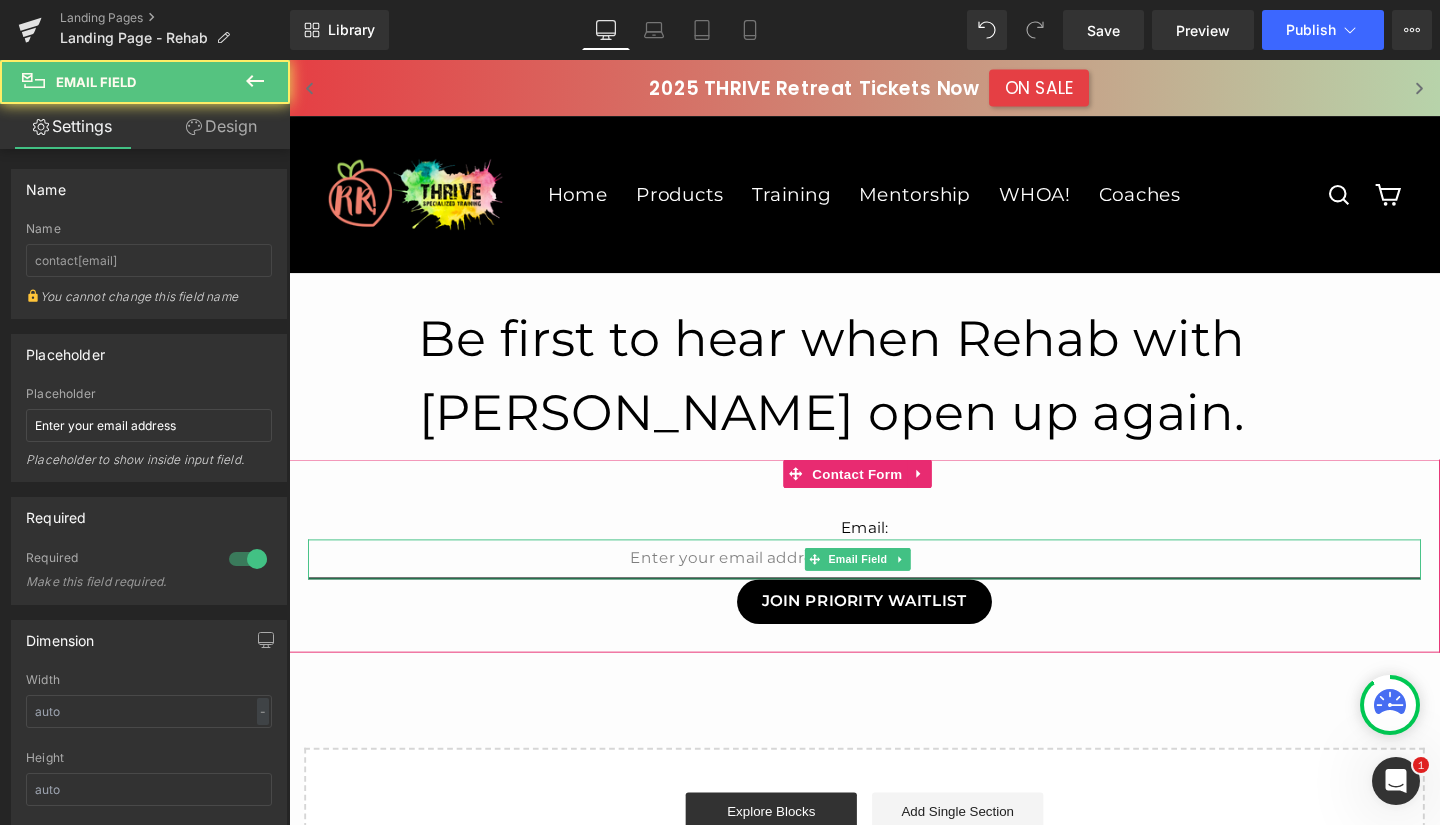 drag, startPoint x: 649, startPoint y: 580, endPoint x: 662, endPoint y: 578, distance: 13.152946 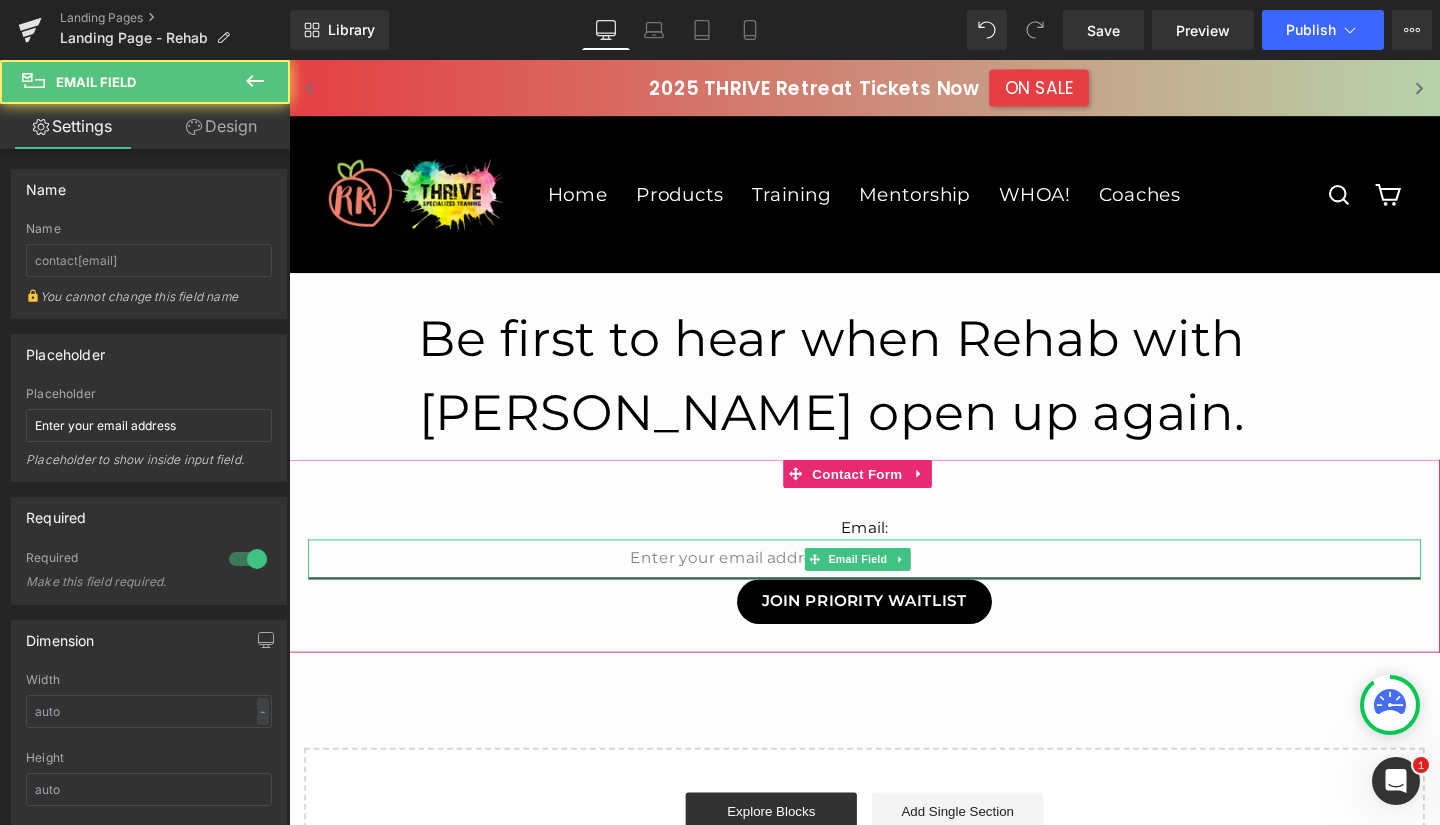 click at bounding box center [894, 585] 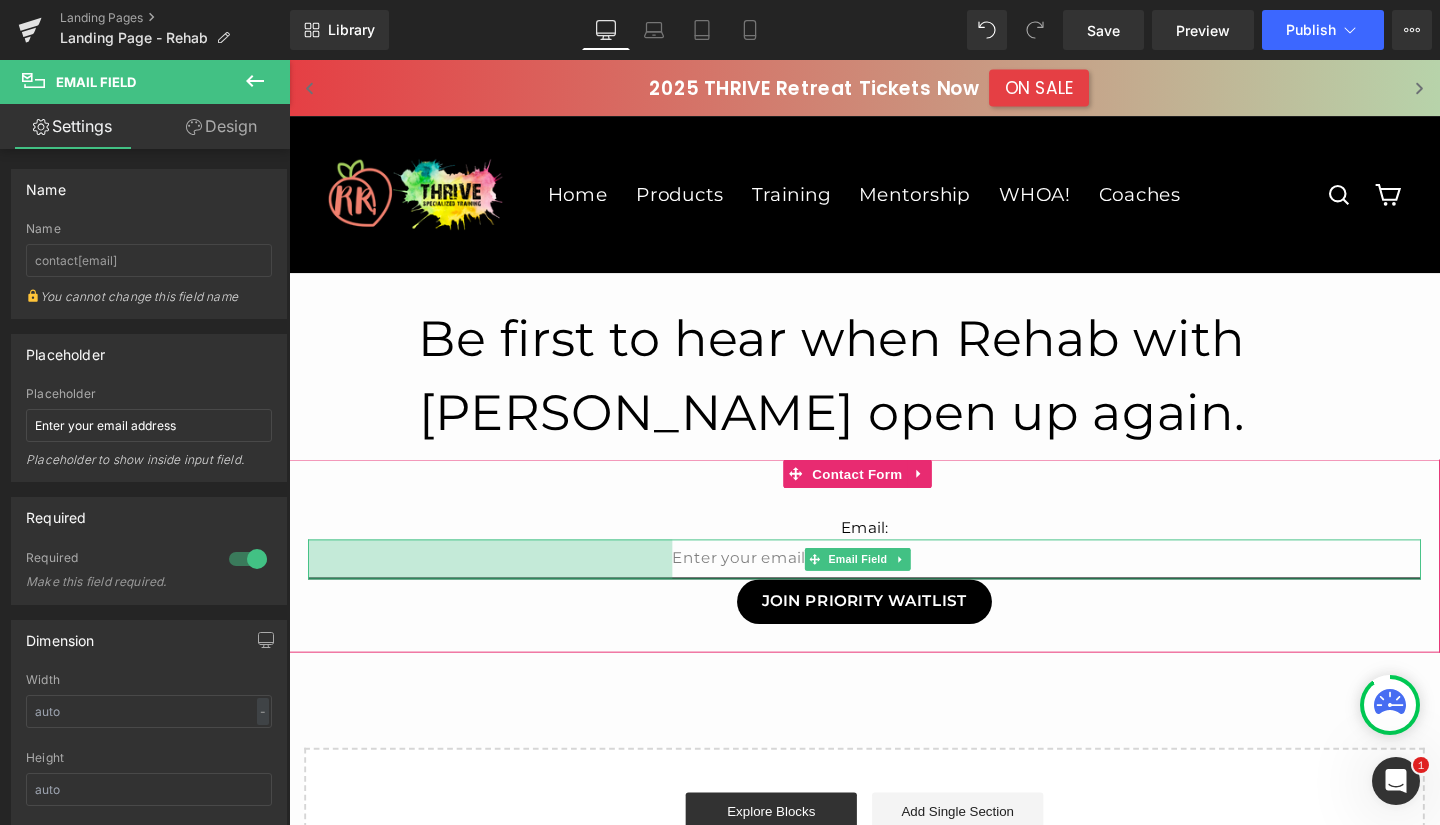 drag, startPoint x: 643, startPoint y: 576, endPoint x: 686, endPoint y: 574, distance: 43.046486 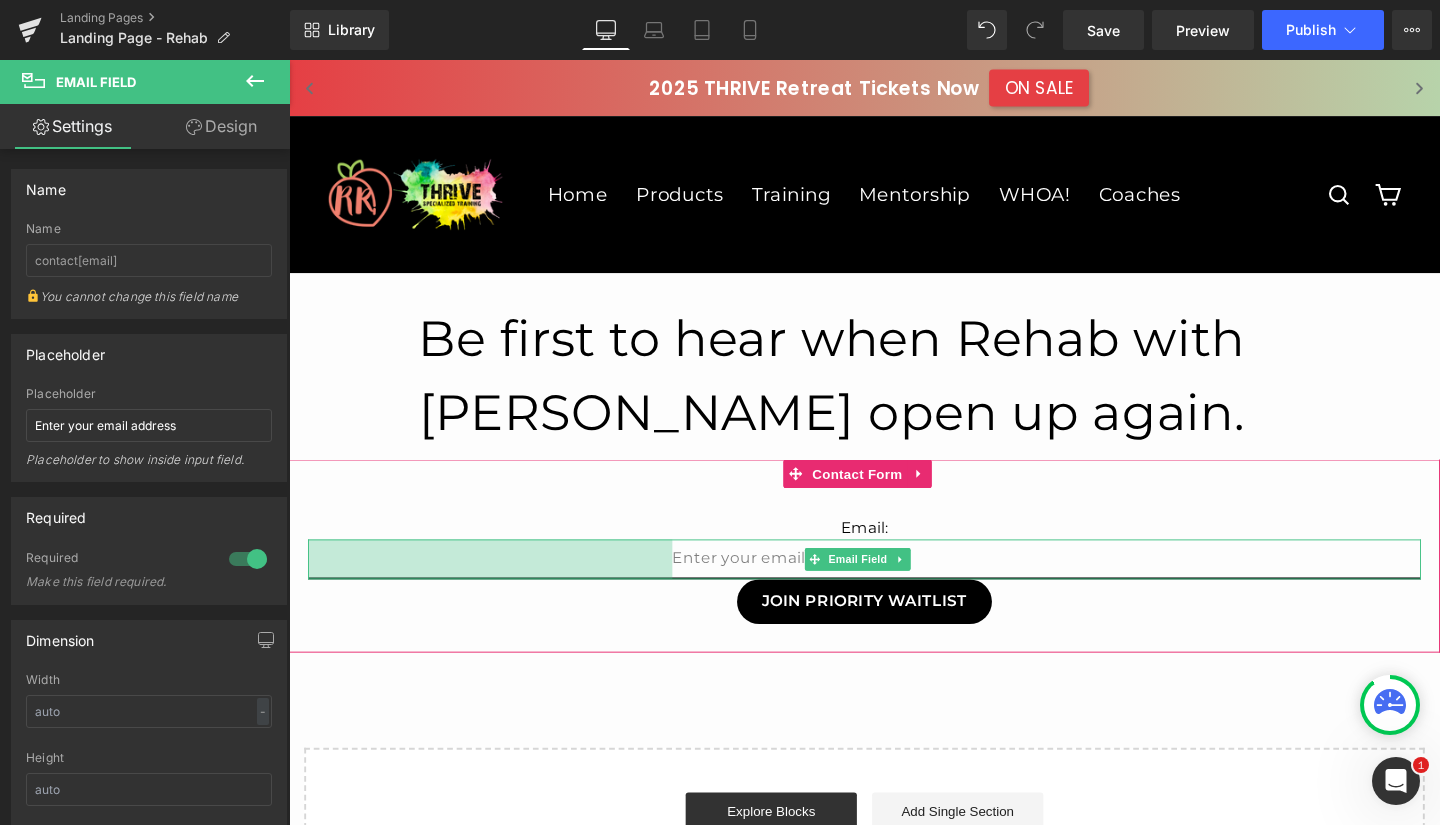 click on "383px" at bounding box center (500, 585) 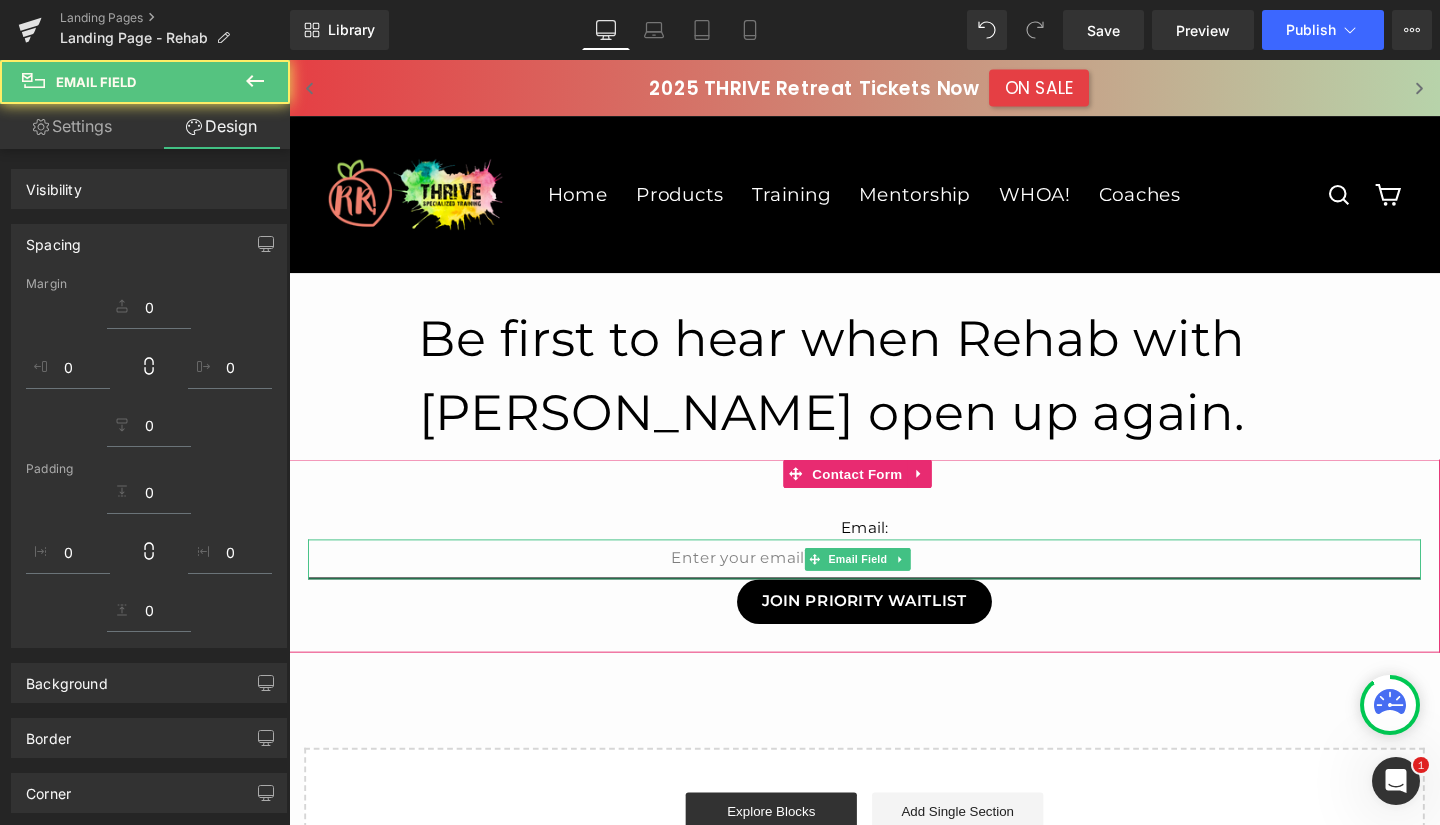 click on "Email: Text Block         Email Field       382px   400px   JOIN PRIORITY WAITLIST   Submit Button
Contact Form   60px" at bounding box center [894, 581] 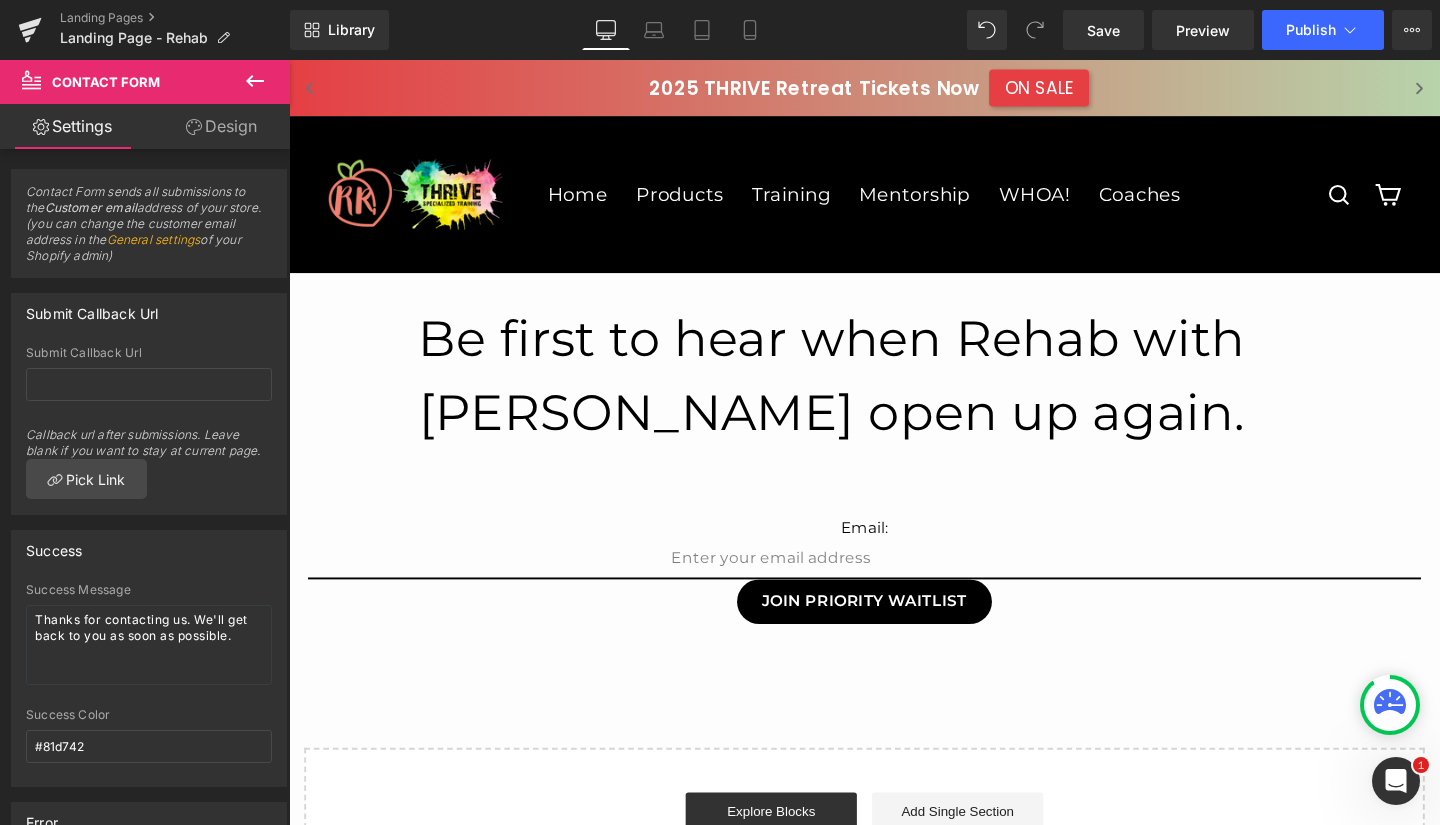 click on "Save" at bounding box center [1103, 30] 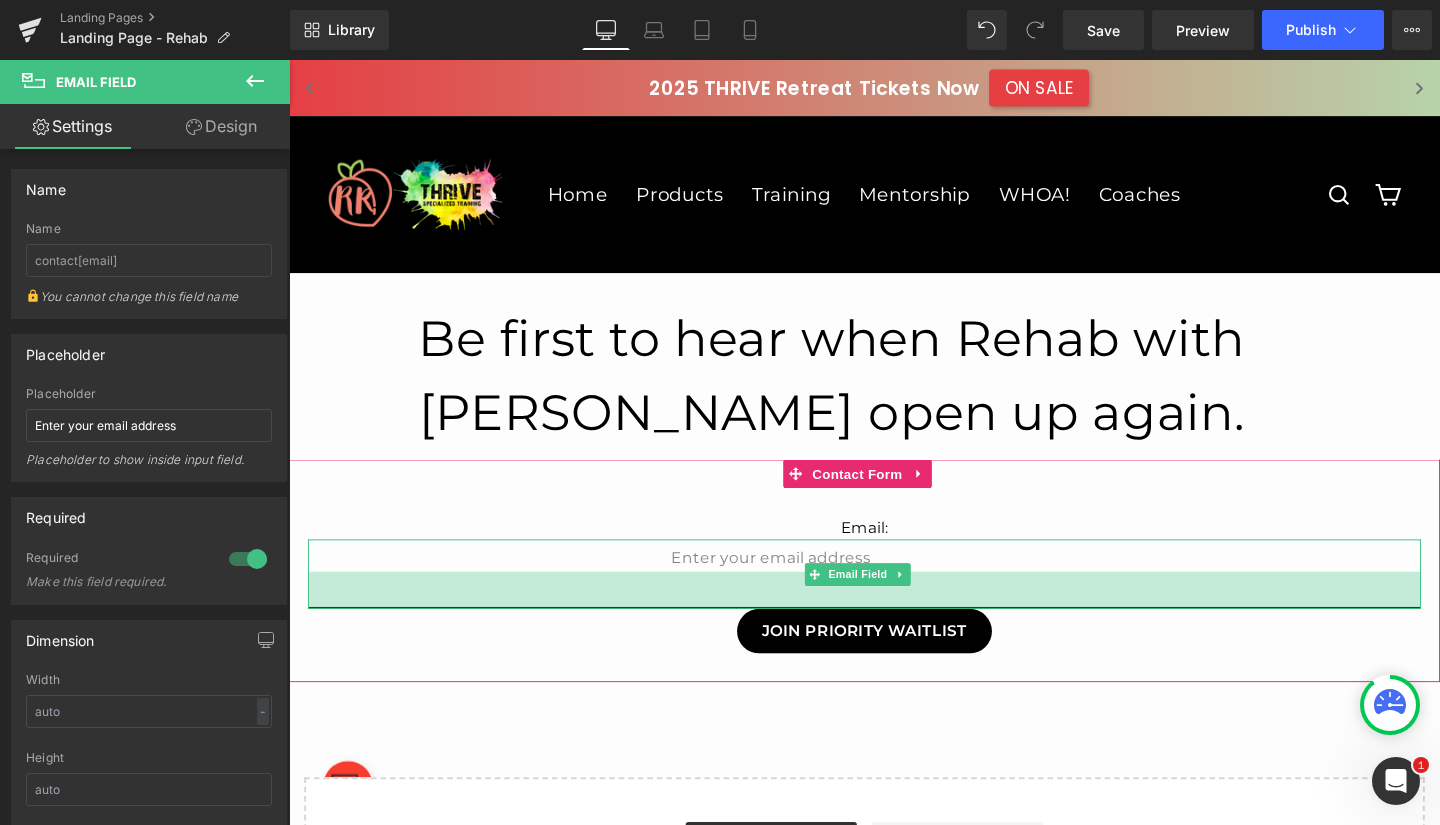 drag, startPoint x: 720, startPoint y: 604, endPoint x: 721, endPoint y: 631, distance: 27.018513 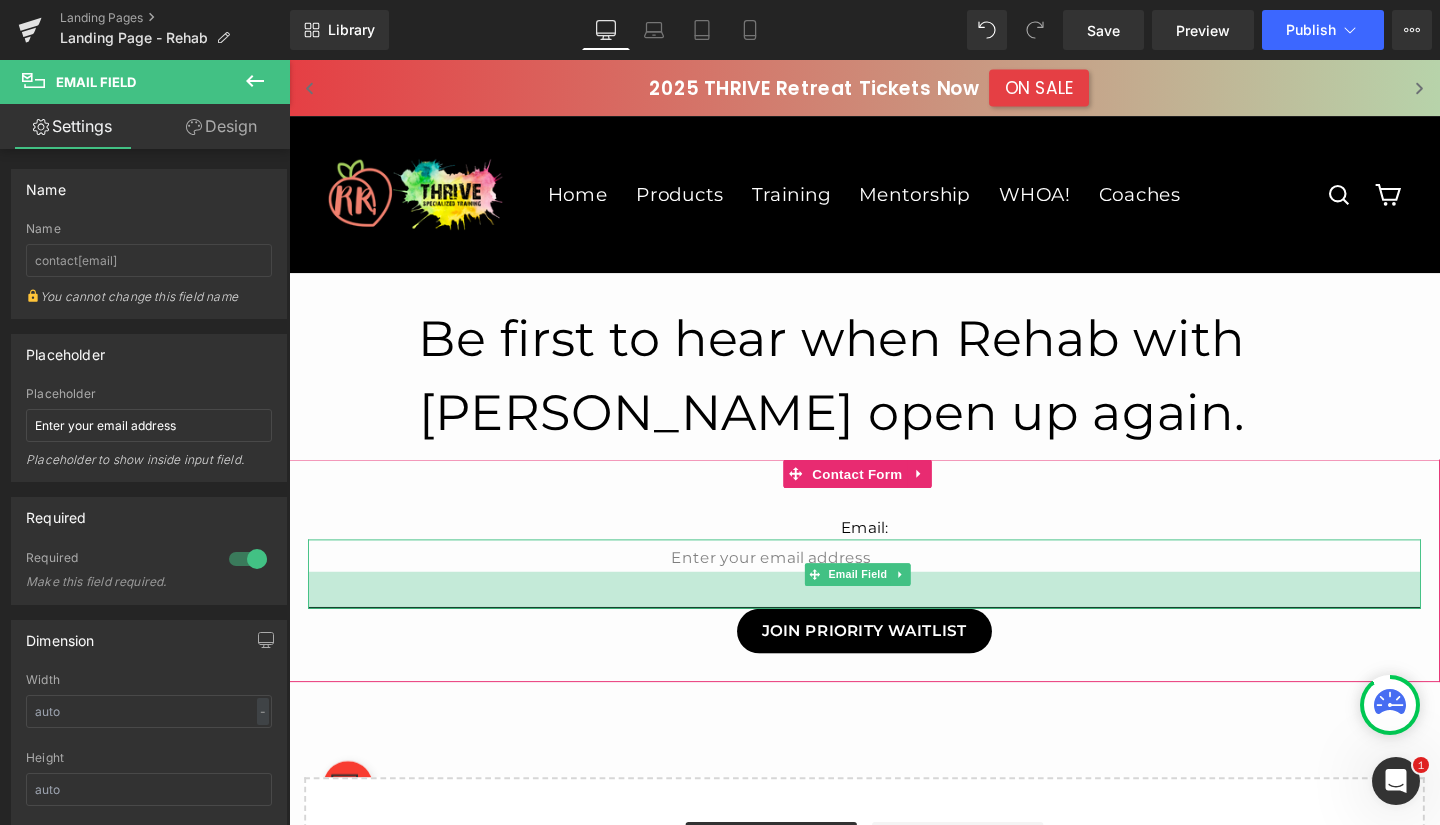 click on "39px" at bounding box center [894, 617] 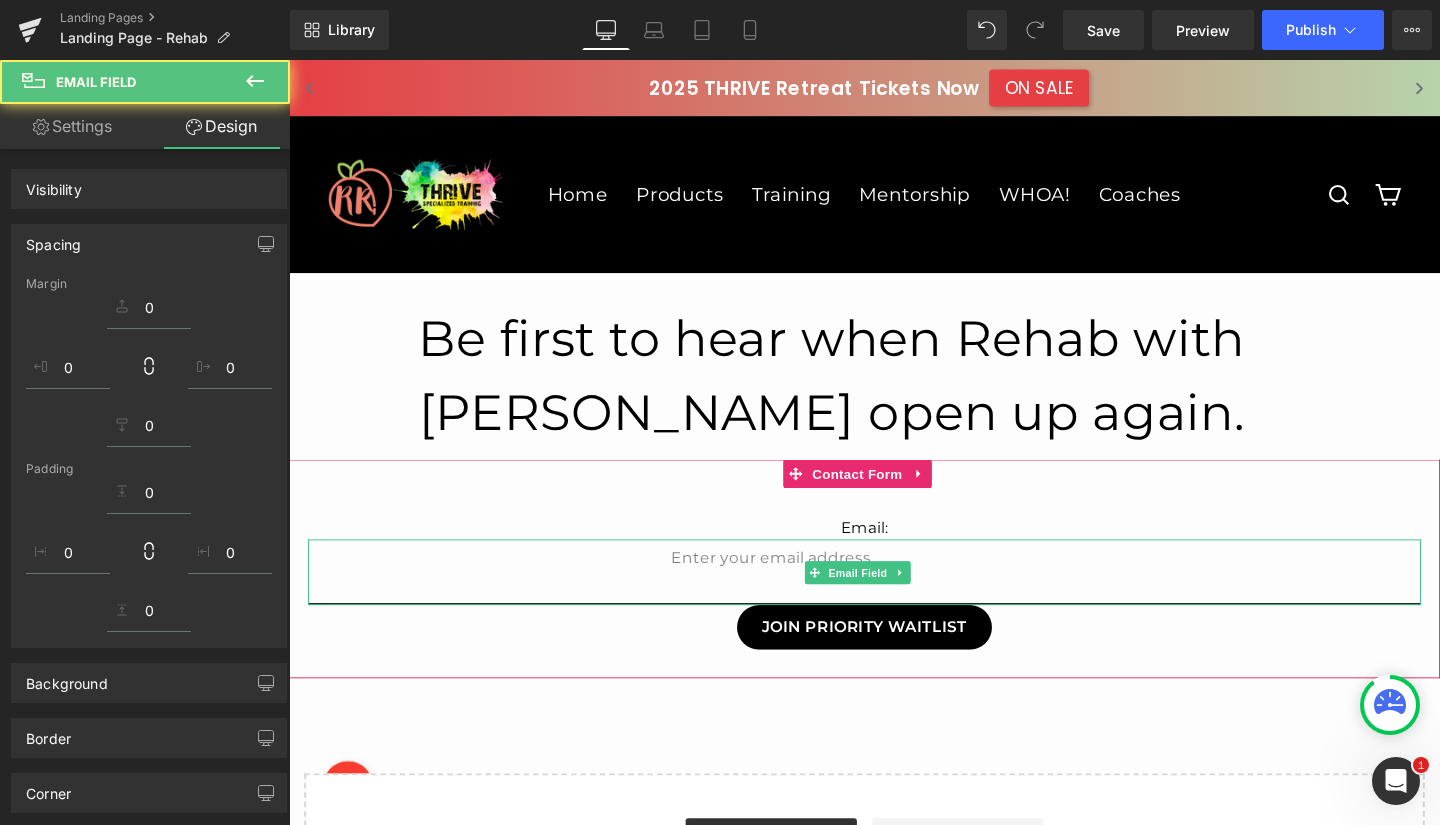 click on "Save" at bounding box center (1103, 30) 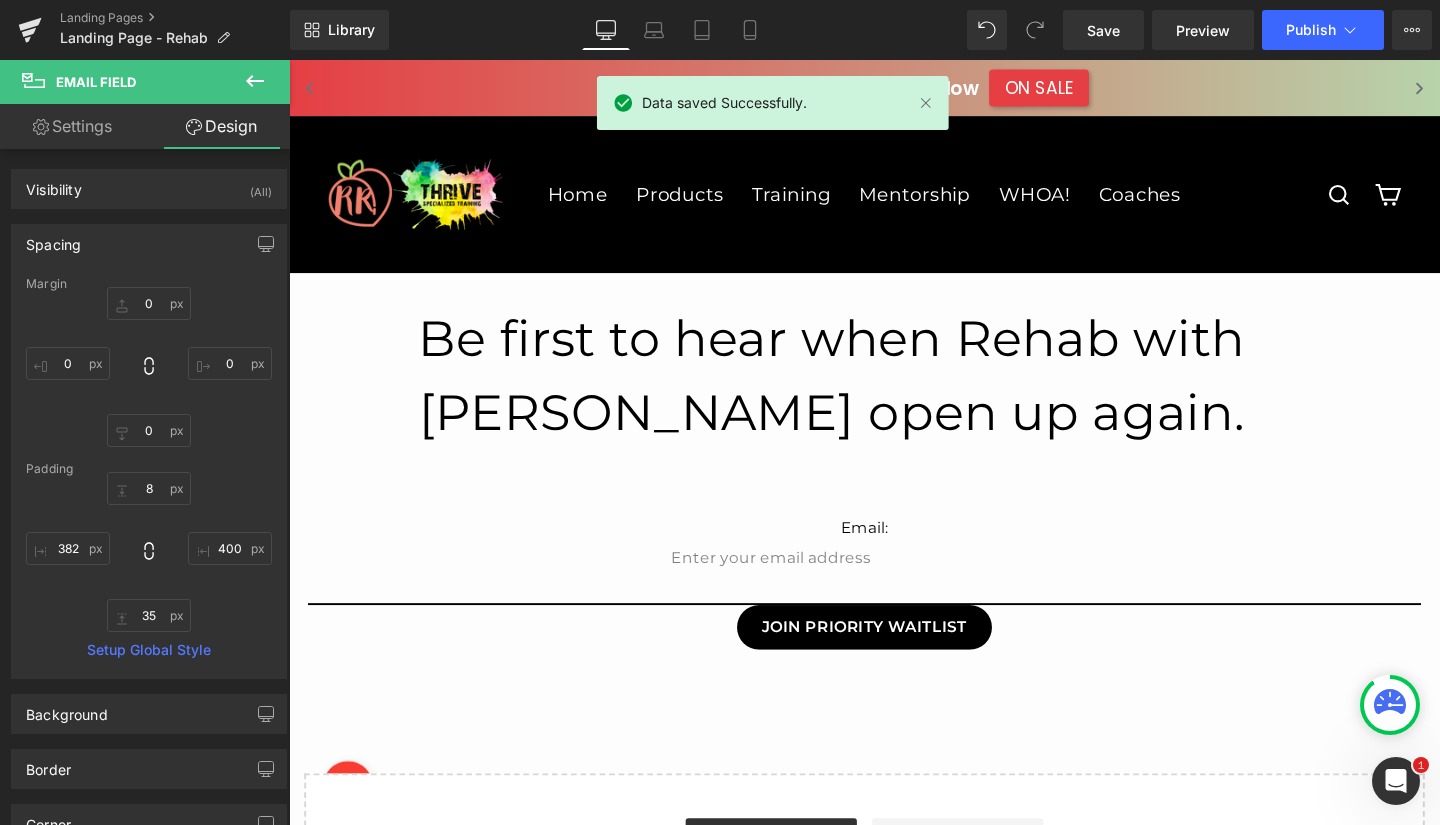 click on "Preview" at bounding box center (1203, 30) 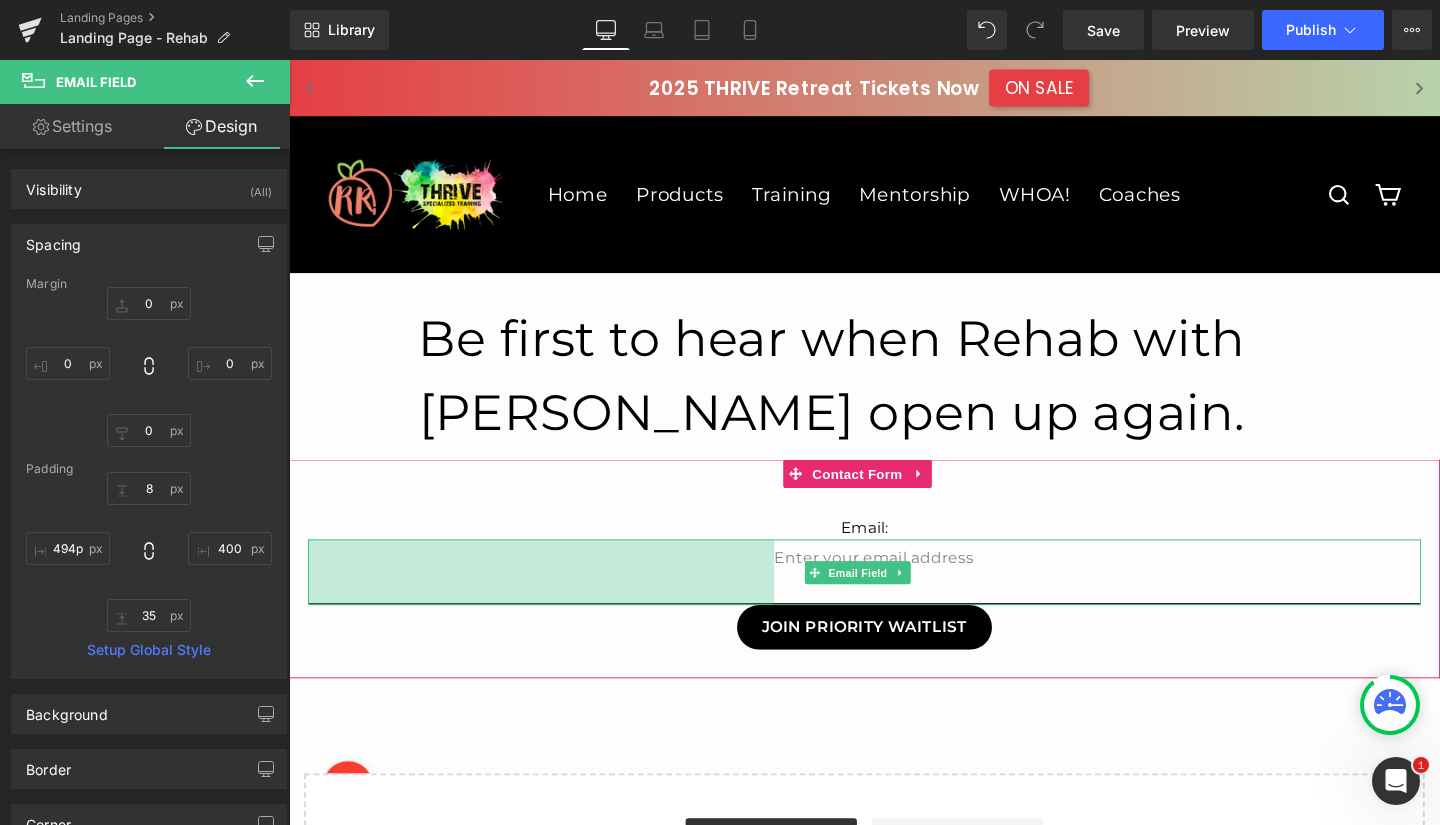 type on "495px" 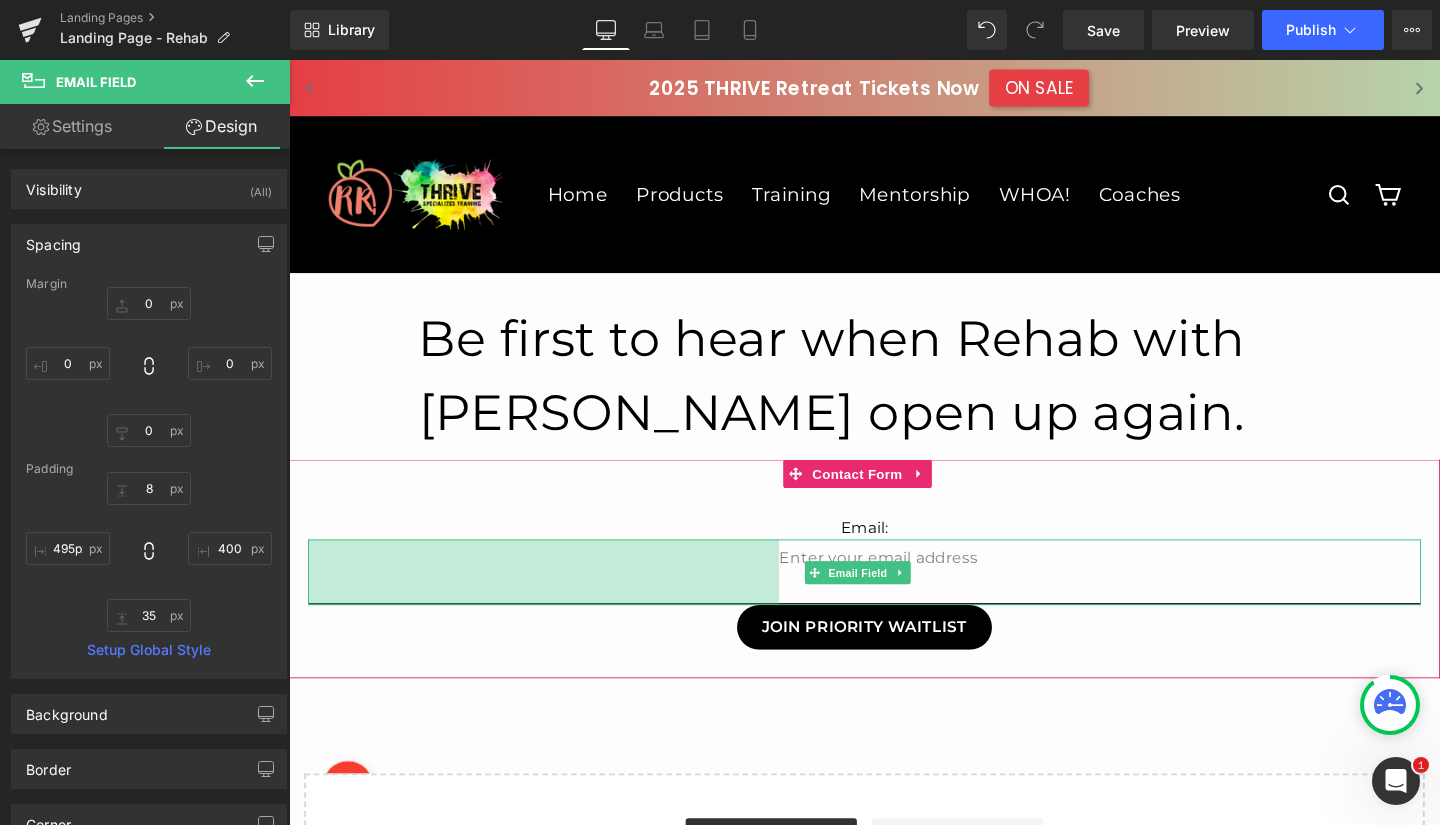 drag, startPoint x: 690, startPoint y: 578, endPoint x: 803, endPoint y: 581, distance: 113.03982 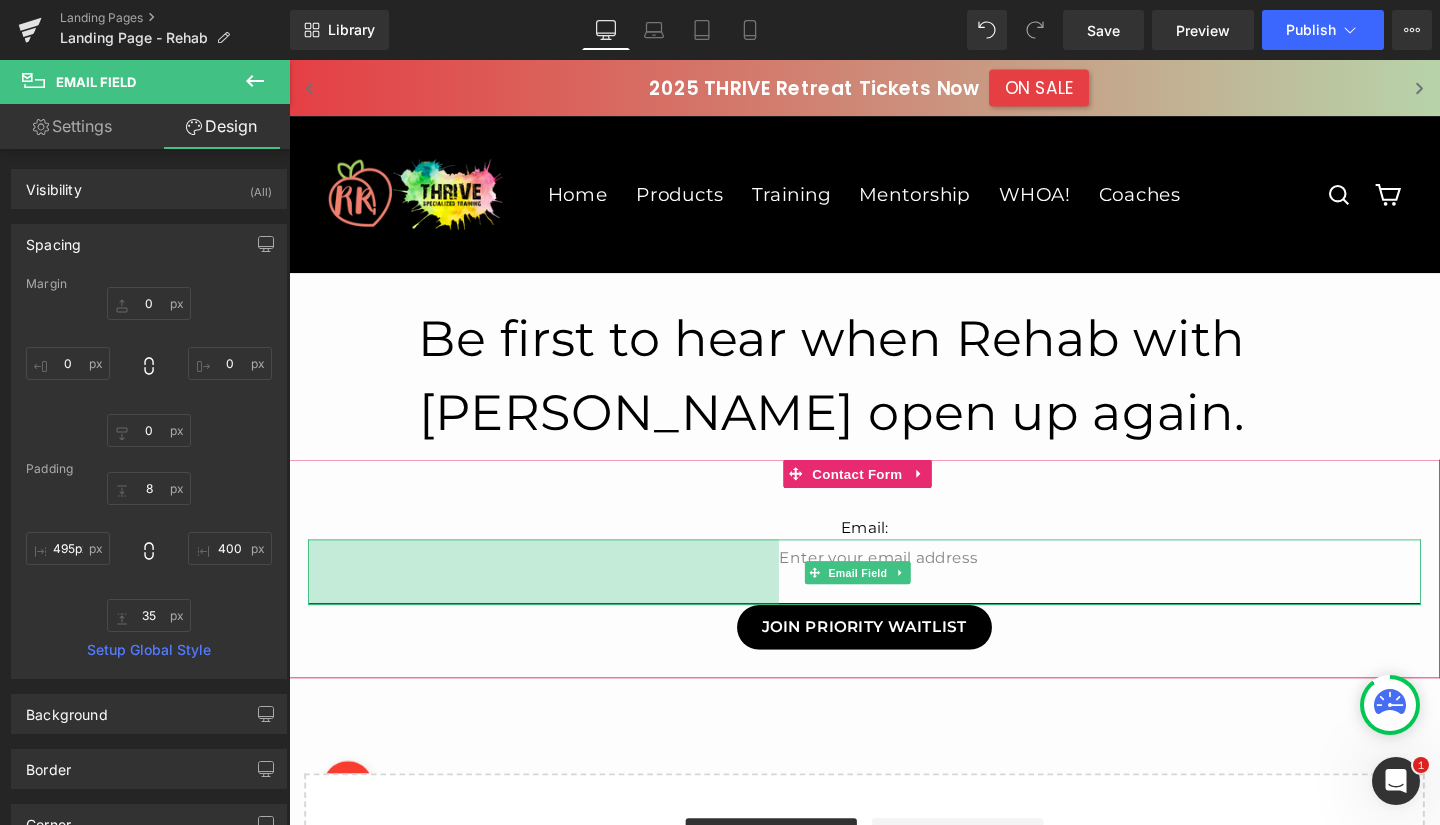 click on "495px" at bounding box center (556, 598) 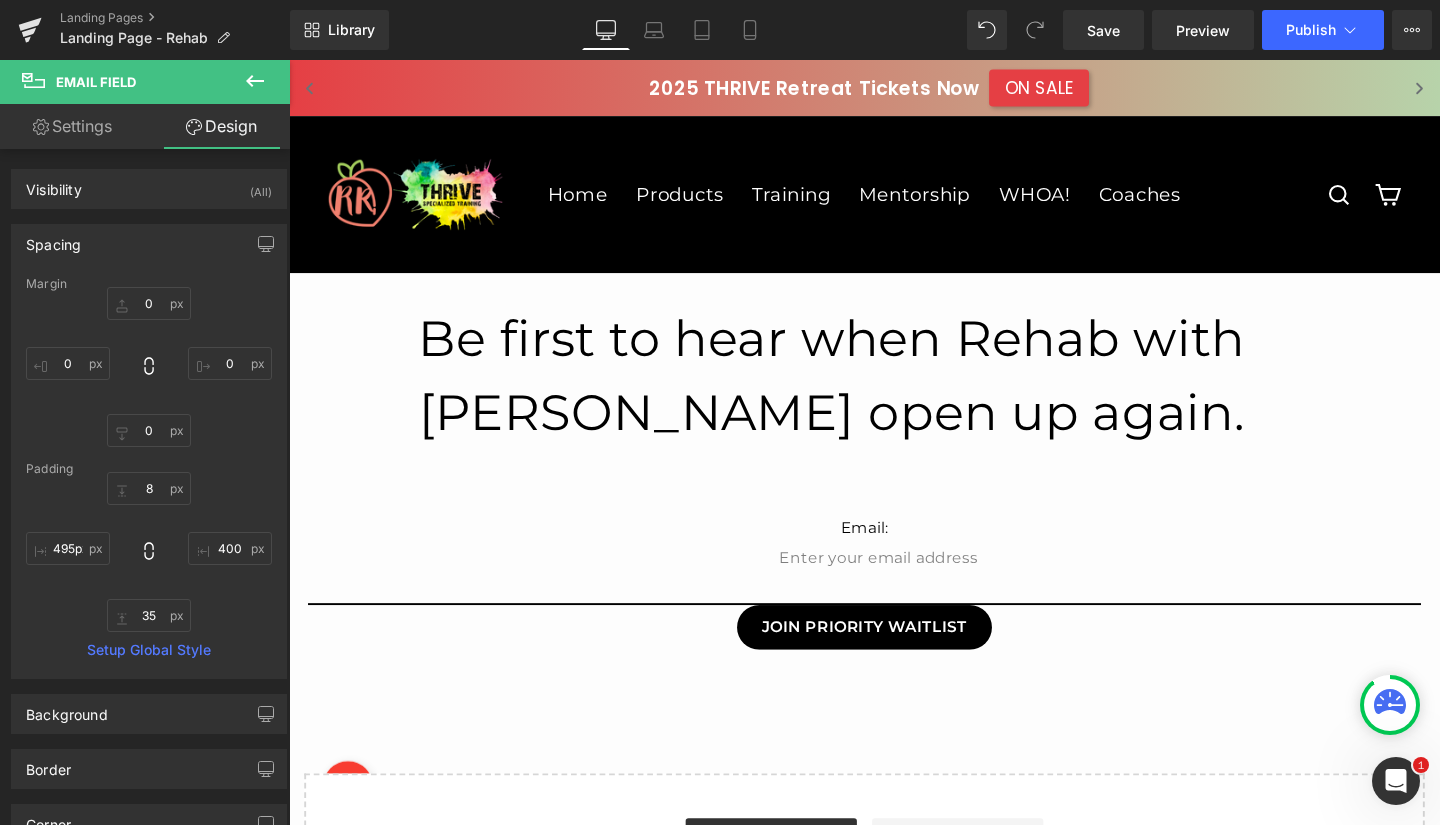 click on "Save" at bounding box center (1103, 30) 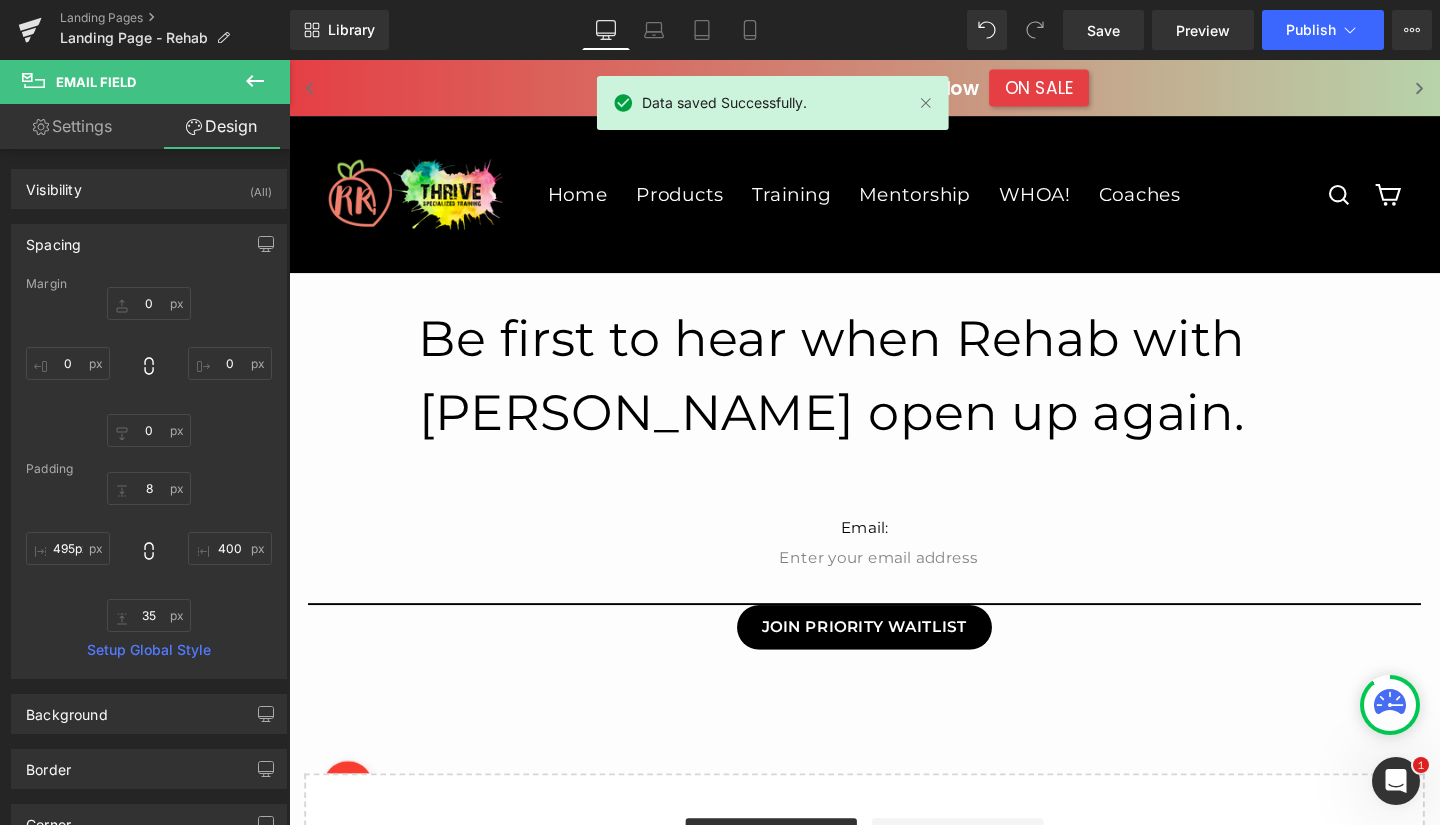 click on "Preview" at bounding box center (1203, 30) 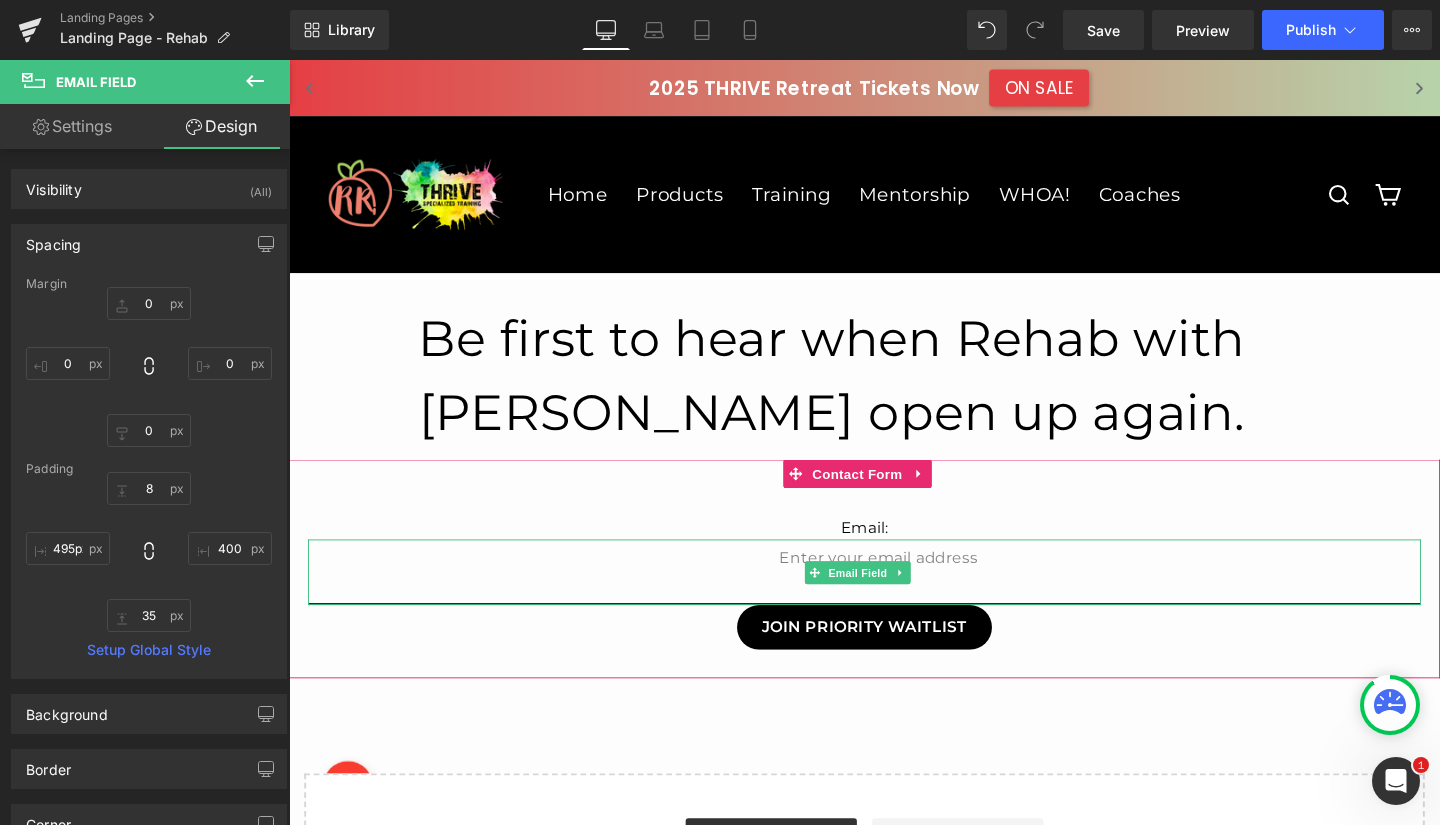 click at bounding box center [894, 598] 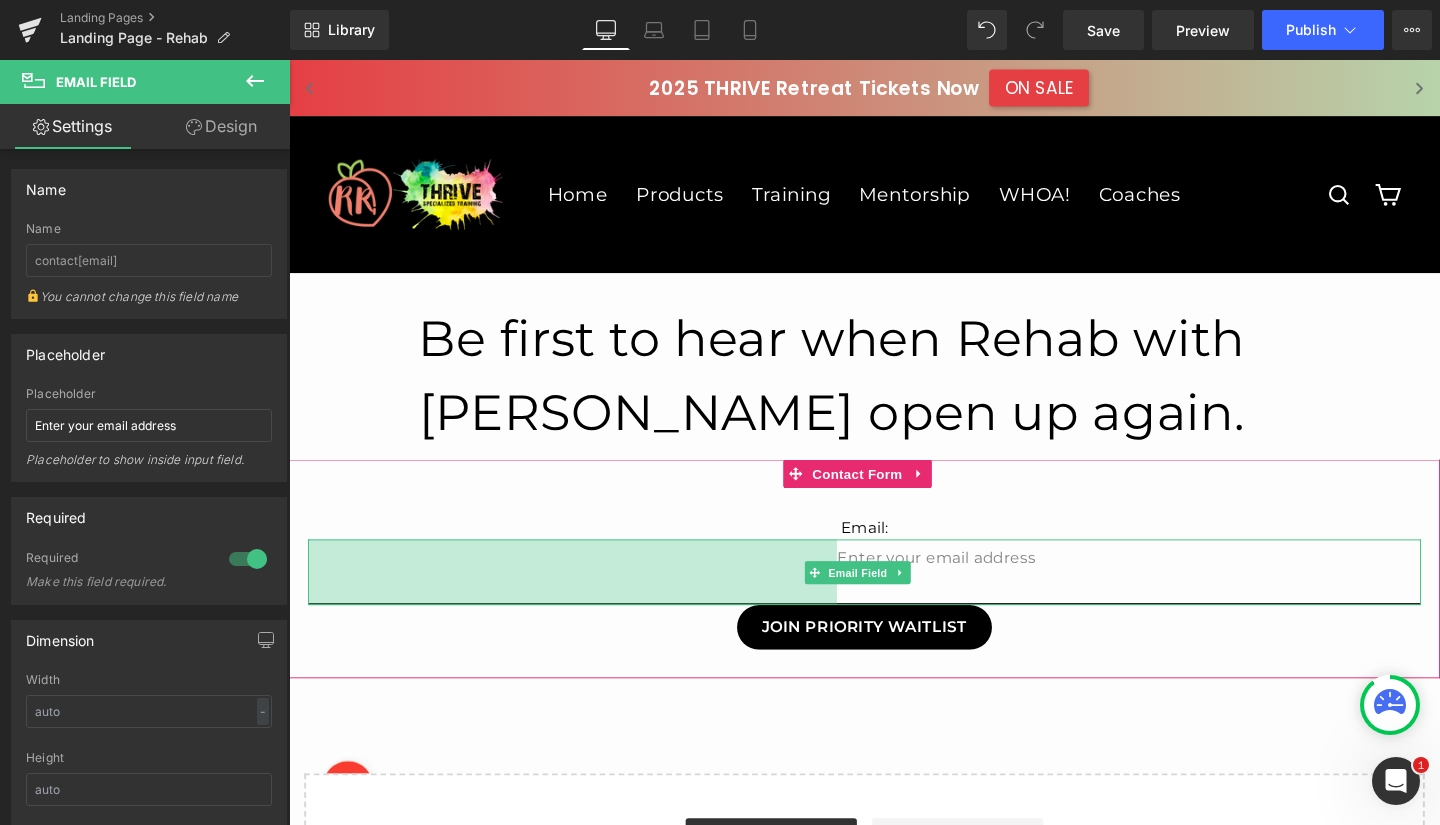 drag, startPoint x: 799, startPoint y: 581, endPoint x: 860, endPoint y: 584, distance: 61.073727 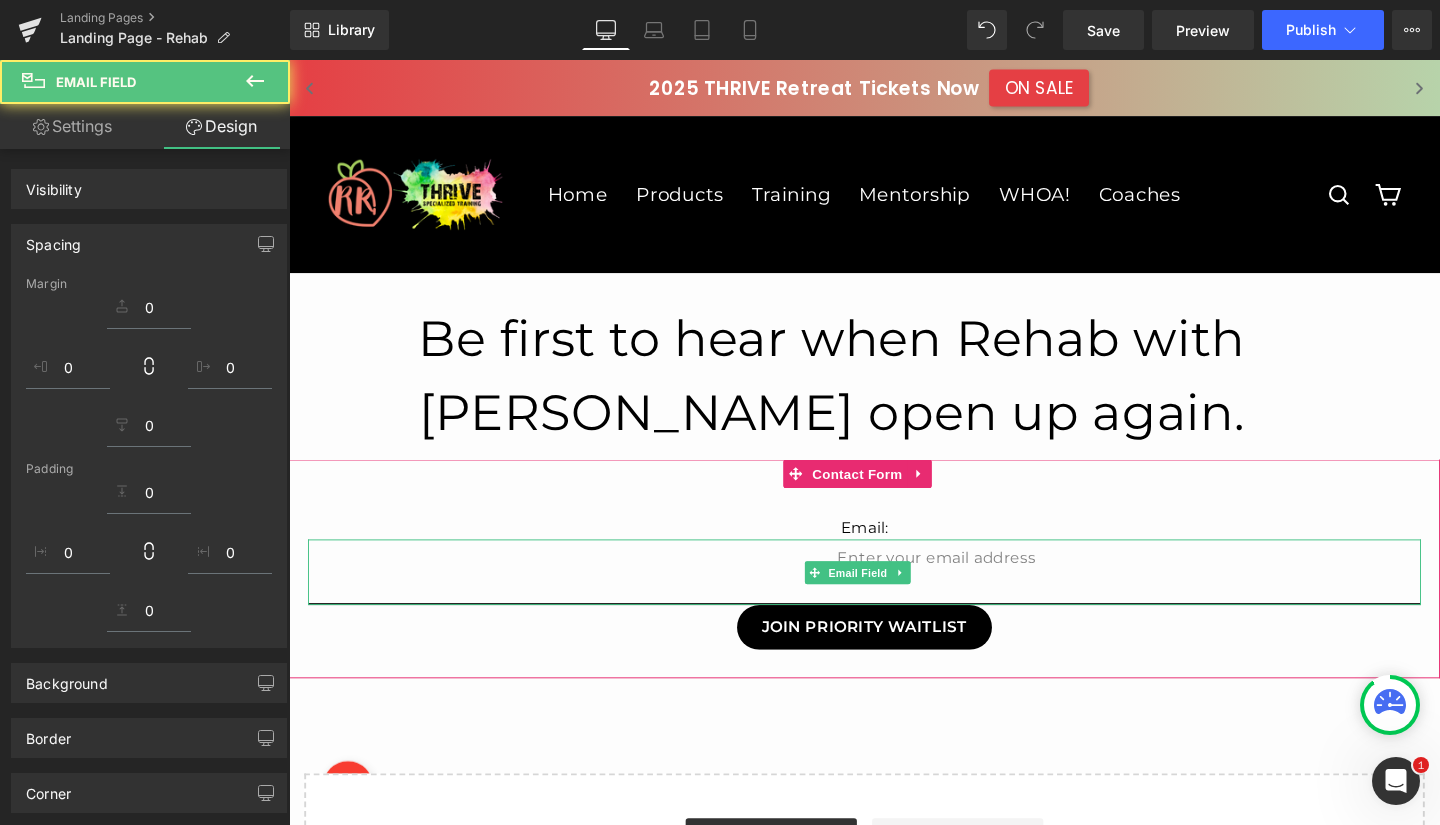 click on "Save" at bounding box center [1103, 30] 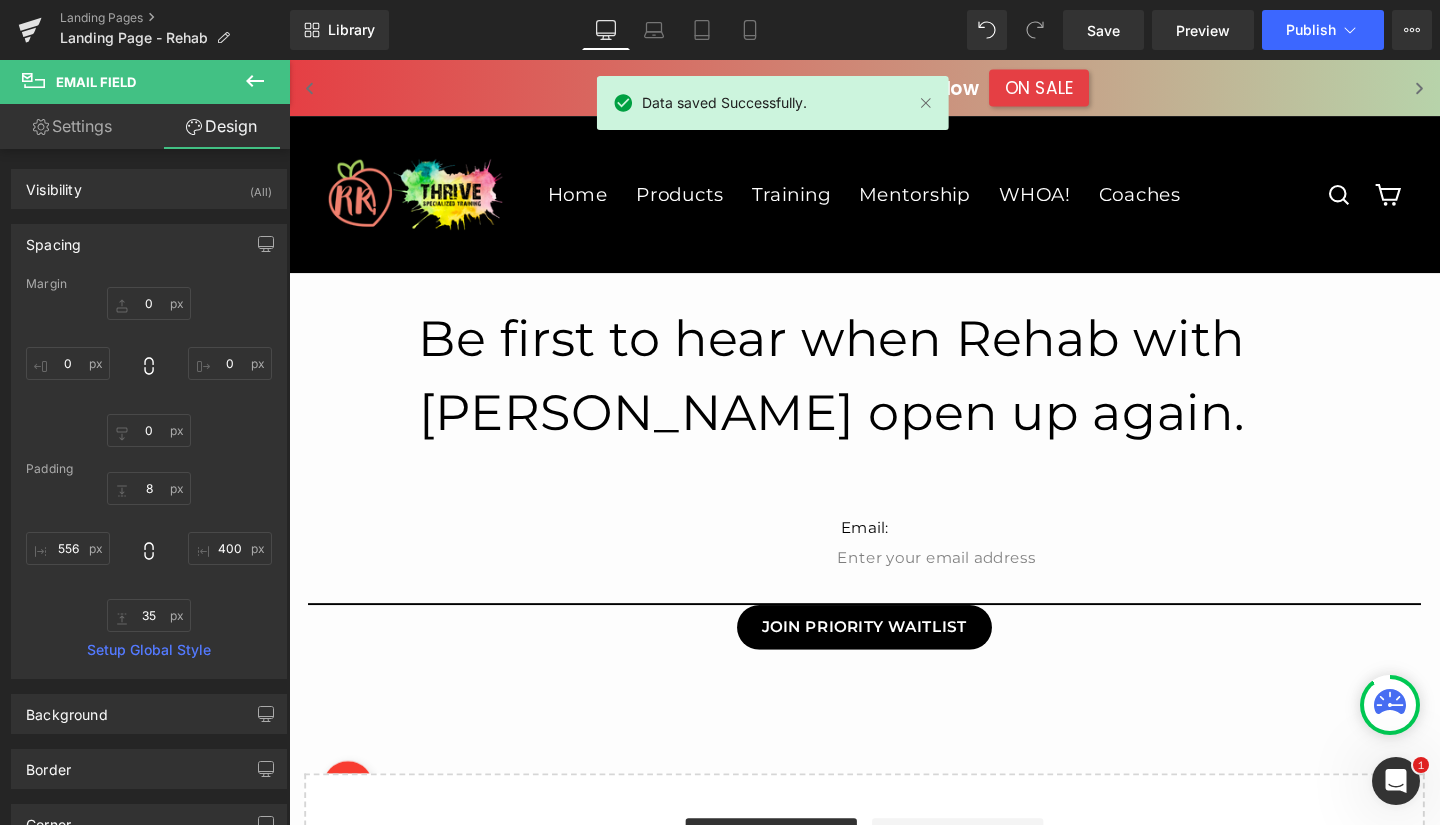 click on "Preview" at bounding box center (1203, 30) 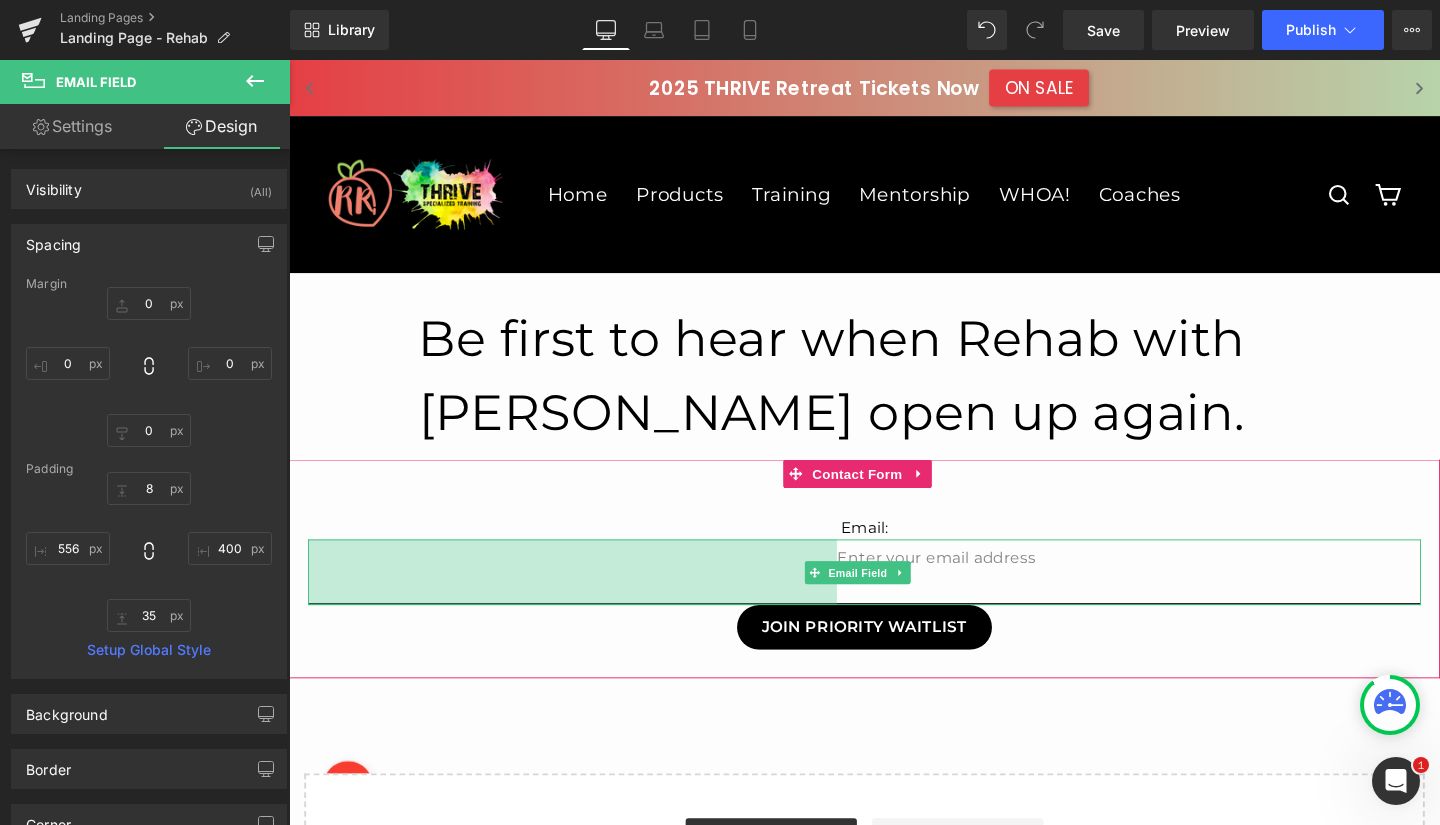 click on "556px" at bounding box center [587, 598] 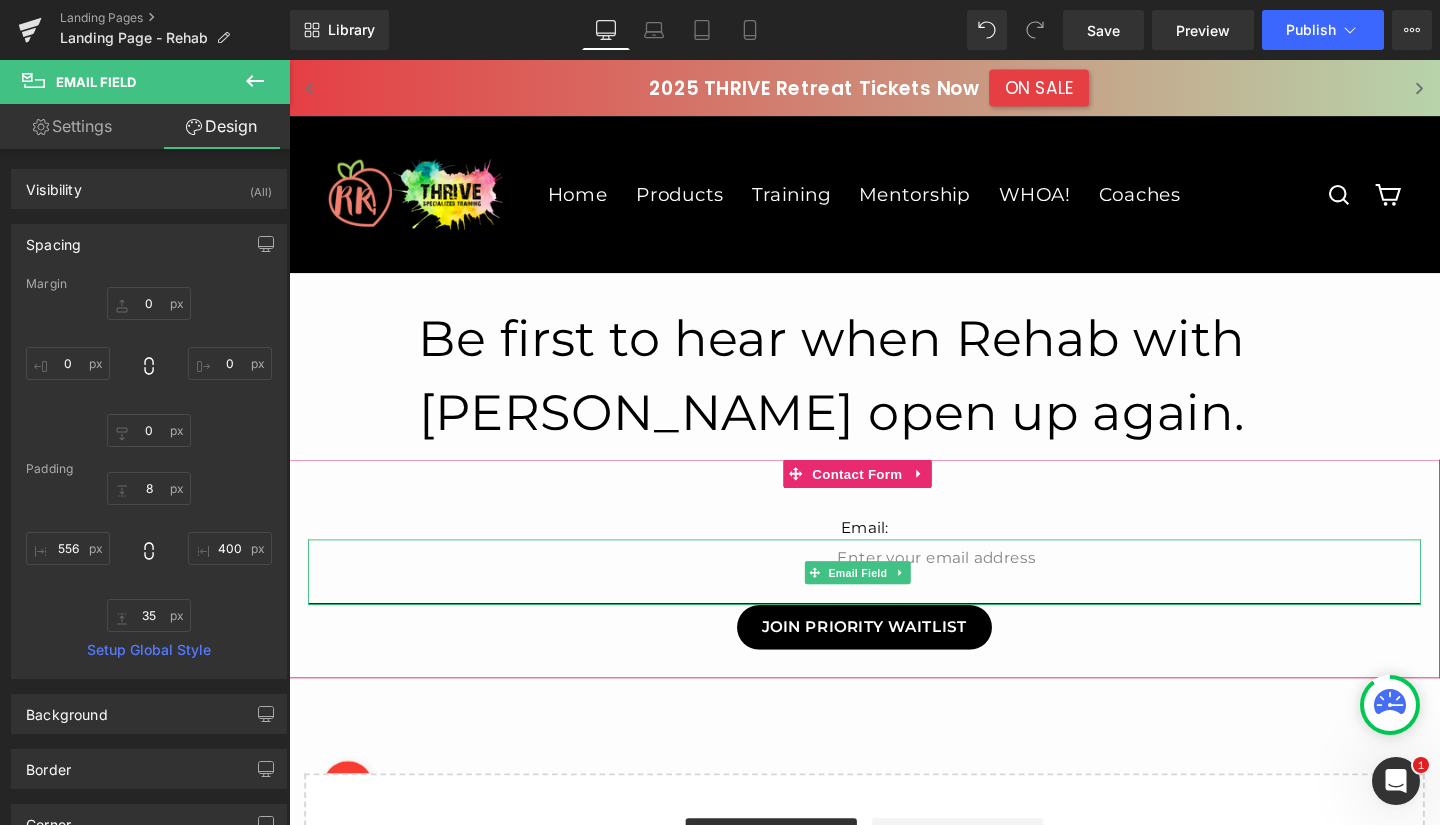 click on "556px" at bounding box center (587, 598) 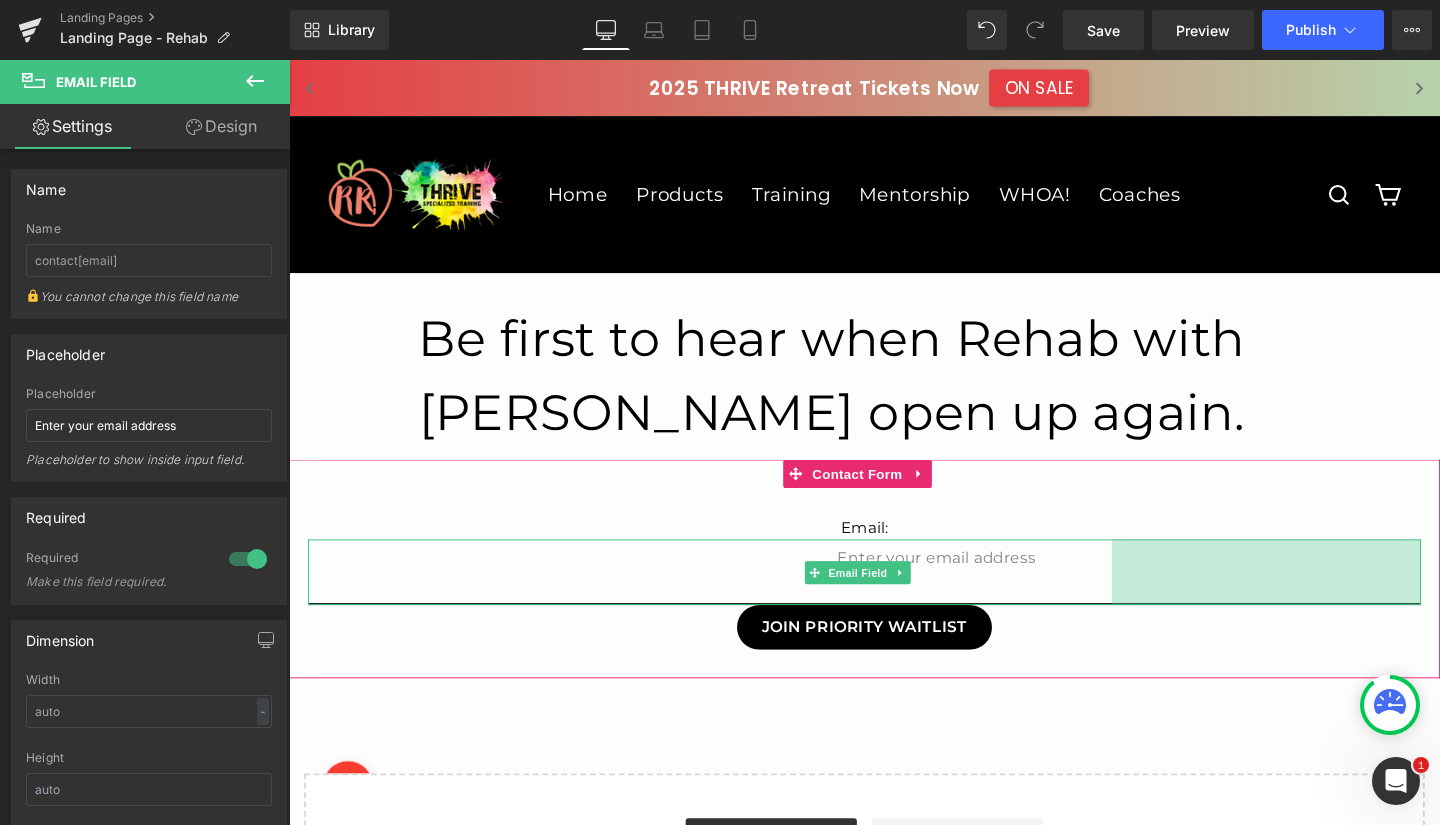 drag, startPoint x: 1072, startPoint y: 580, endPoint x: 1147, endPoint y: 586, distance: 75.23962 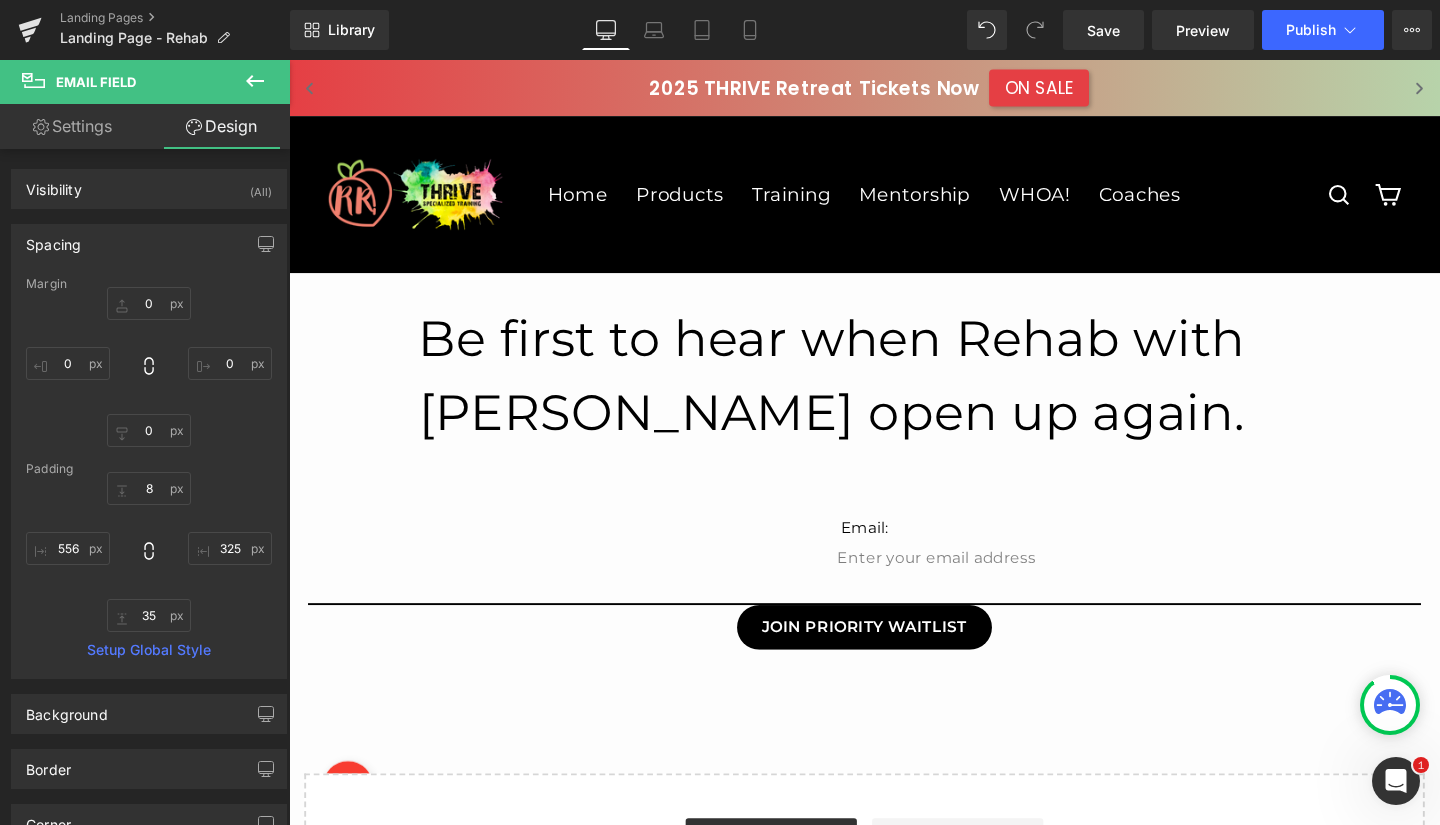 click on "Save" at bounding box center [1103, 30] 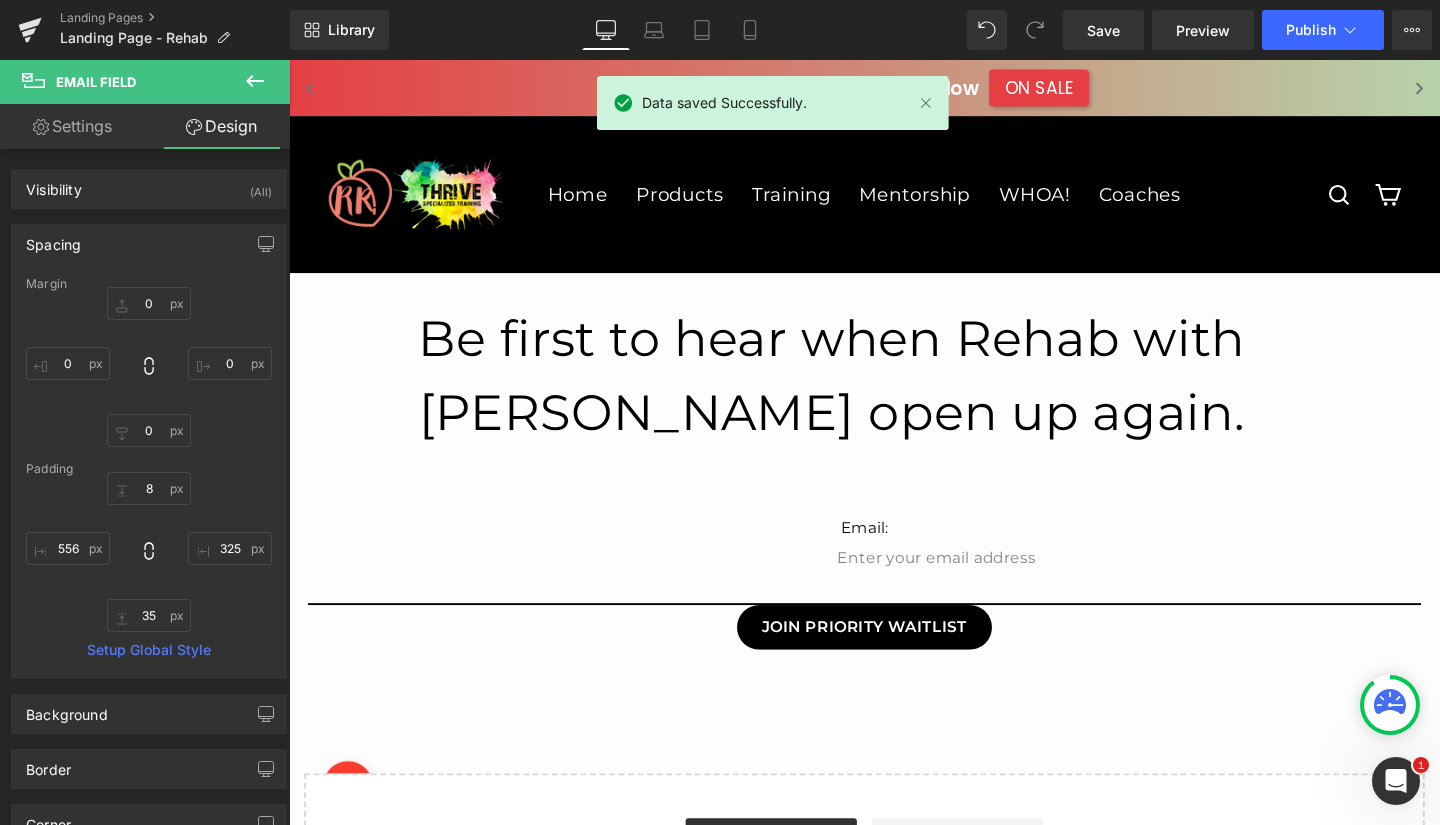 click on "Preview" at bounding box center [1203, 30] 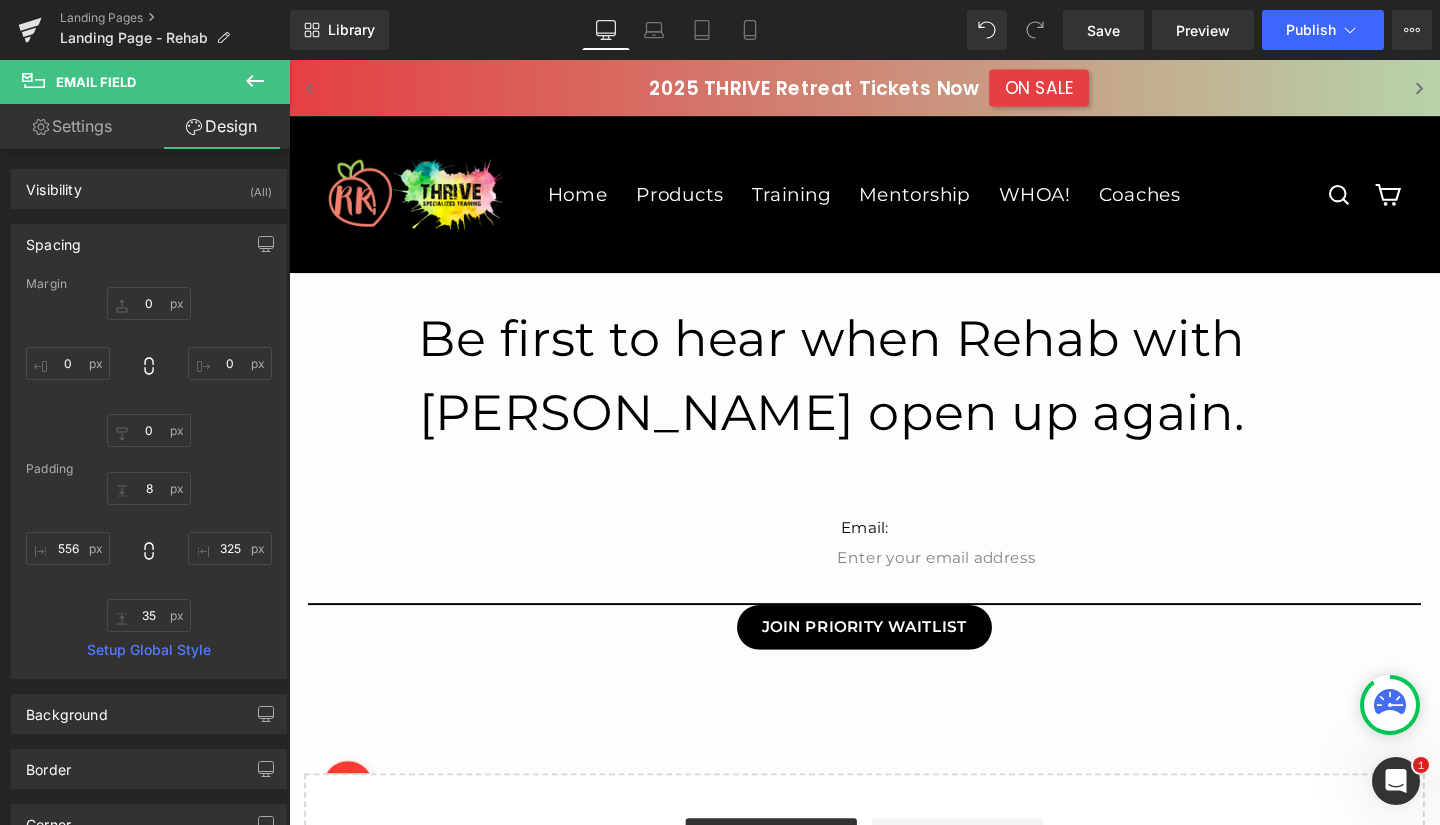 click 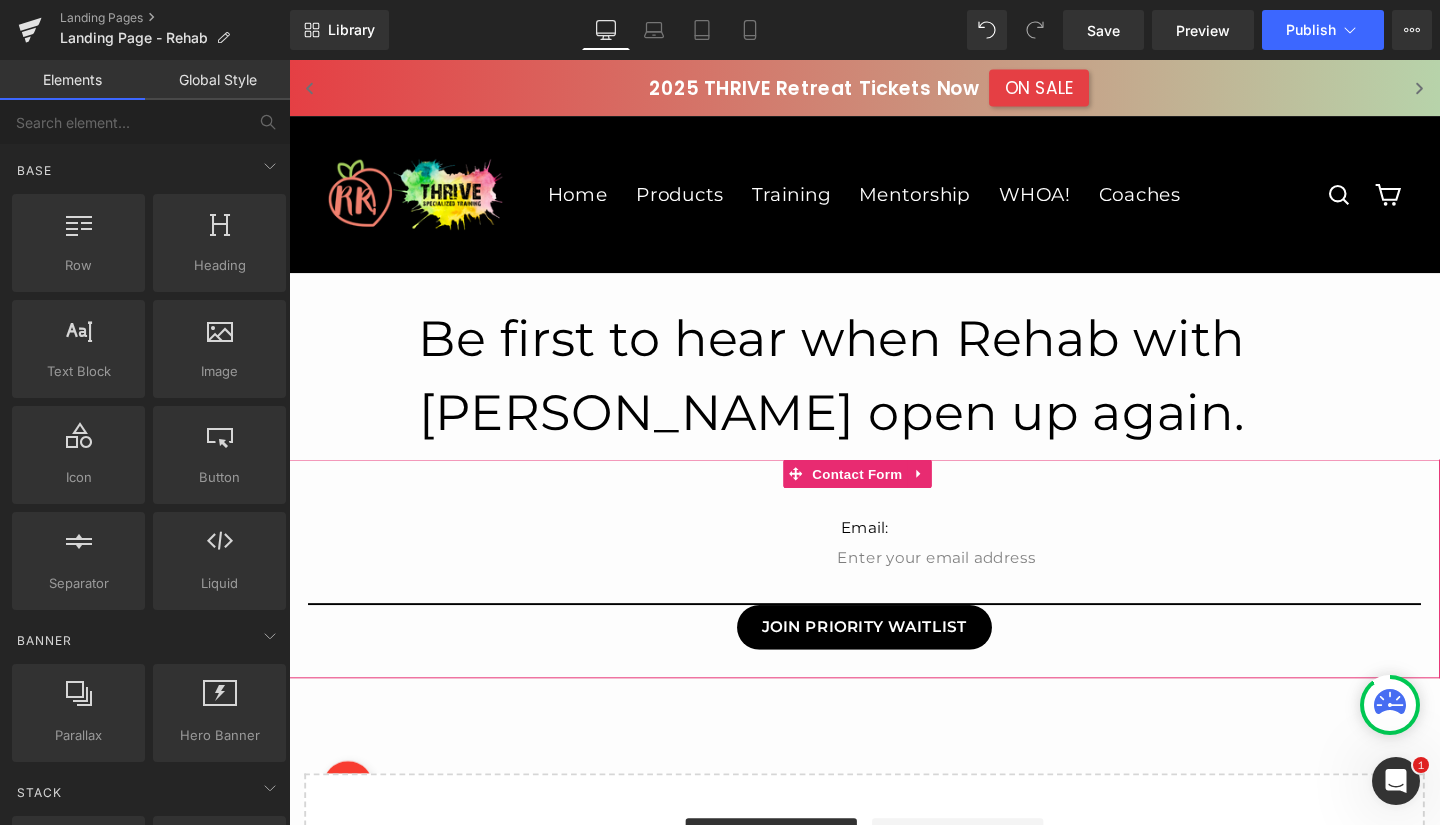 click on "Email: Text Block         Email Field     35px   556px   325px   JOIN PRIORITY WAITLIST   Submit Button
Contact Form   60px" at bounding box center (894, 595) 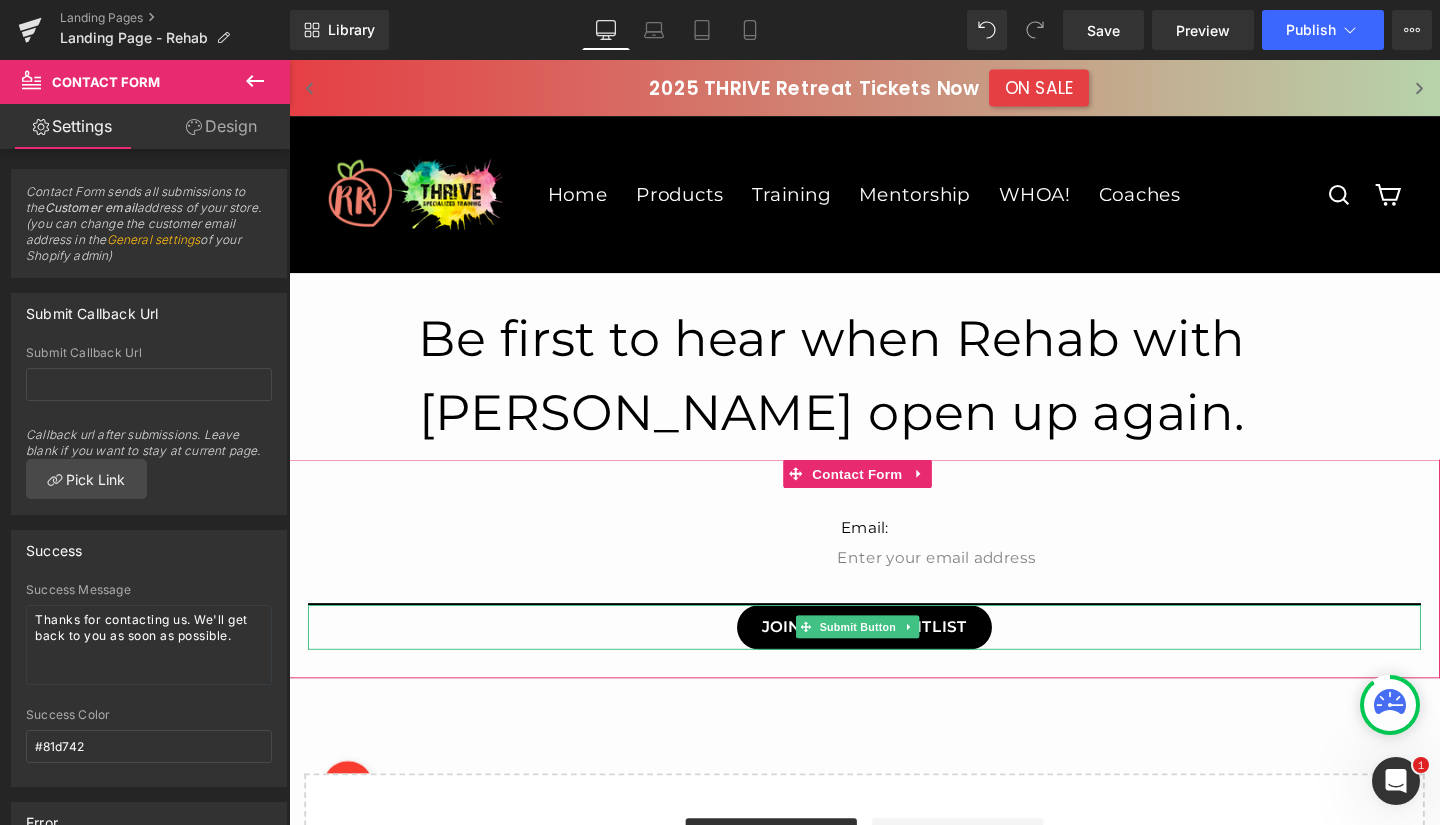 click on "Submit Button" at bounding box center (886, 656) 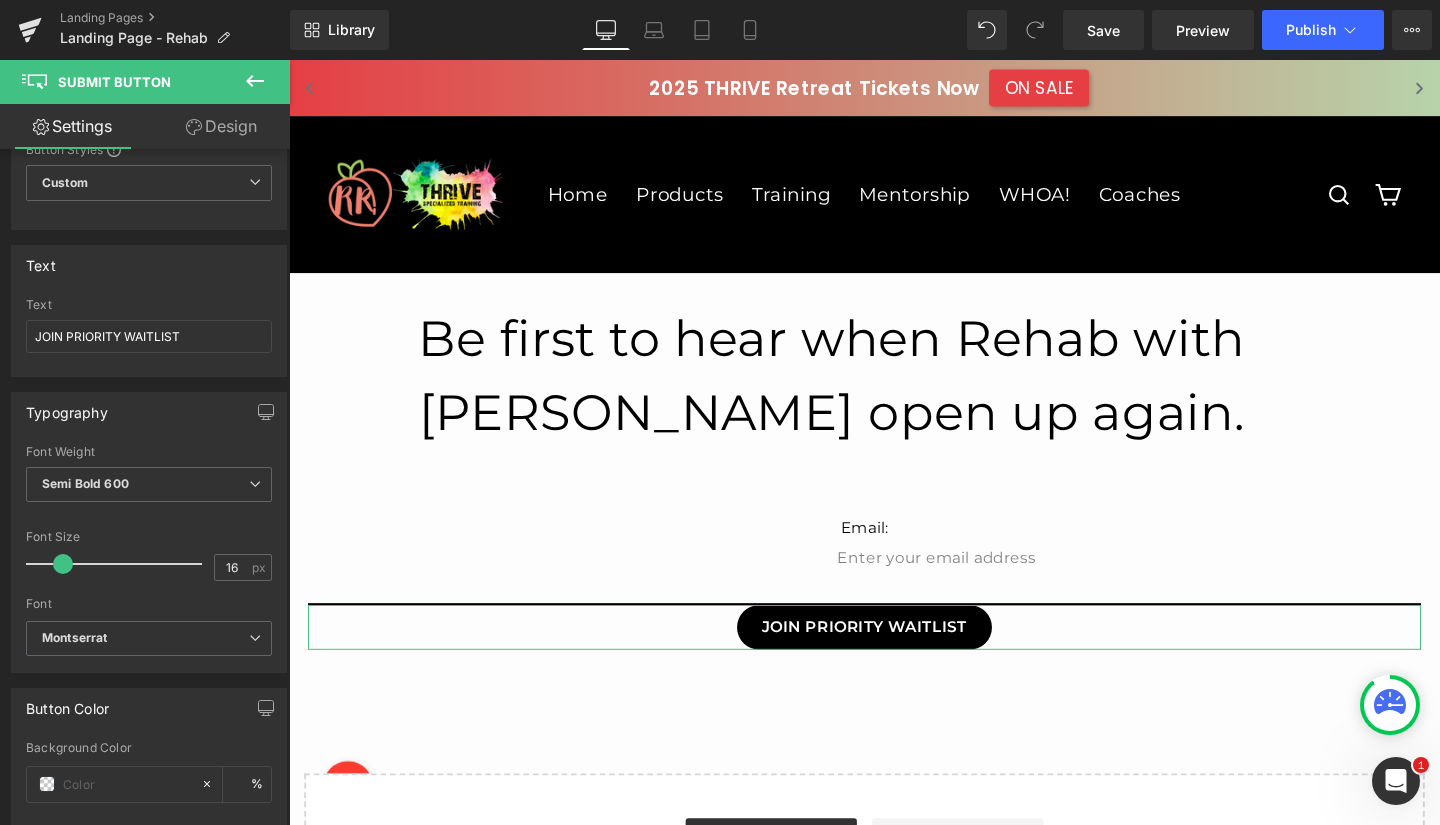 scroll, scrollTop: 0, scrollLeft: 0, axis: both 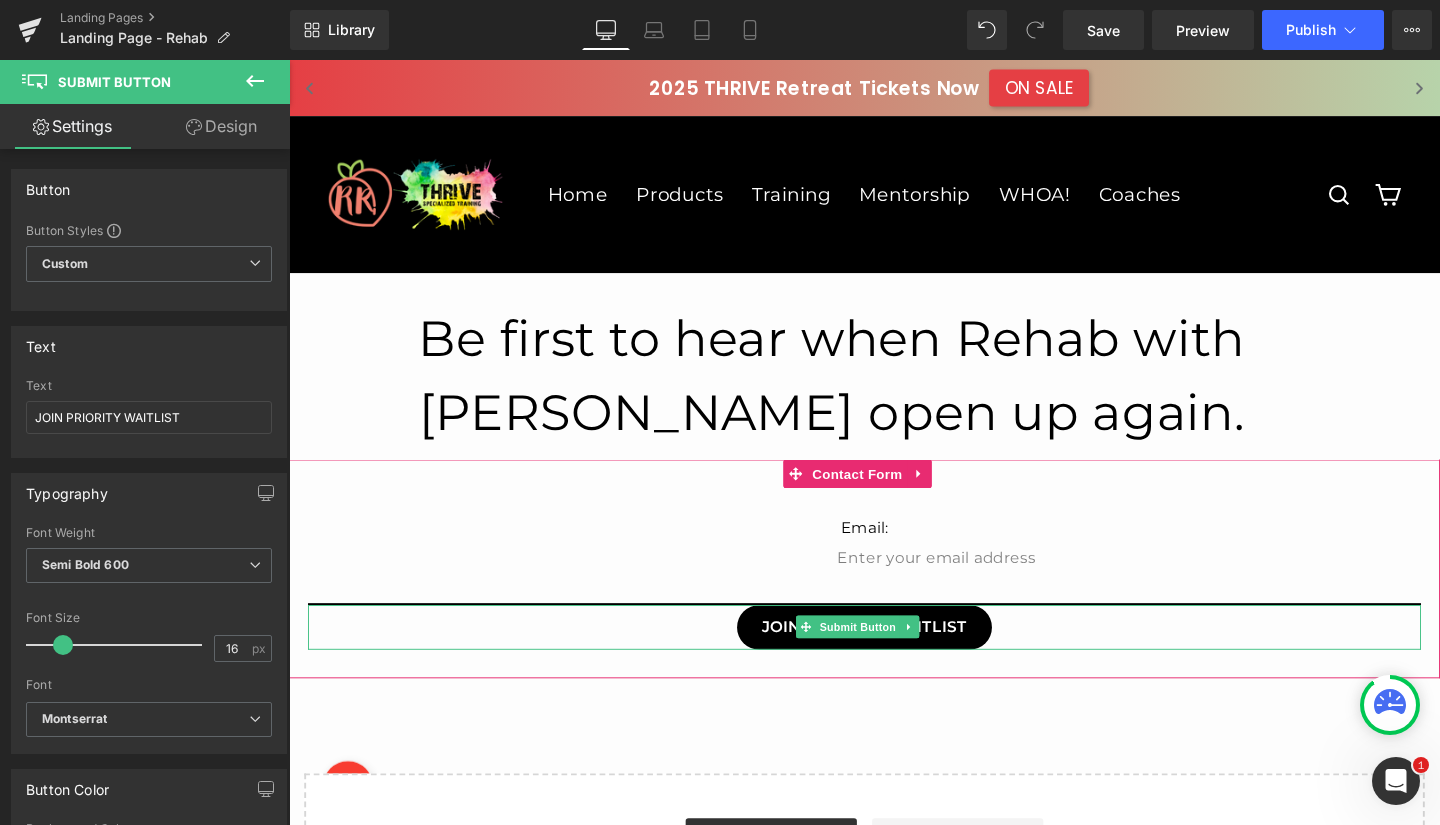 click on "JOIN PRIORITY WAITLIST" at bounding box center [894, 656] 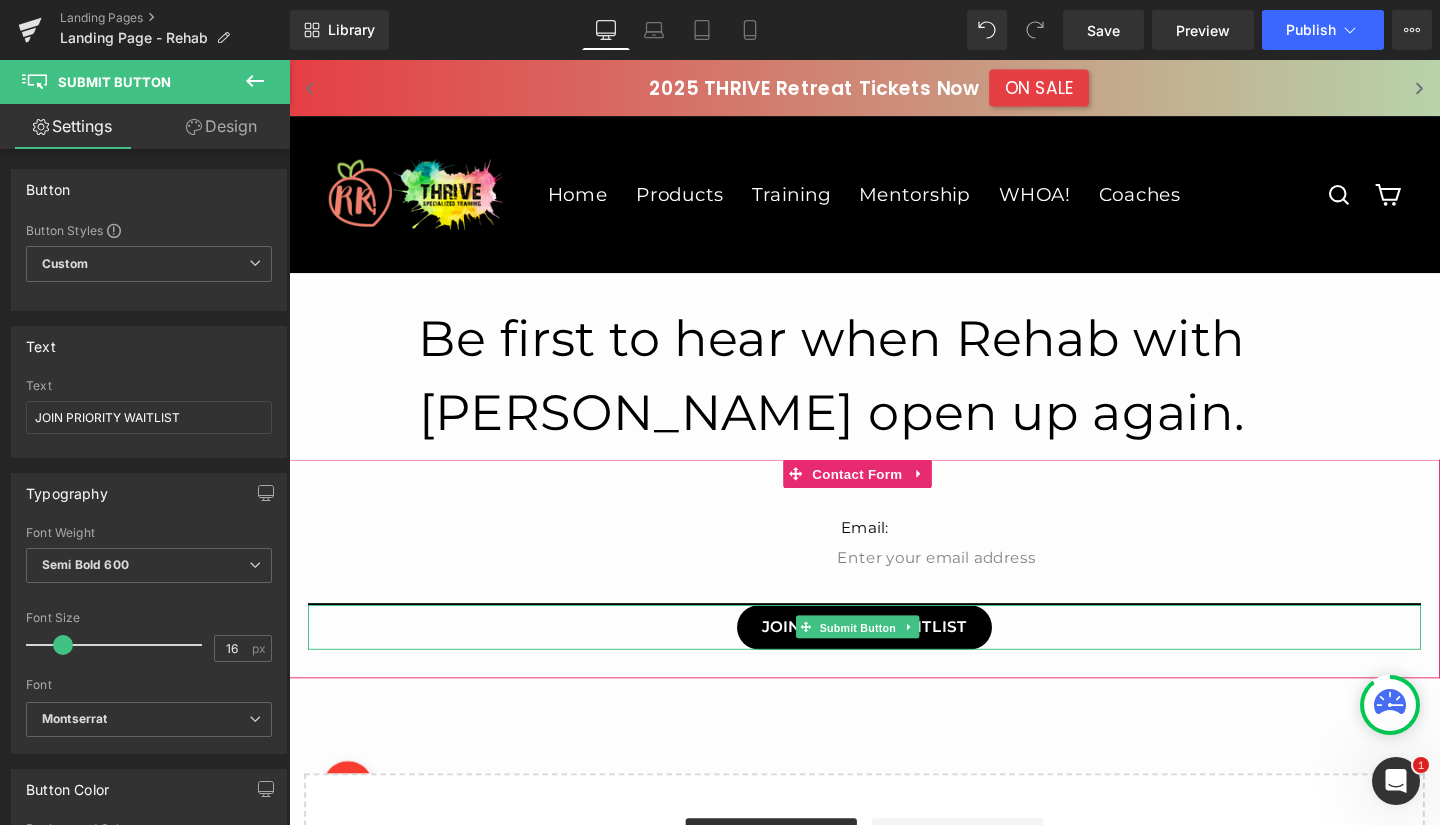 click on "Submit Button" at bounding box center (886, 657) 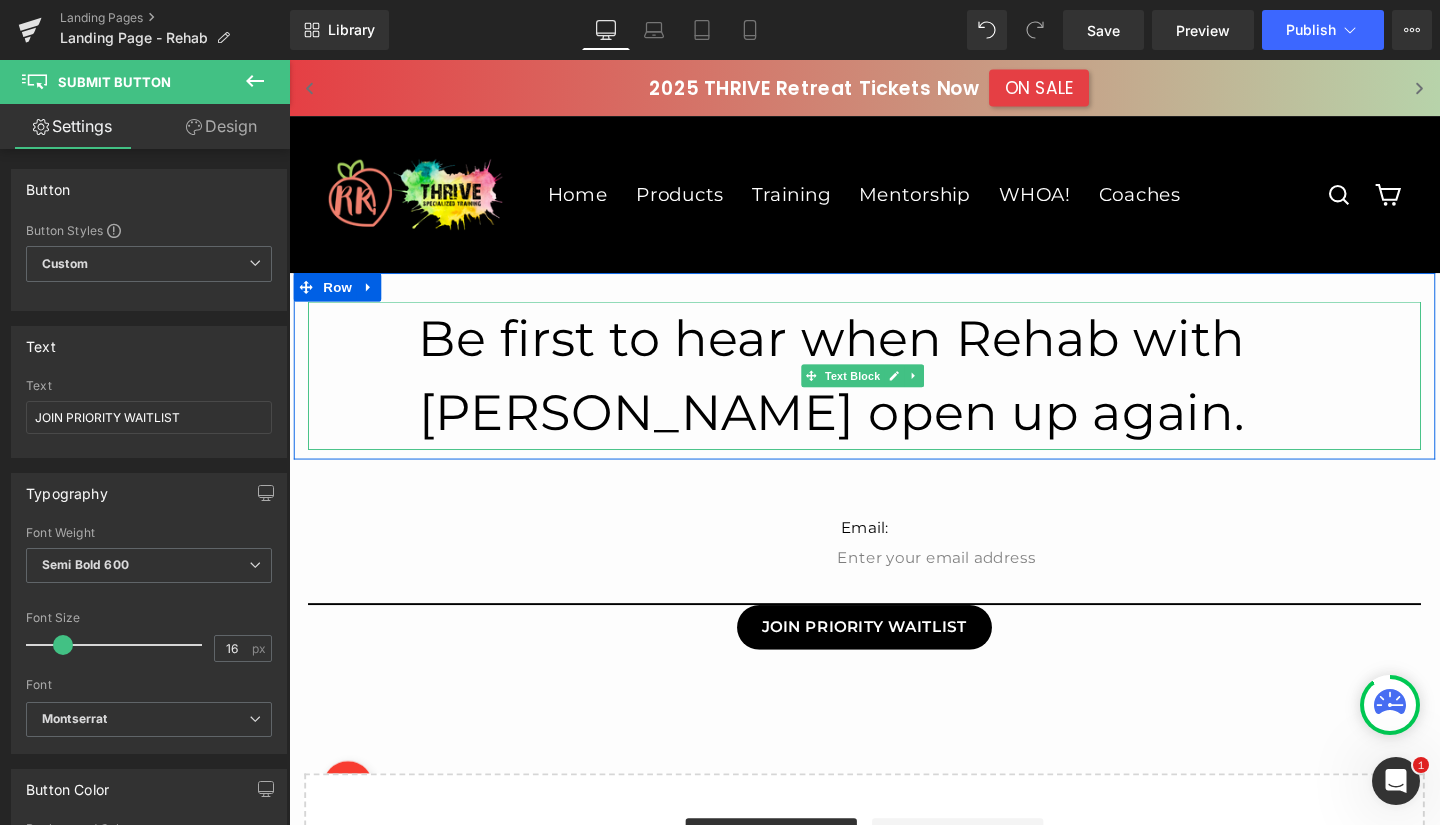 click on "Be first to hear when Rehab with [PERSON_NAME] open up again." at bounding box center [859, 392] 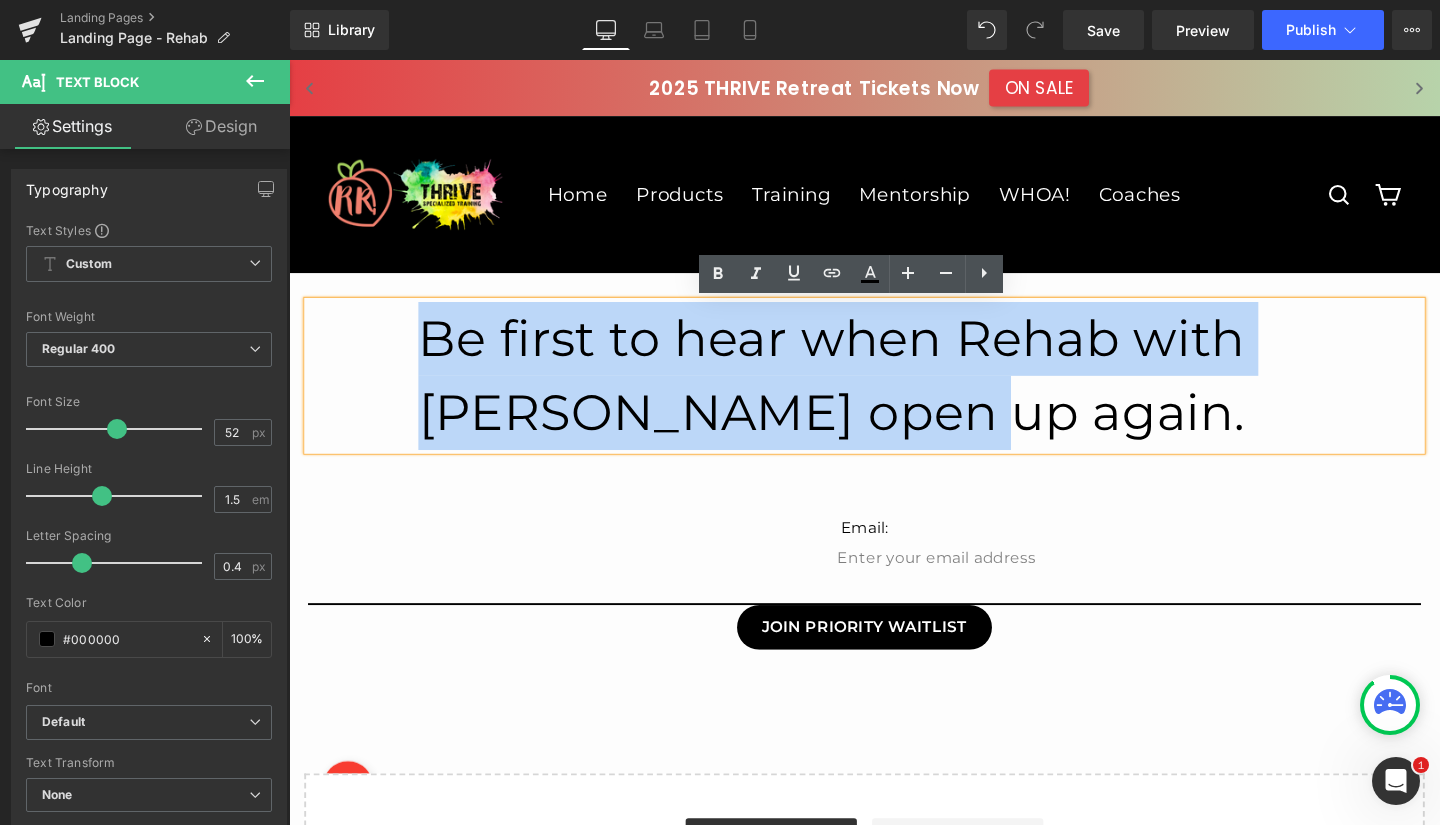 drag, startPoint x: 429, startPoint y: 356, endPoint x: 1135, endPoint y: 423, distance: 709.17206 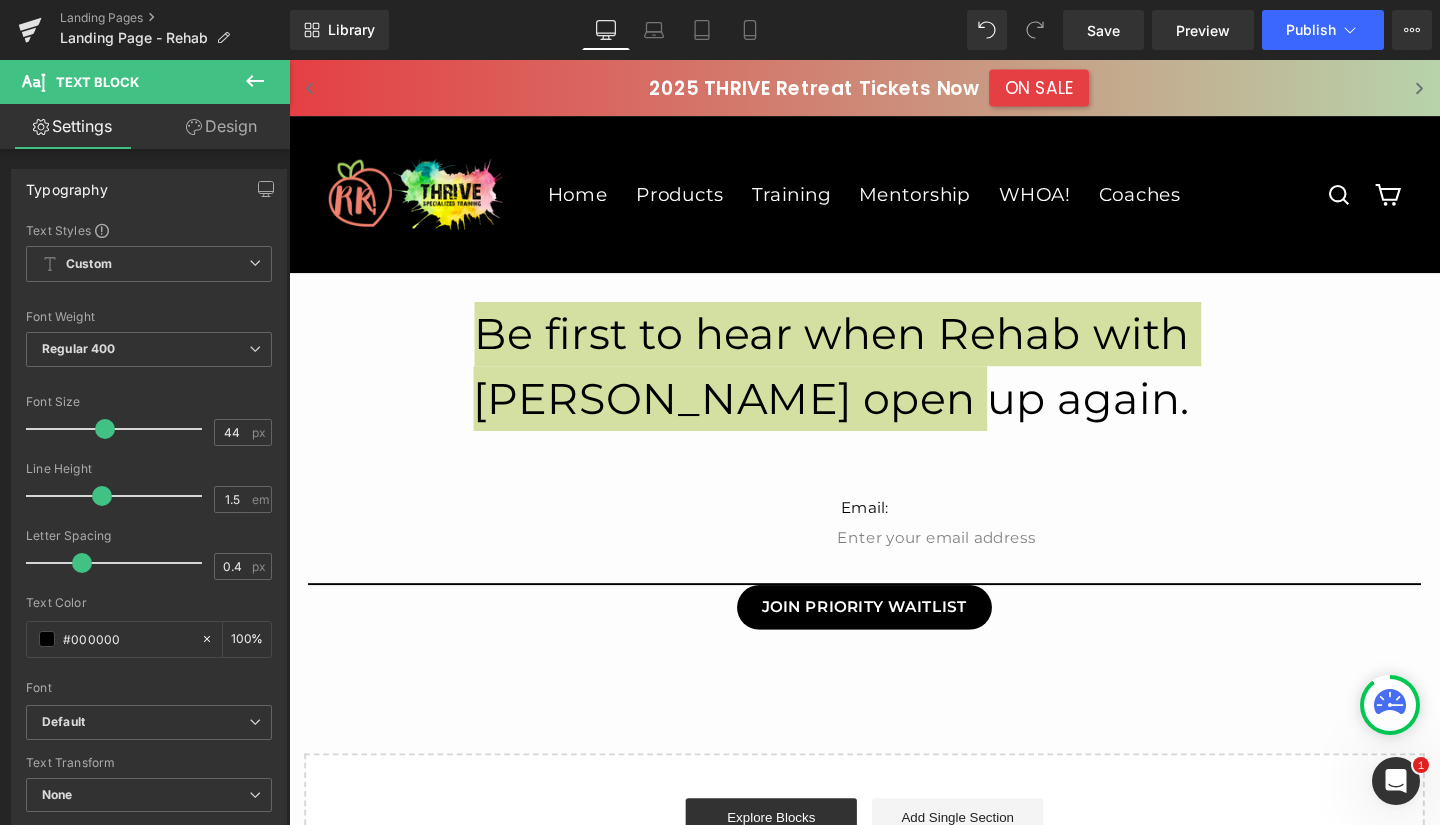 drag, startPoint x: 113, startPoint y: 429, endPoint x: 97, endPoint y: 431, distance: 16.124516 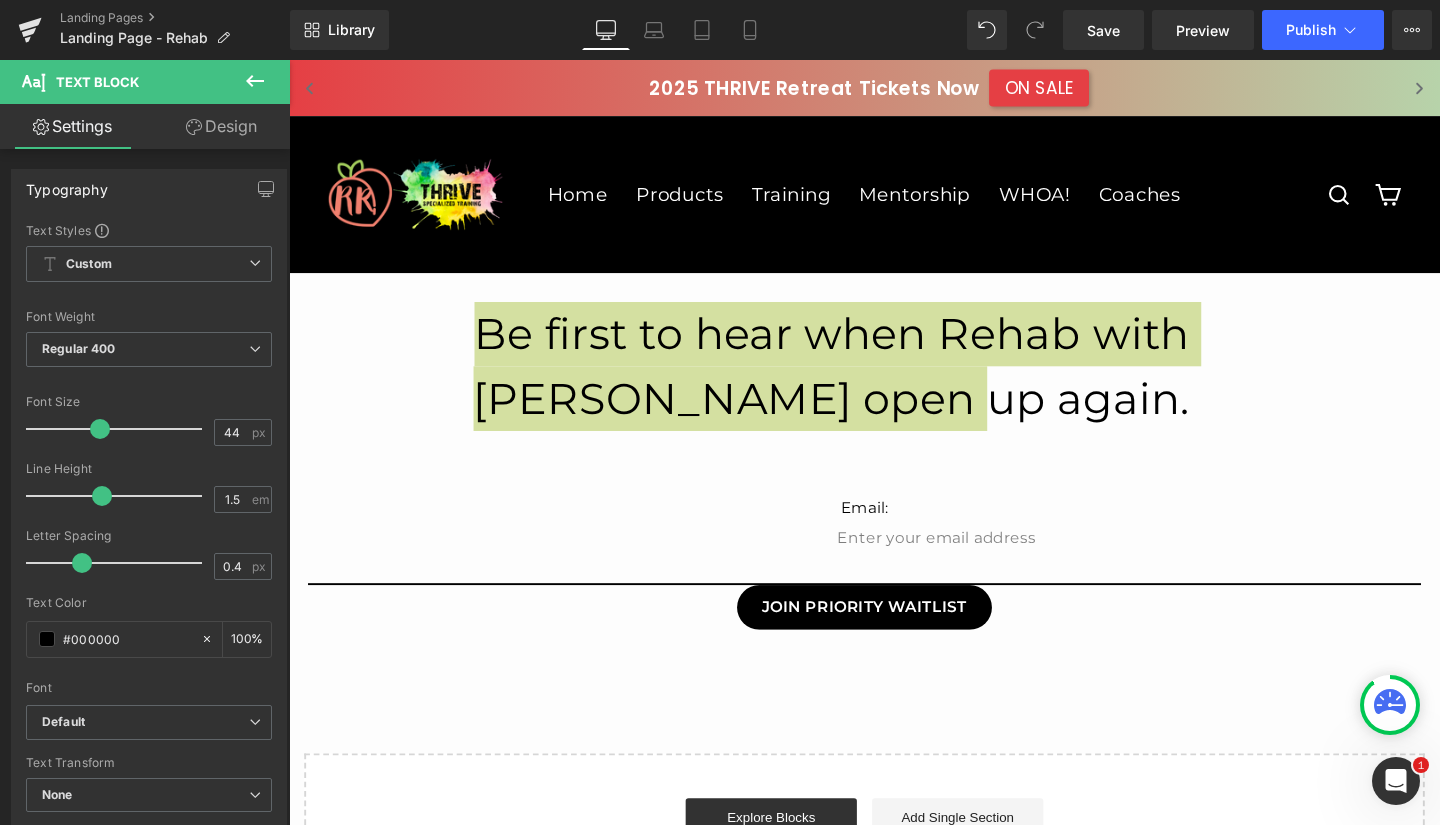 type on "42" 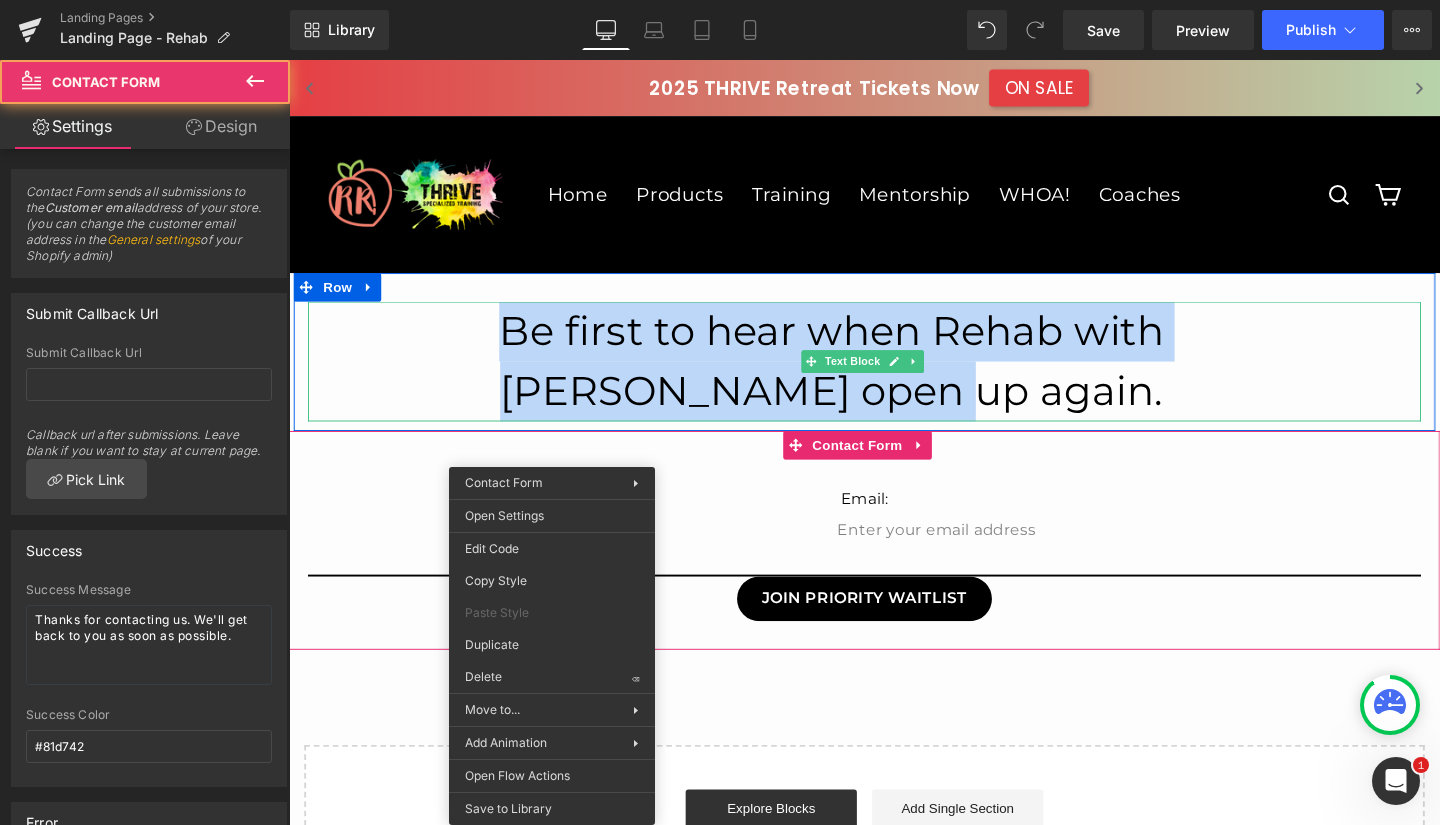 click on "Be first to hear when Rehab with [PERSON_NAME] open up again." at bounding box center (859, 377) 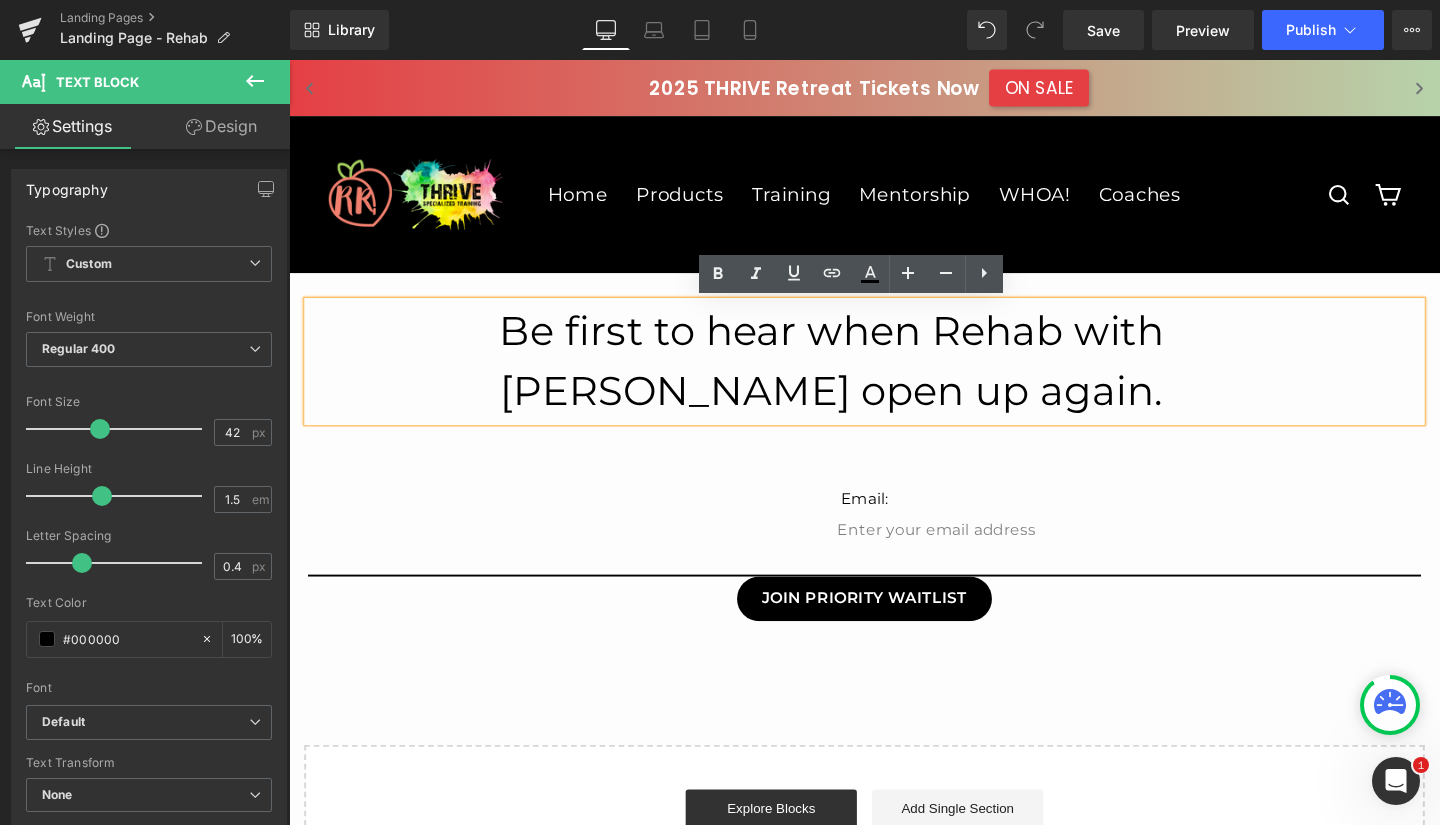 click on "Save" at bounding box center (1103, 30) 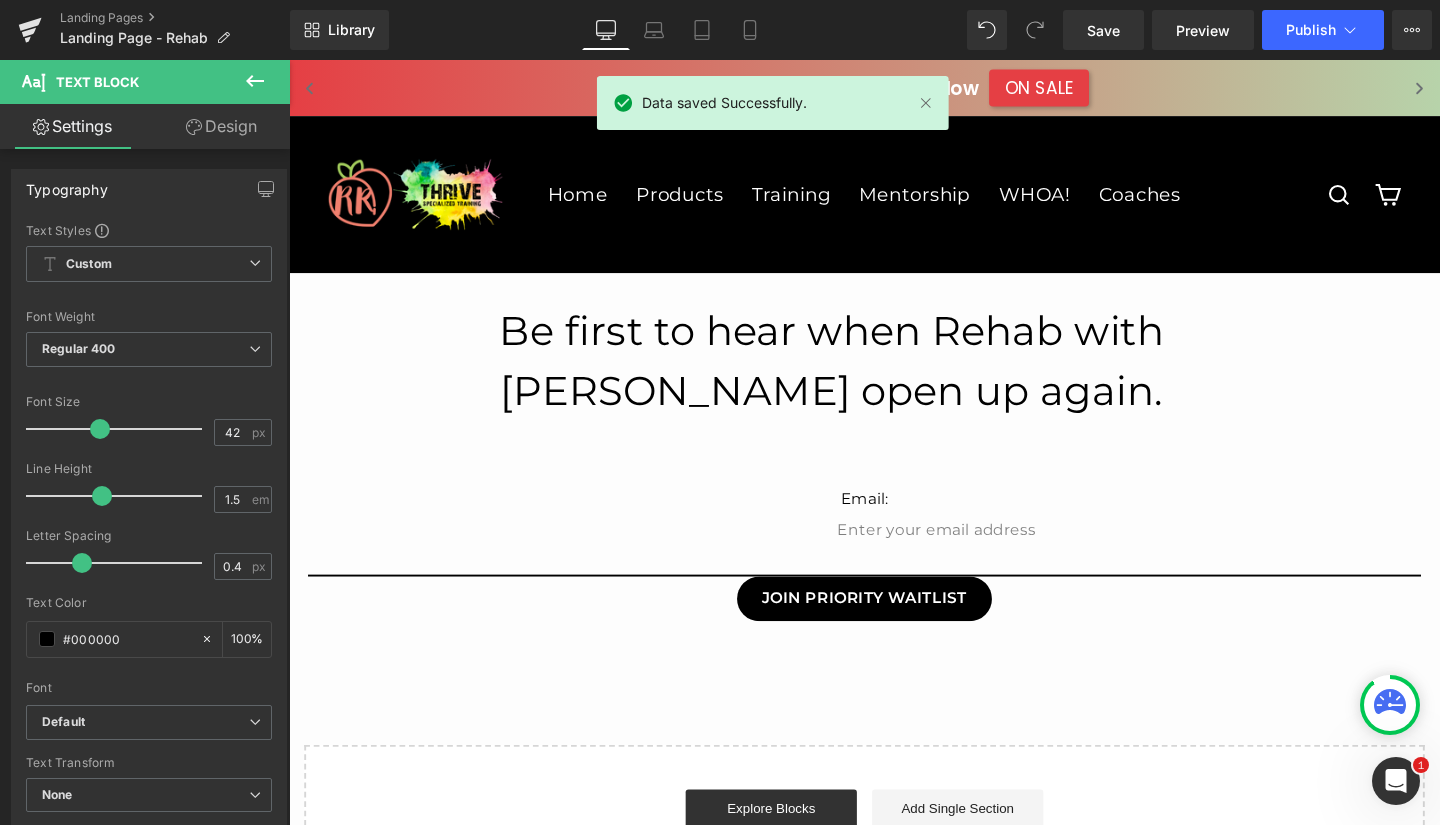 click on "Preview" at bounding box center [1203, 30] 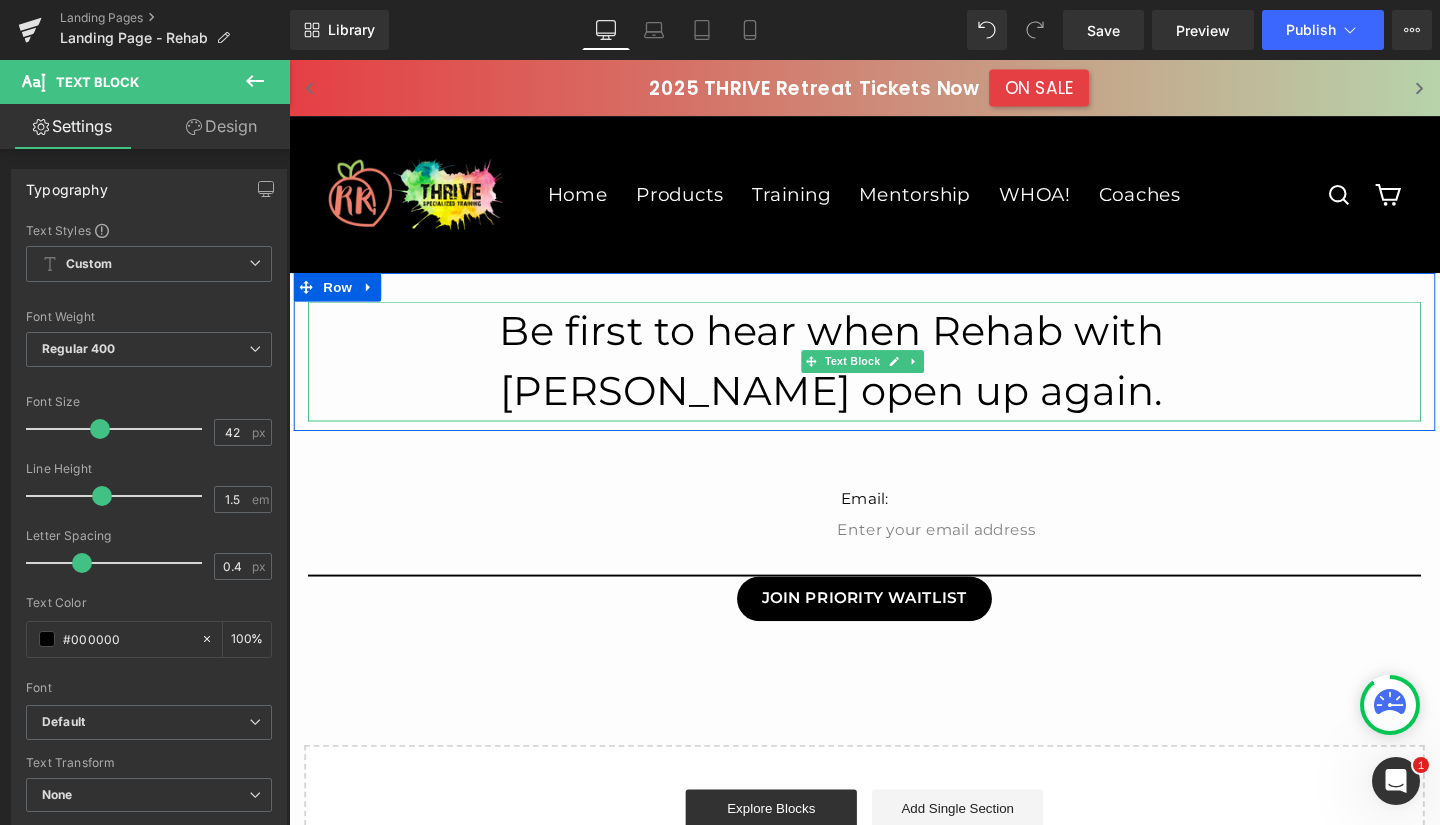 click on "Be first to hear when Rehab with [PERSON_NAME] open up again." at bounding box center (859, 377) 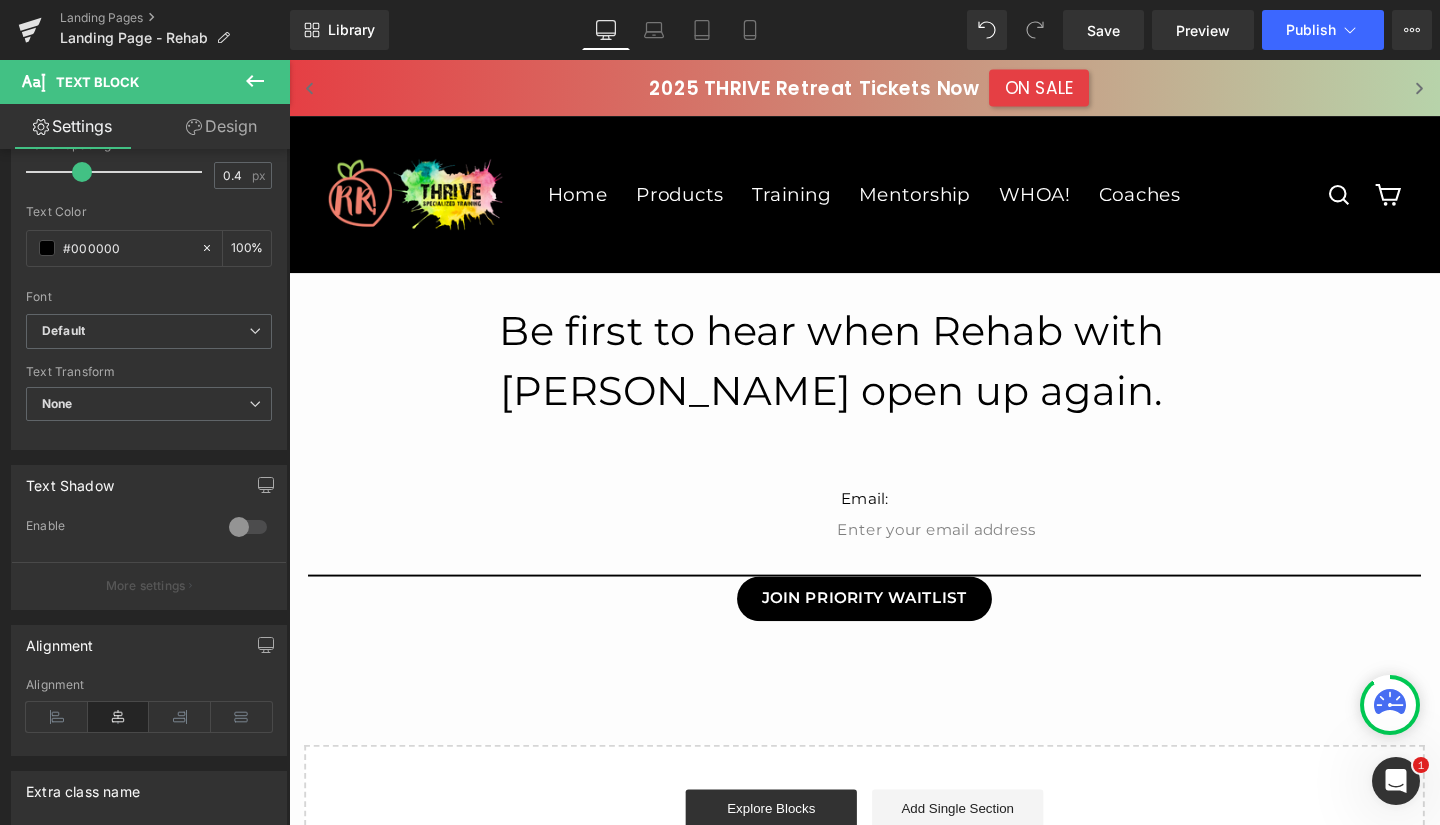 scroll, scrollTop: 392, scrollLeft: 0, axis: vertical 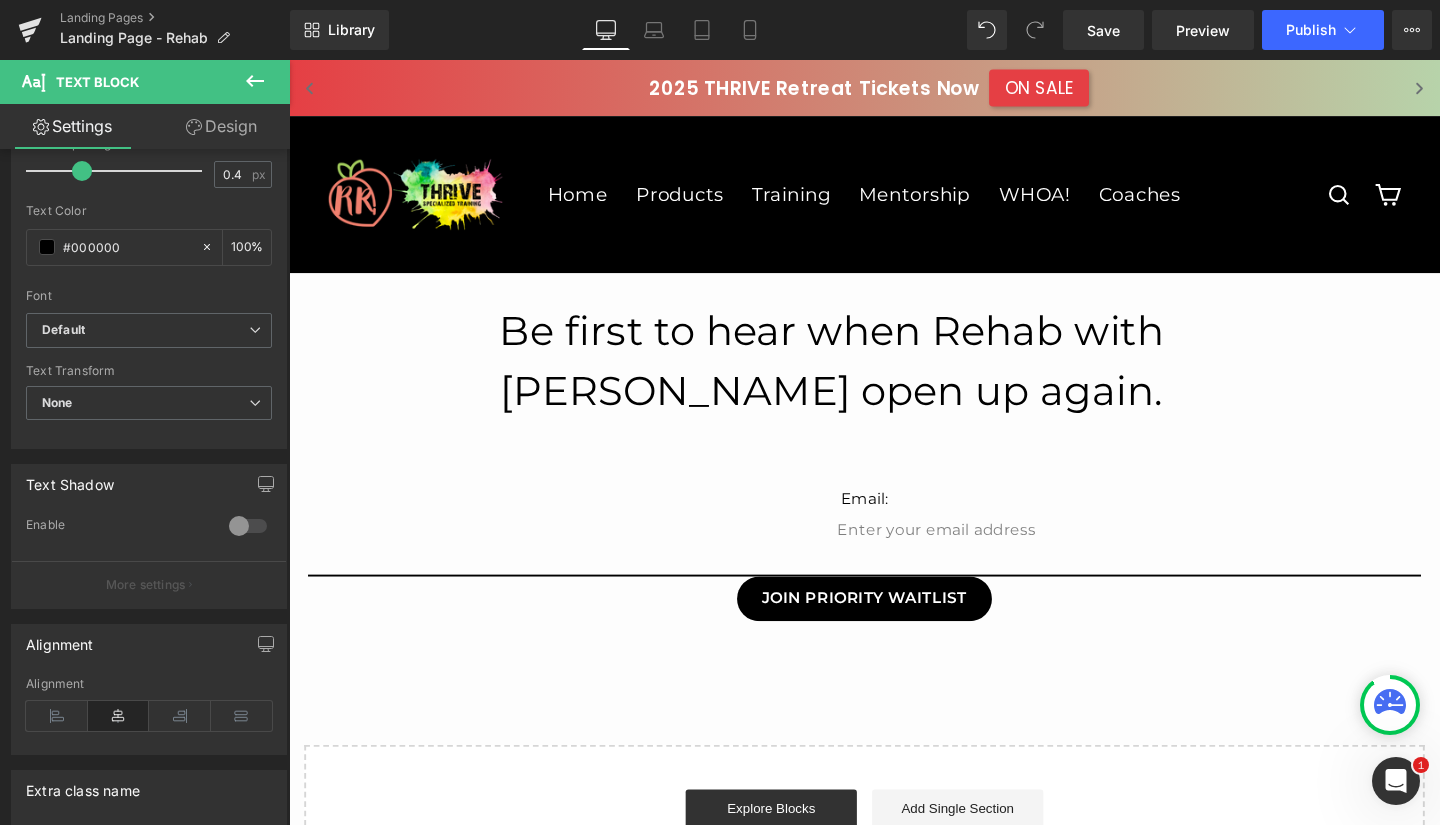 click at bounding box center (119, 716) 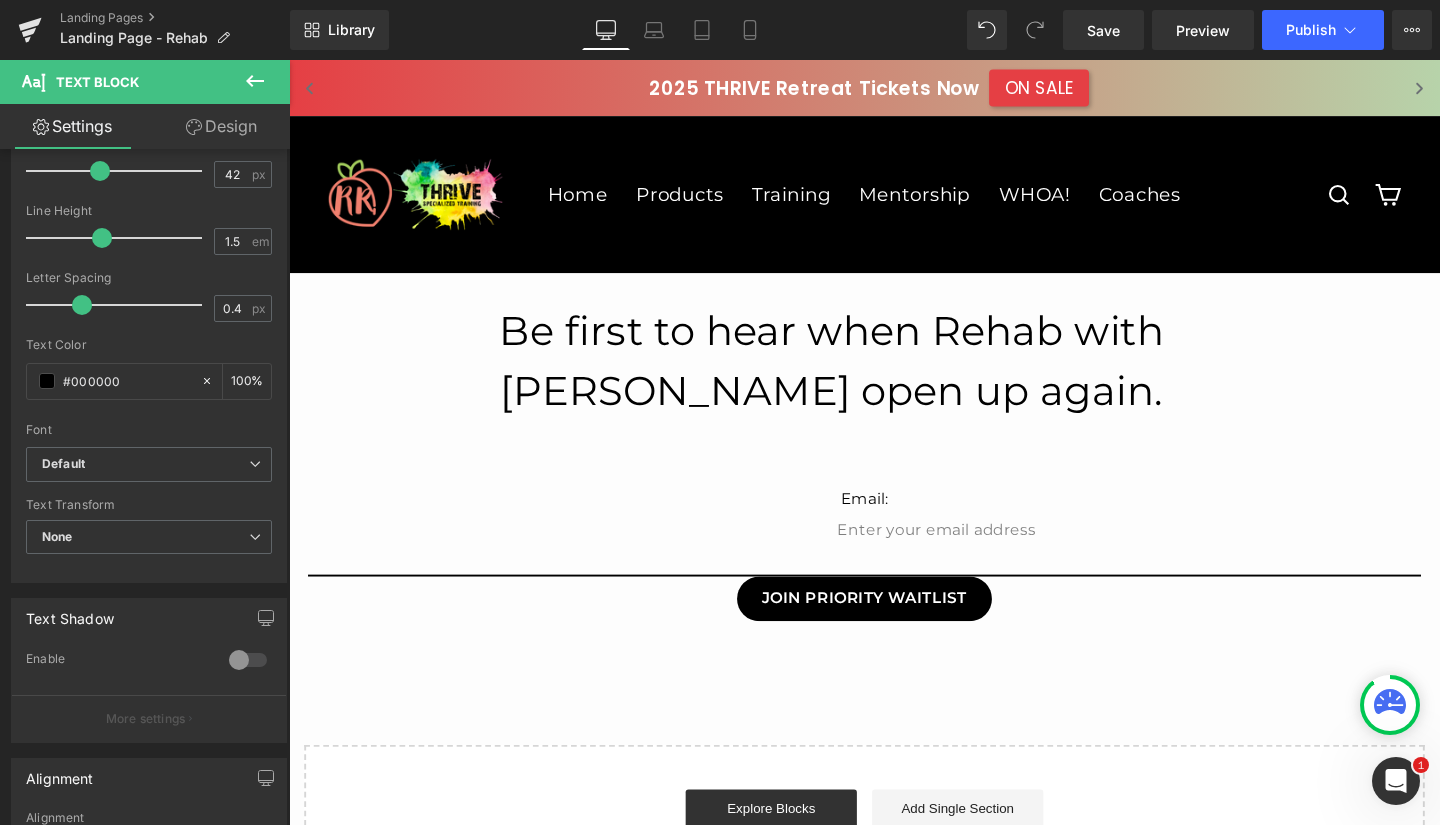 scroll, scrollTop: 0, scrollLeft: 0, axis: both 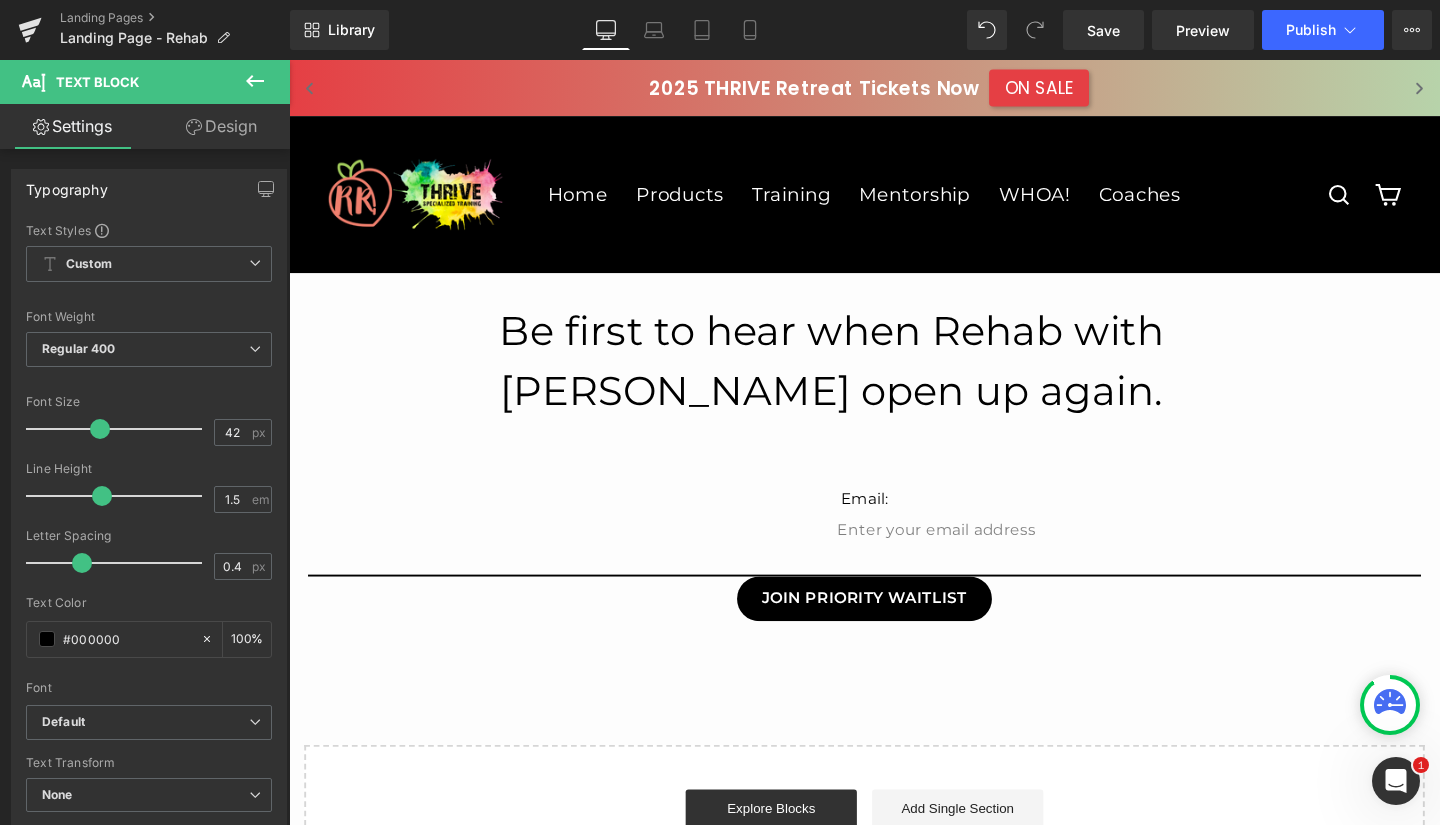 click 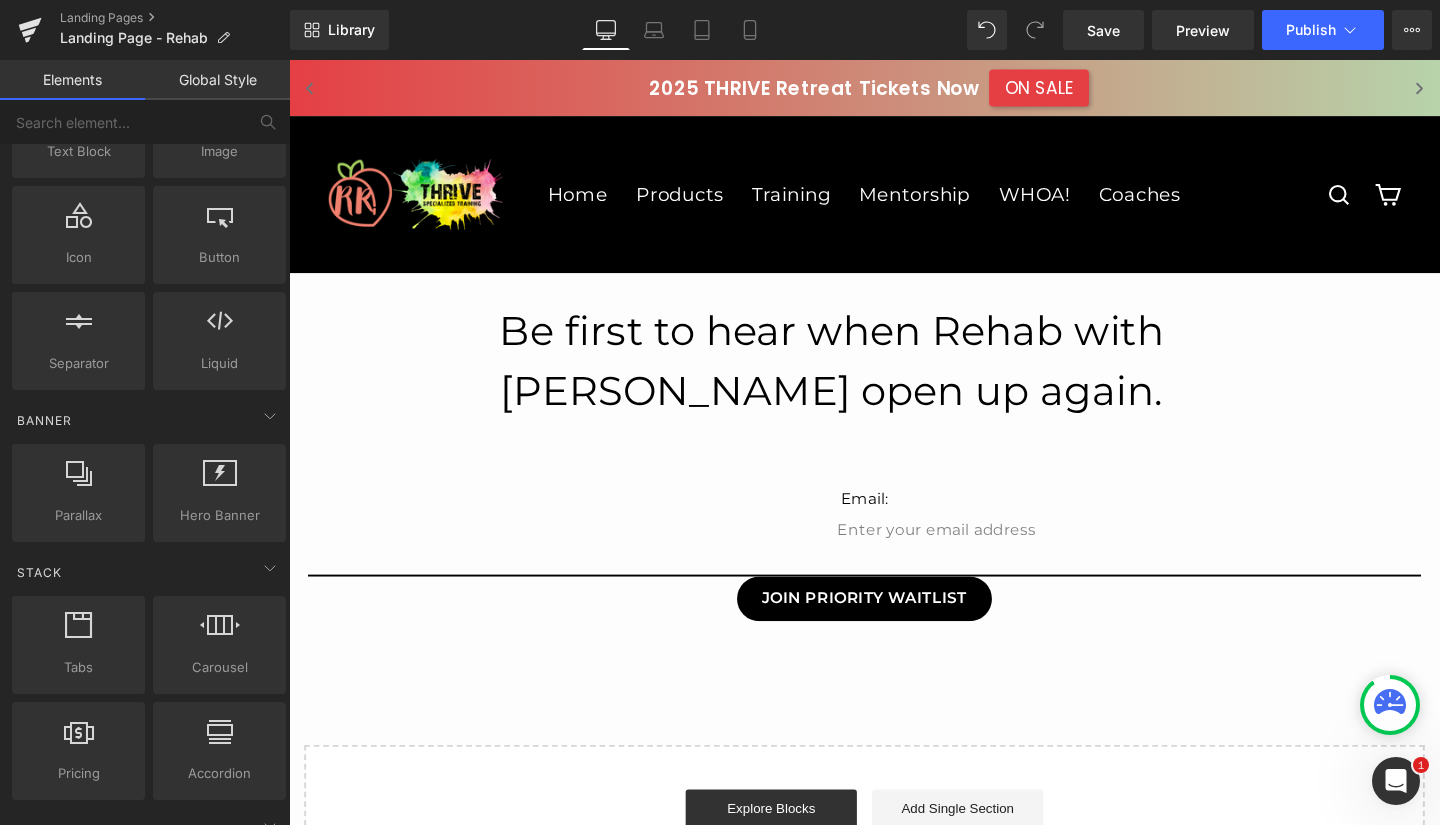 scroll, scrollTop: 0, scrollLeft: 0, axis: both 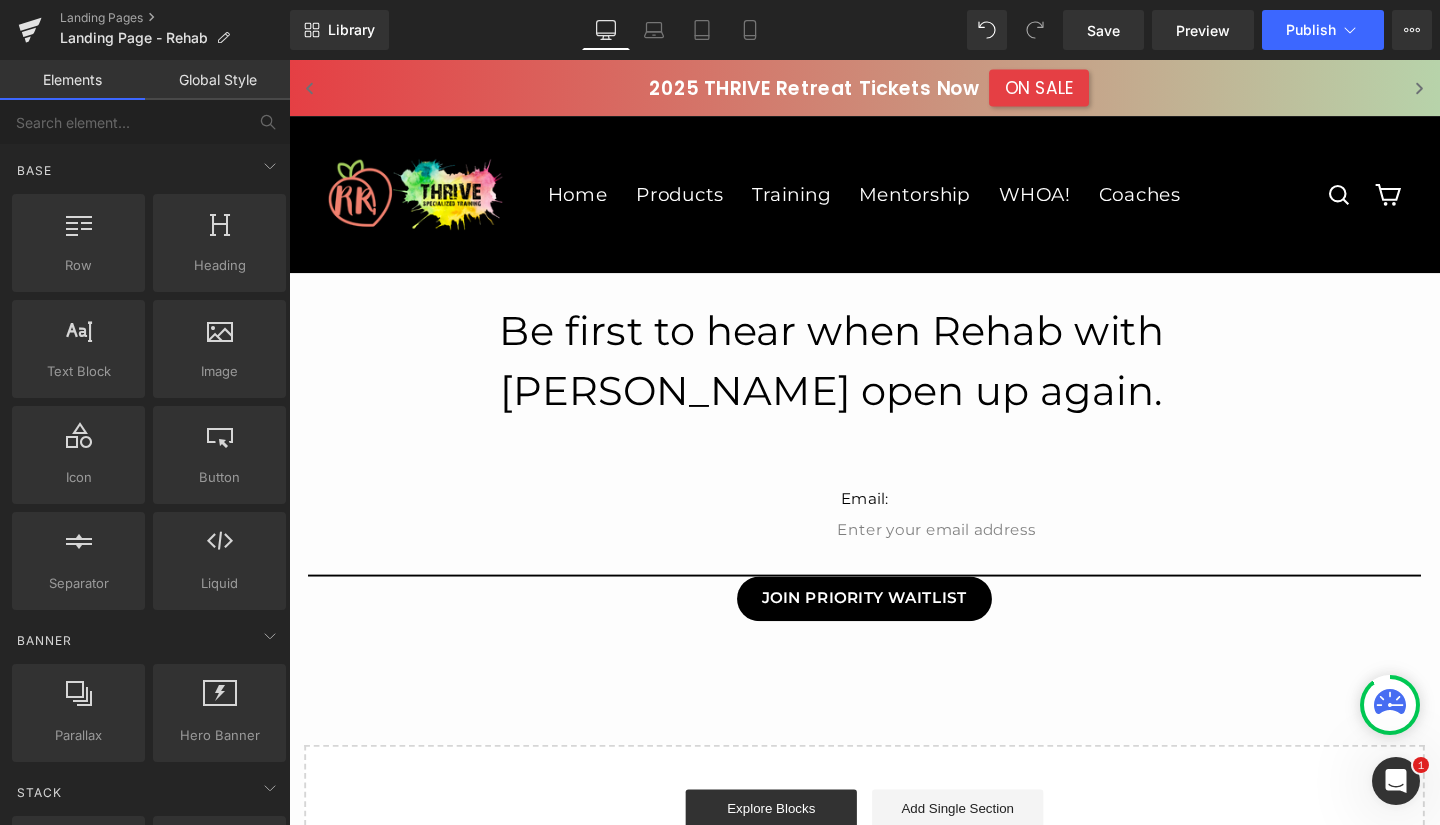 click on "Preview" at bounding box center (1203, 30) 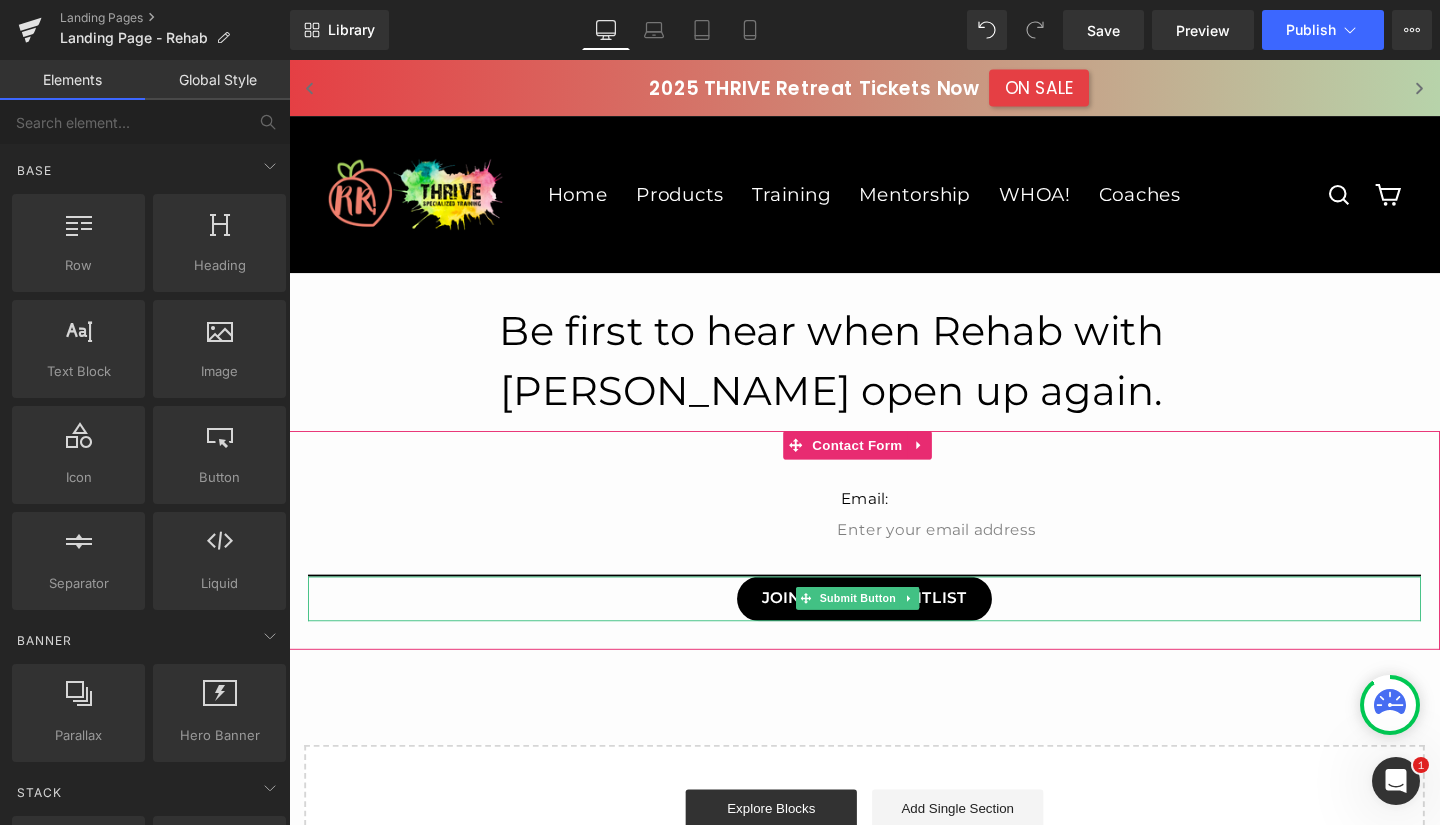 click 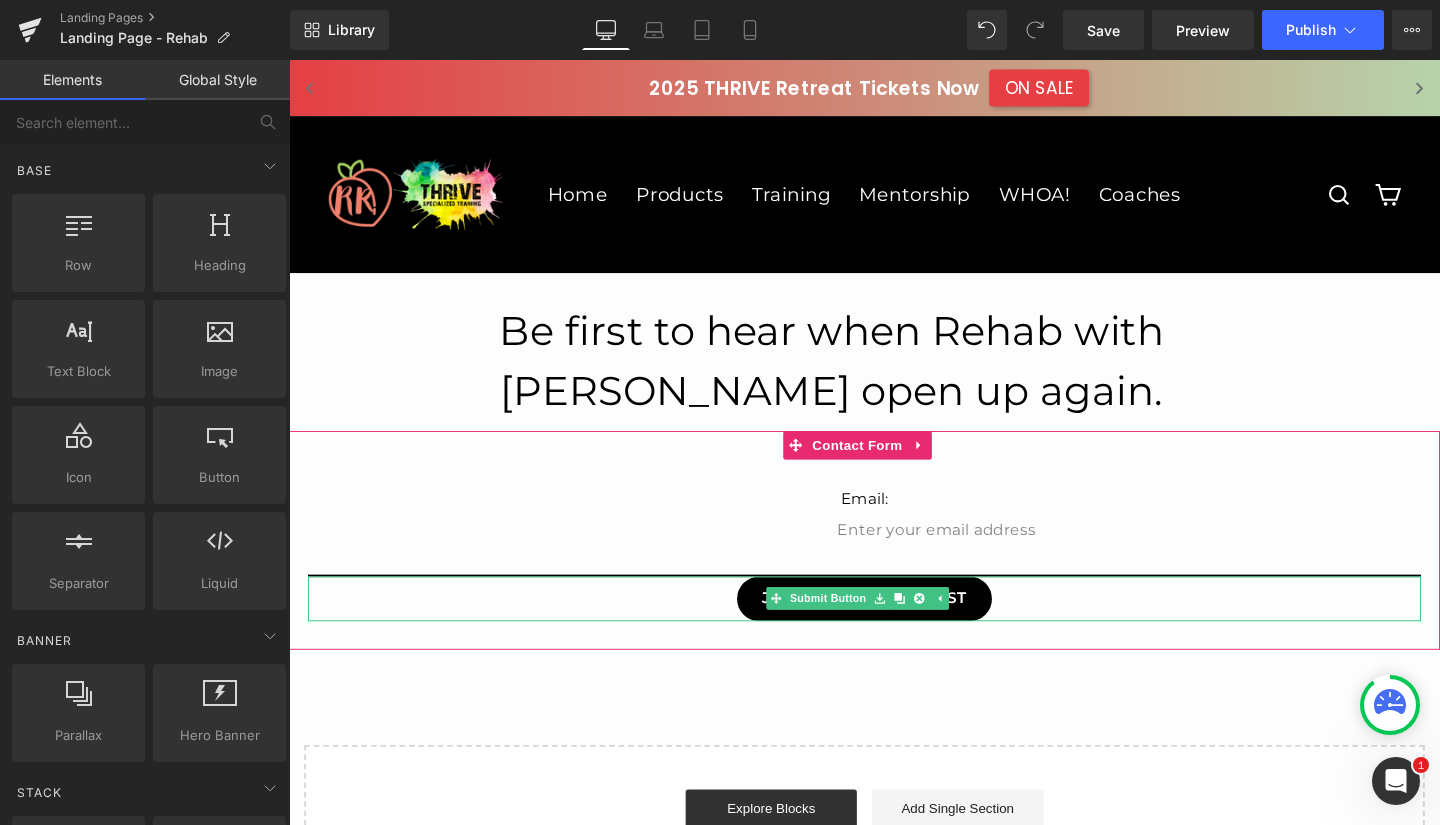 click 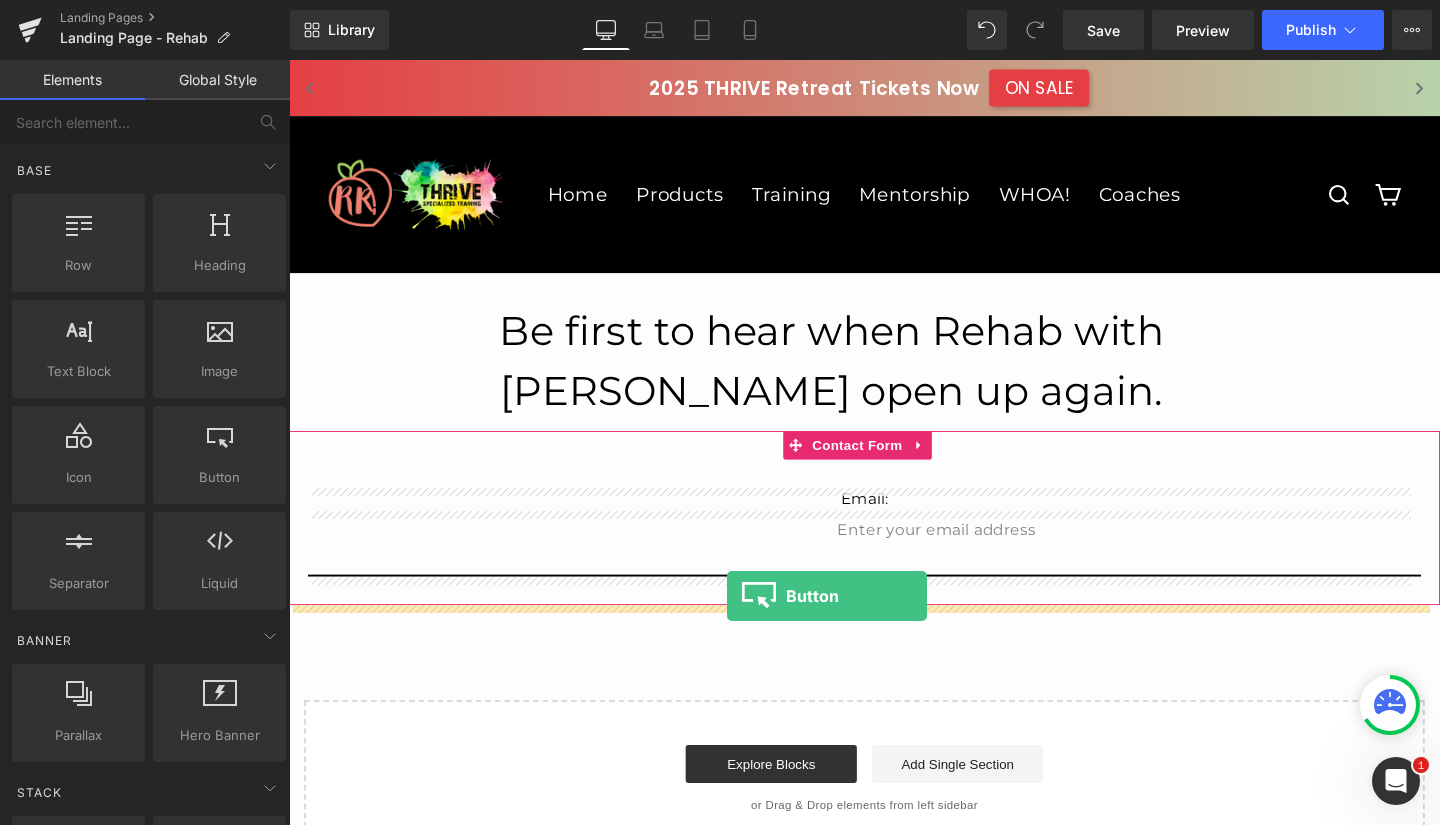 drag, startPoint x: 517, startPoint y: 509, endPoint x: 748, endPoint y: 621, distance: 256.7197 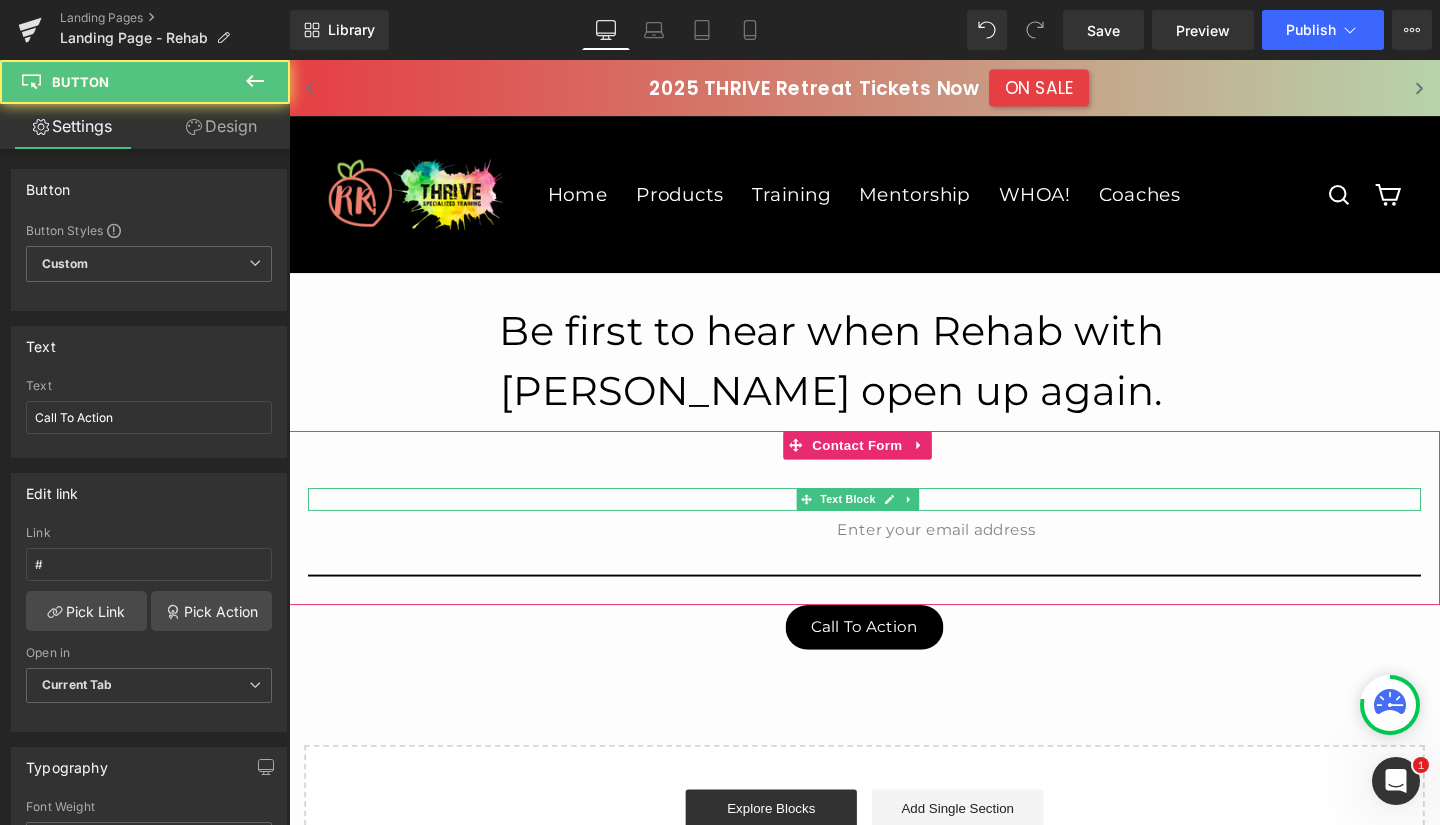 click on "Text Block" at bounding box center [876, 522] 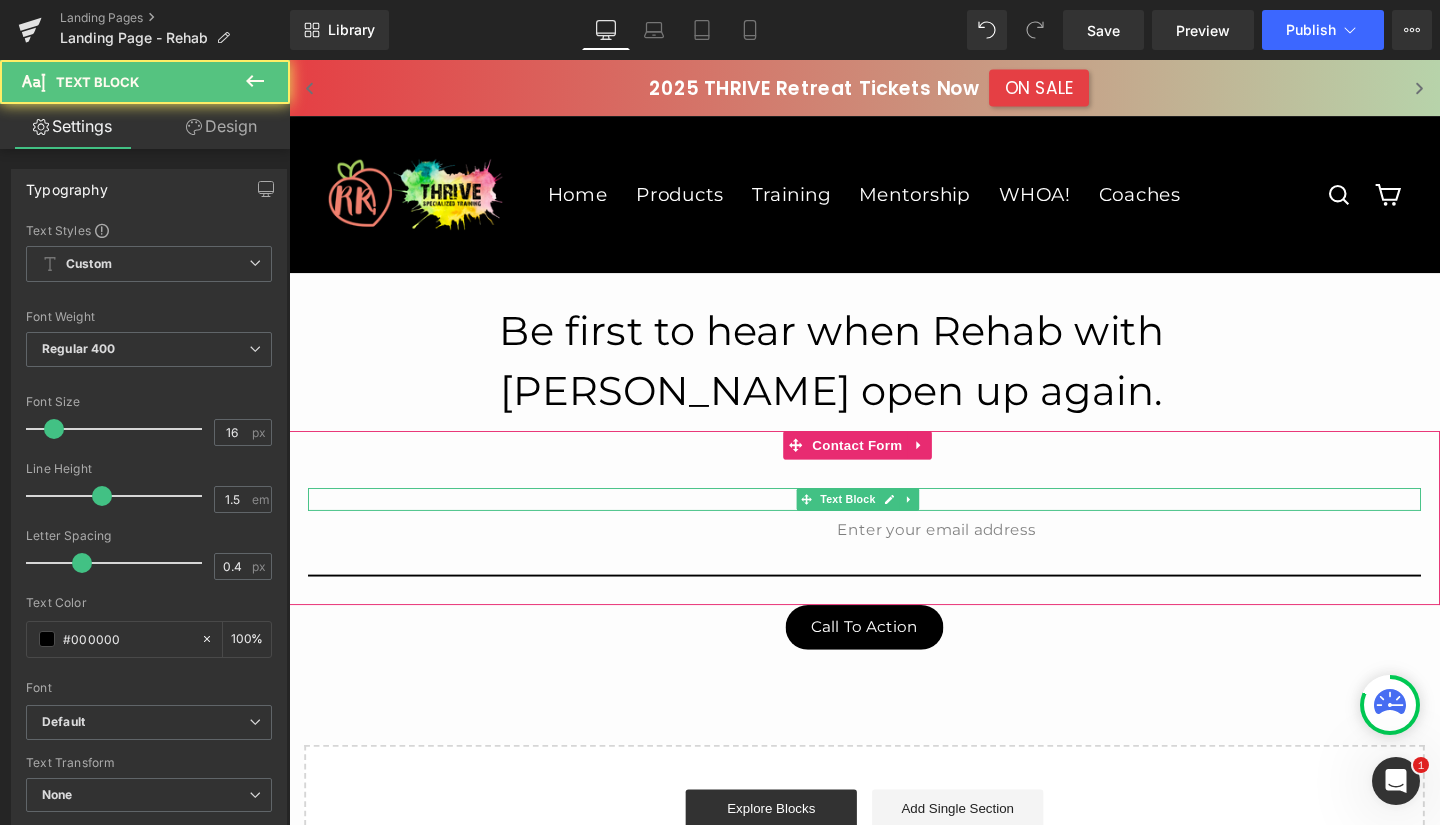 click on "Email:" at bounding box center (894, 522) 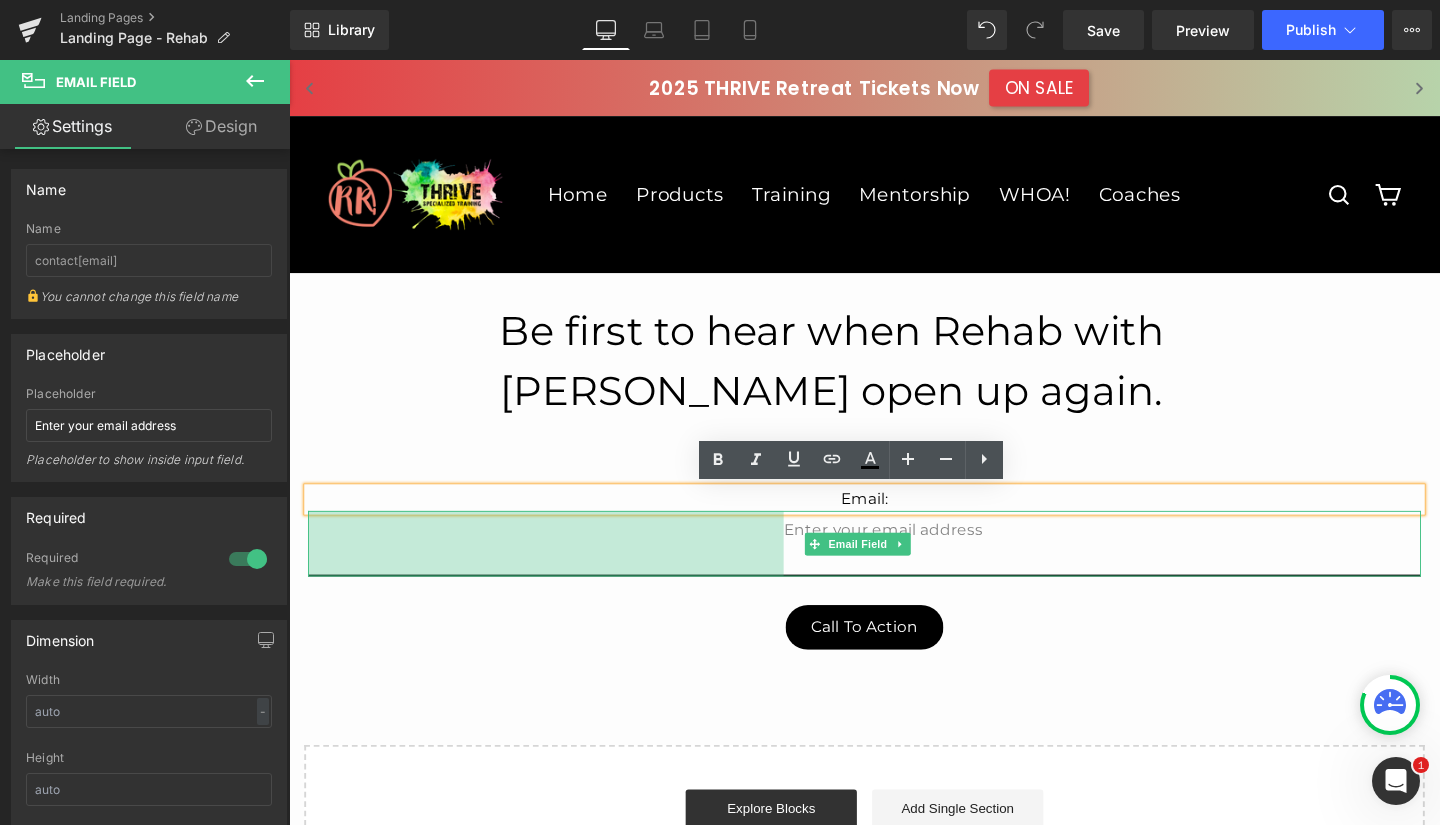 drag, startPoint x: 863, startPoint y: 554, endPoint x: 810, endPoint y: 556, distance: 53.037724 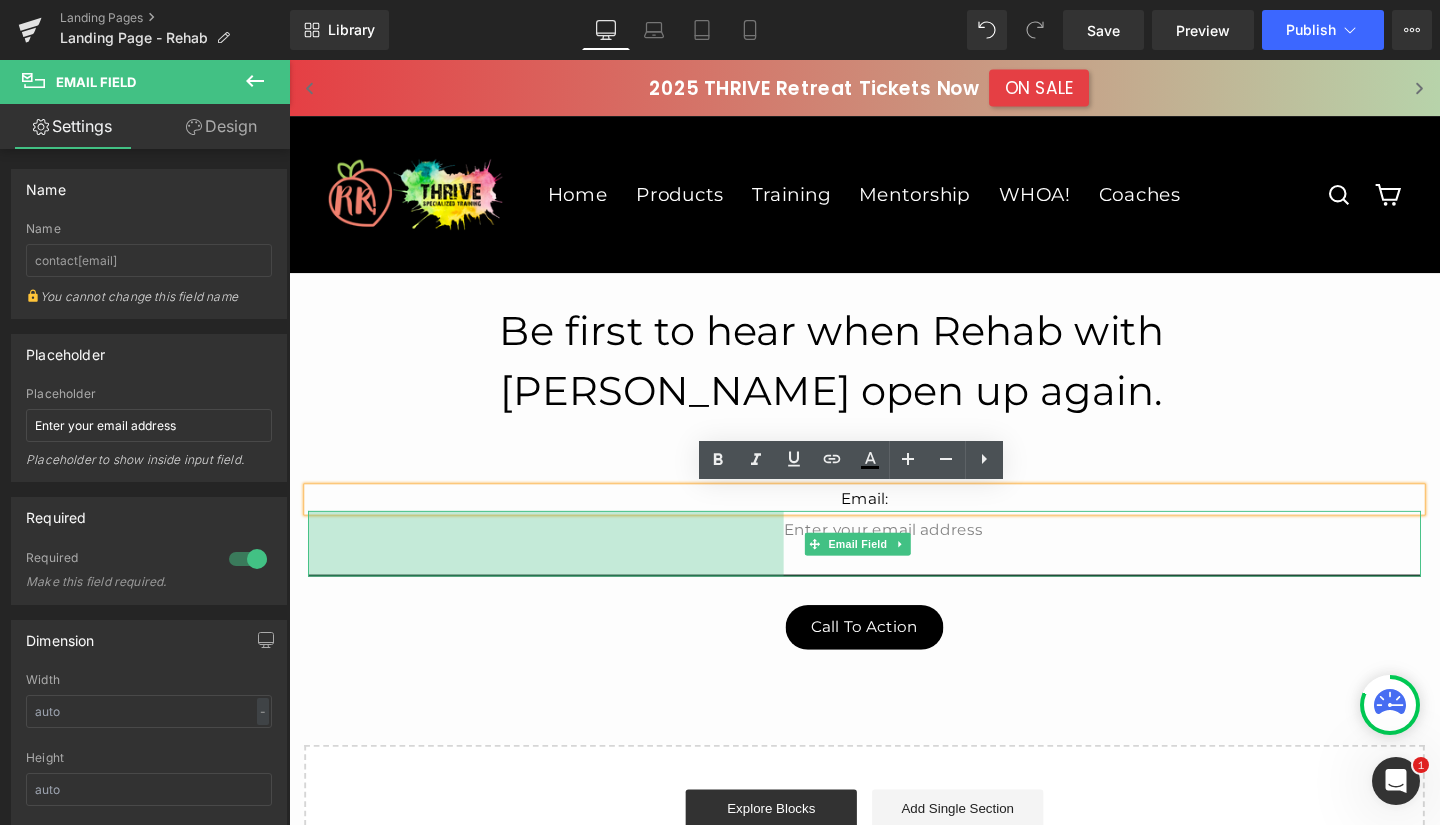 click on "500px" at bounding box center [559, 568] 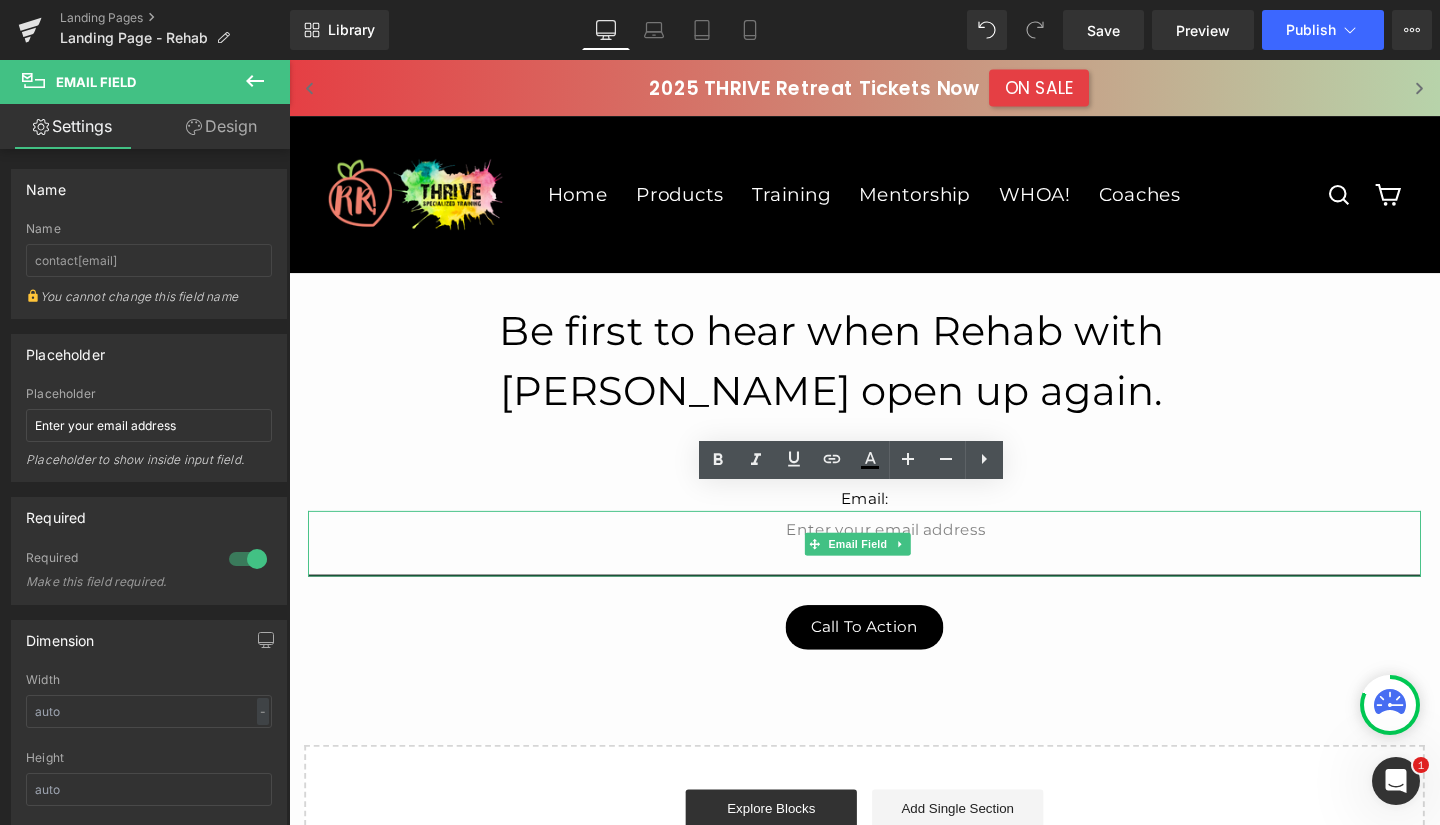 click on "Email: Text Block" at bounding box center (894, 522) 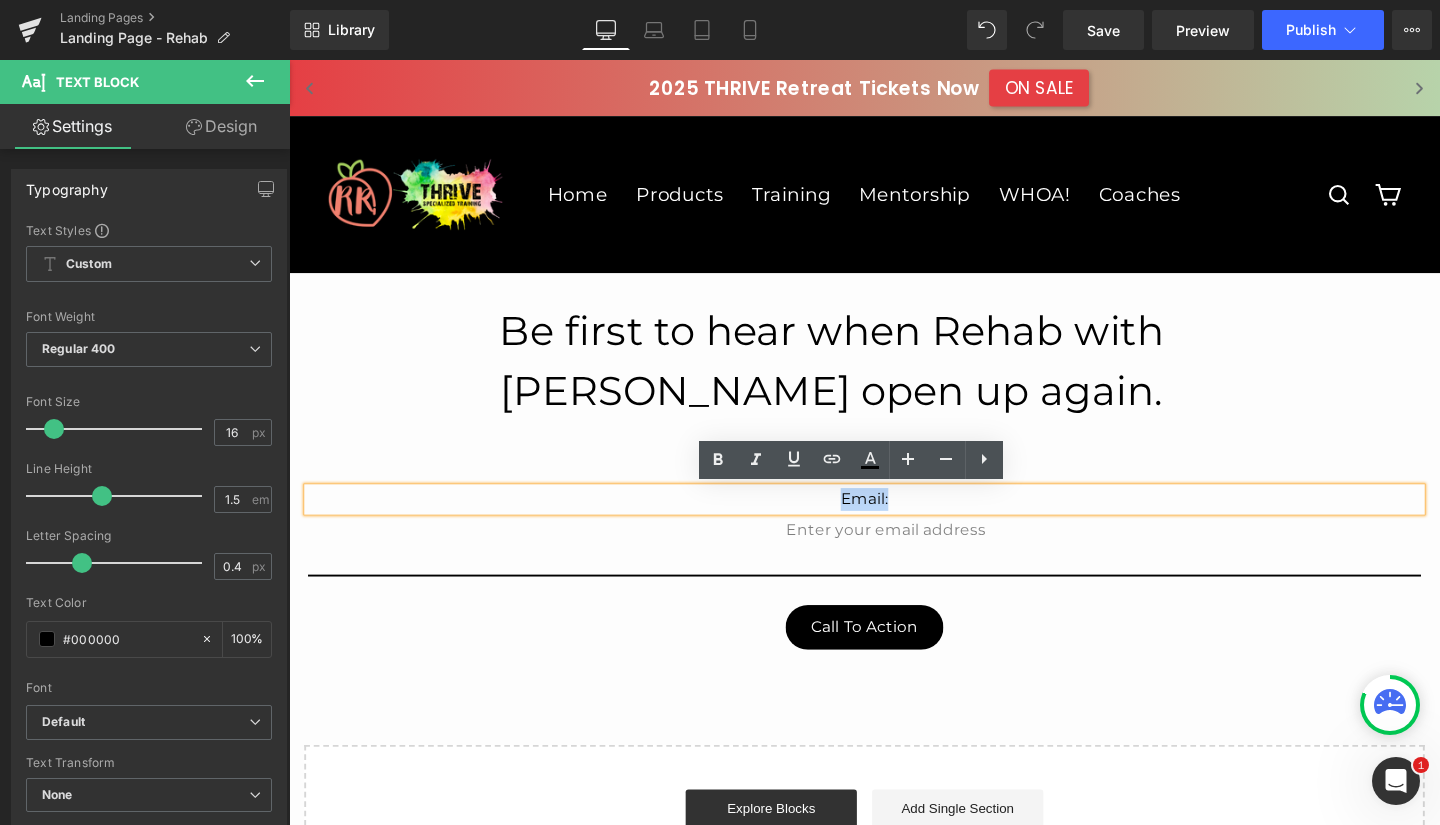 drag, startPoint x: 917, startPoint y: 523, endPoint x: 817, endPoint y: 517, distance: 100.17984 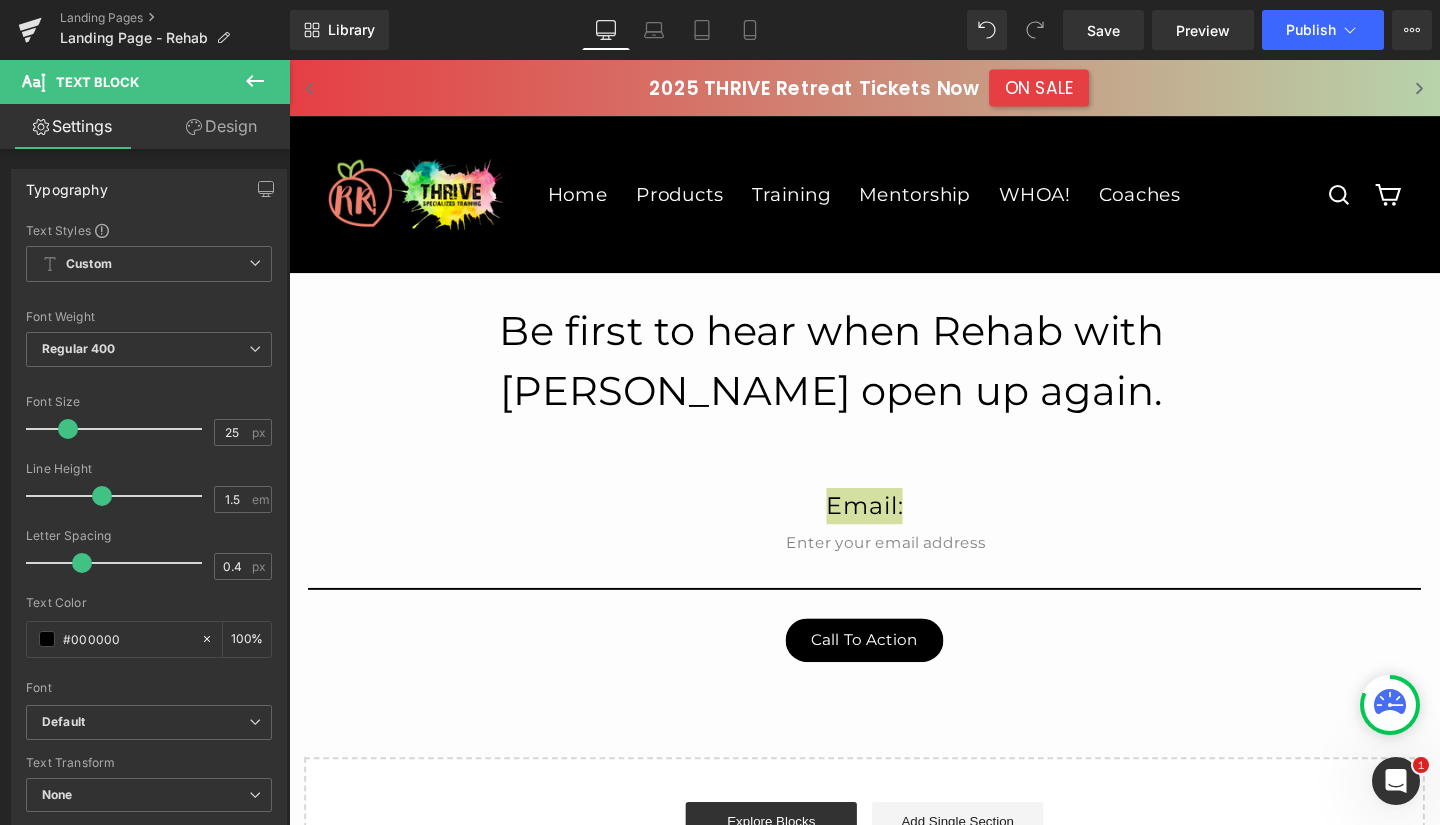 type on "26" 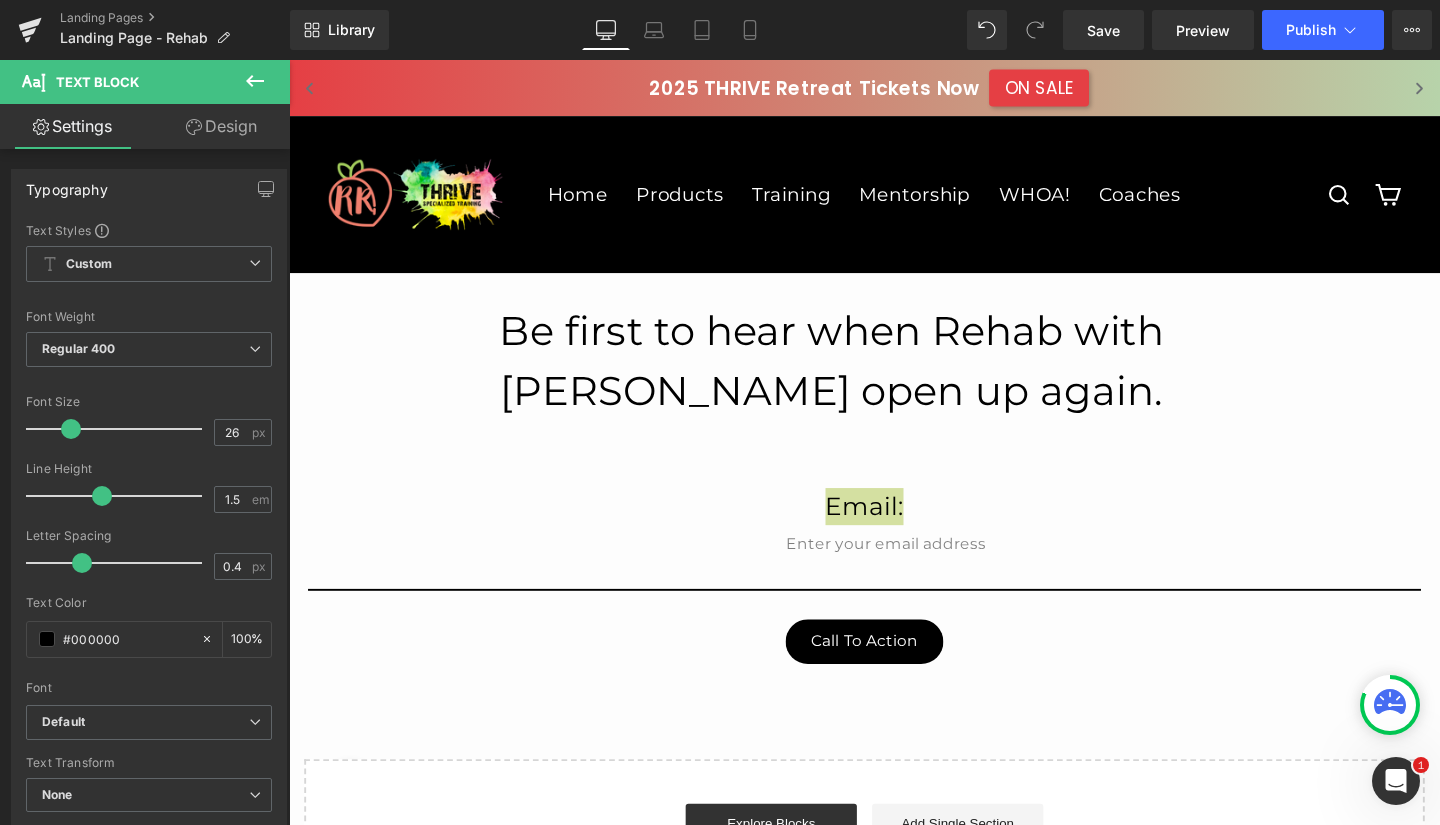 drag, startPoint x: 52, startPoint y: 433, endPoint x: 69, endPoint y: 437, distance: 17.464249 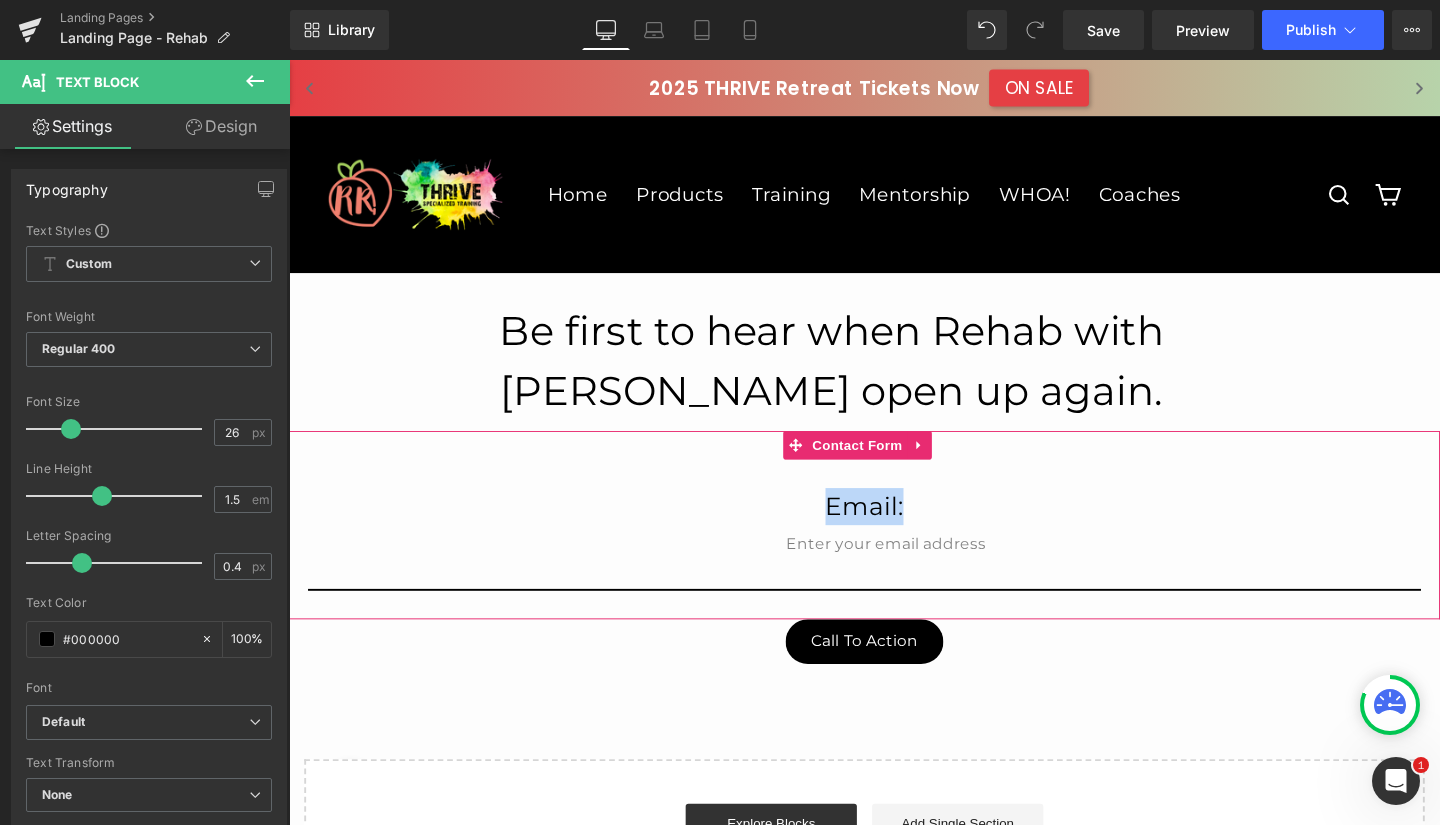 click 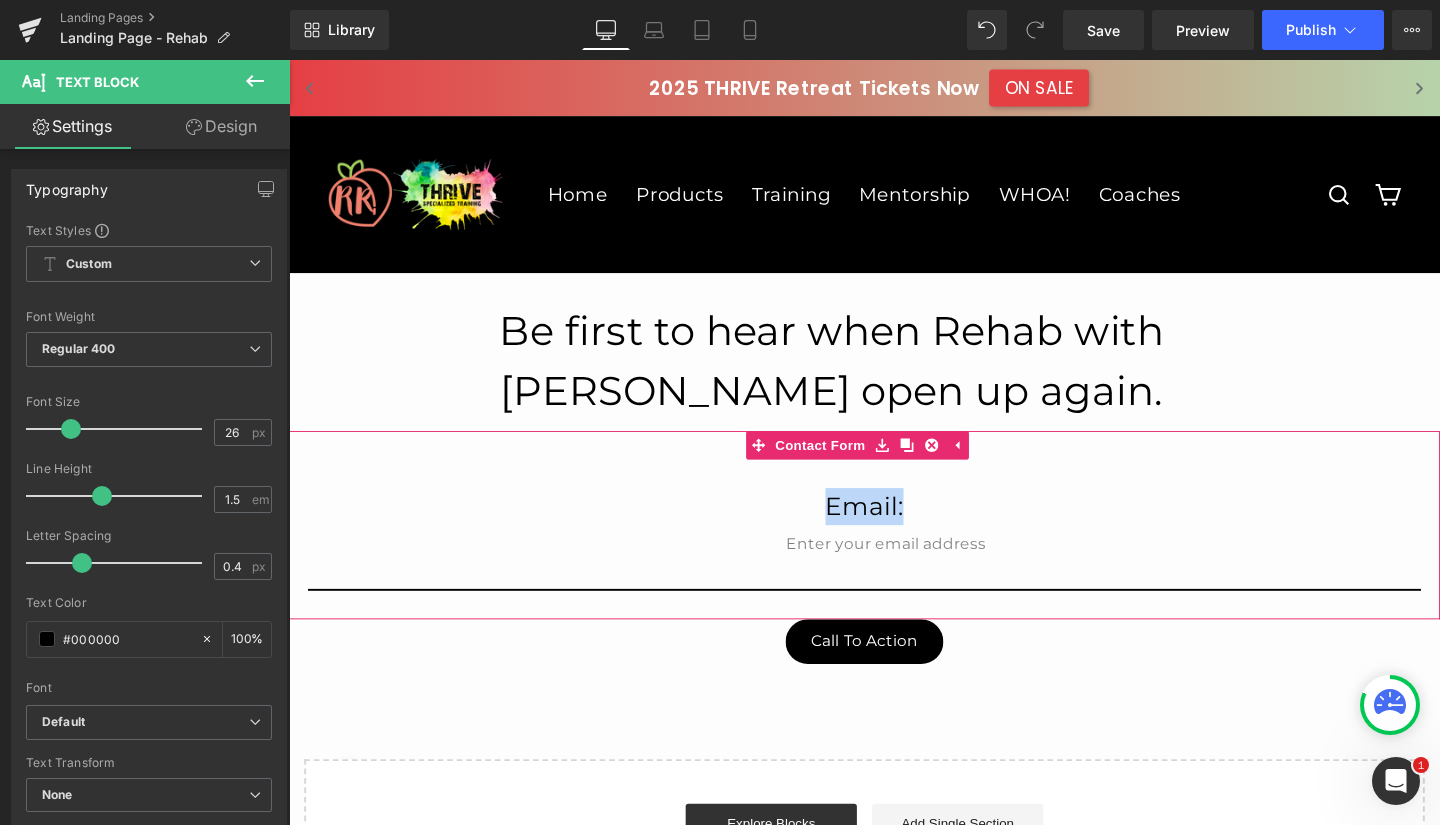 click 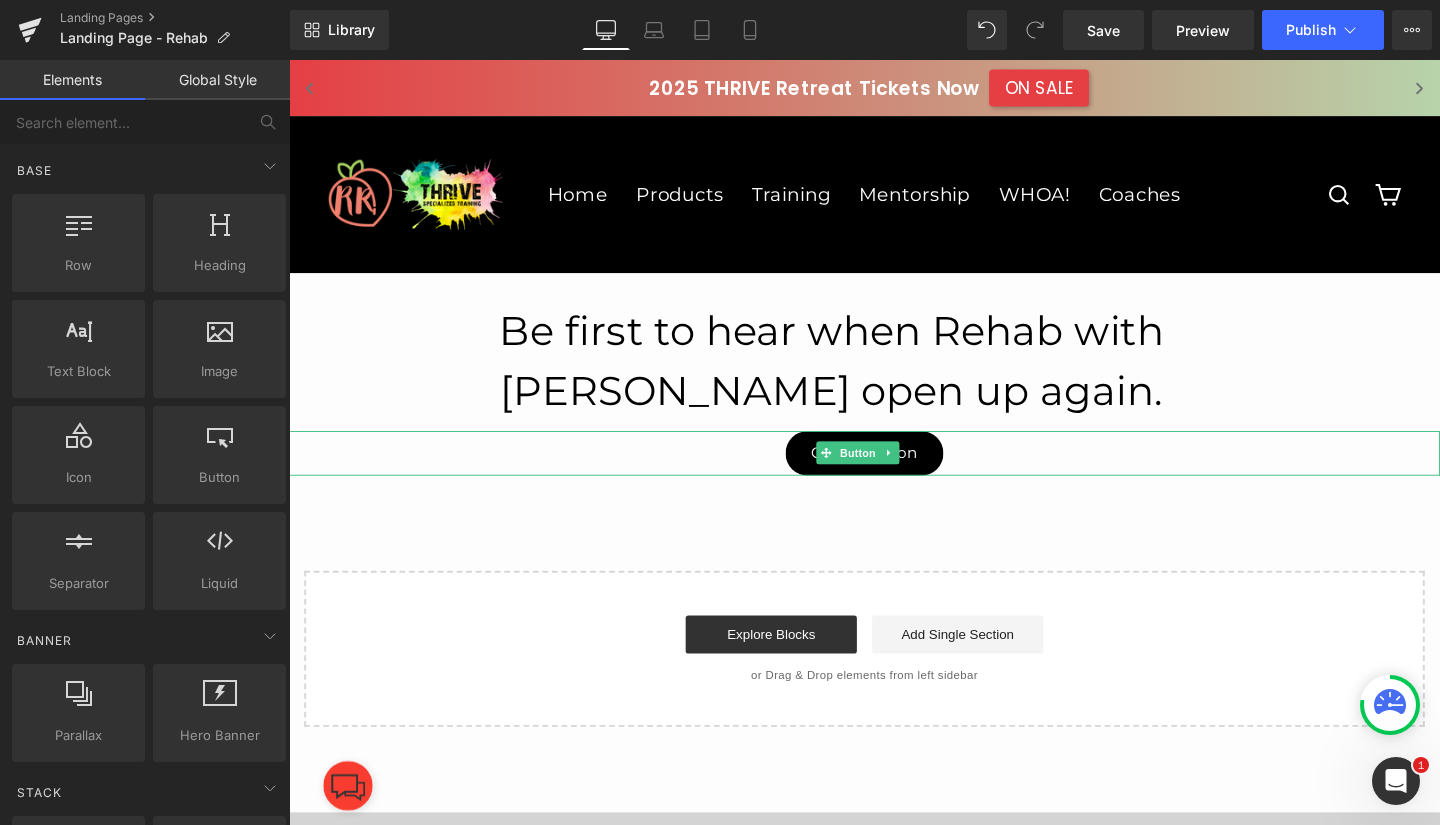 click at bounding box center [919, 473] 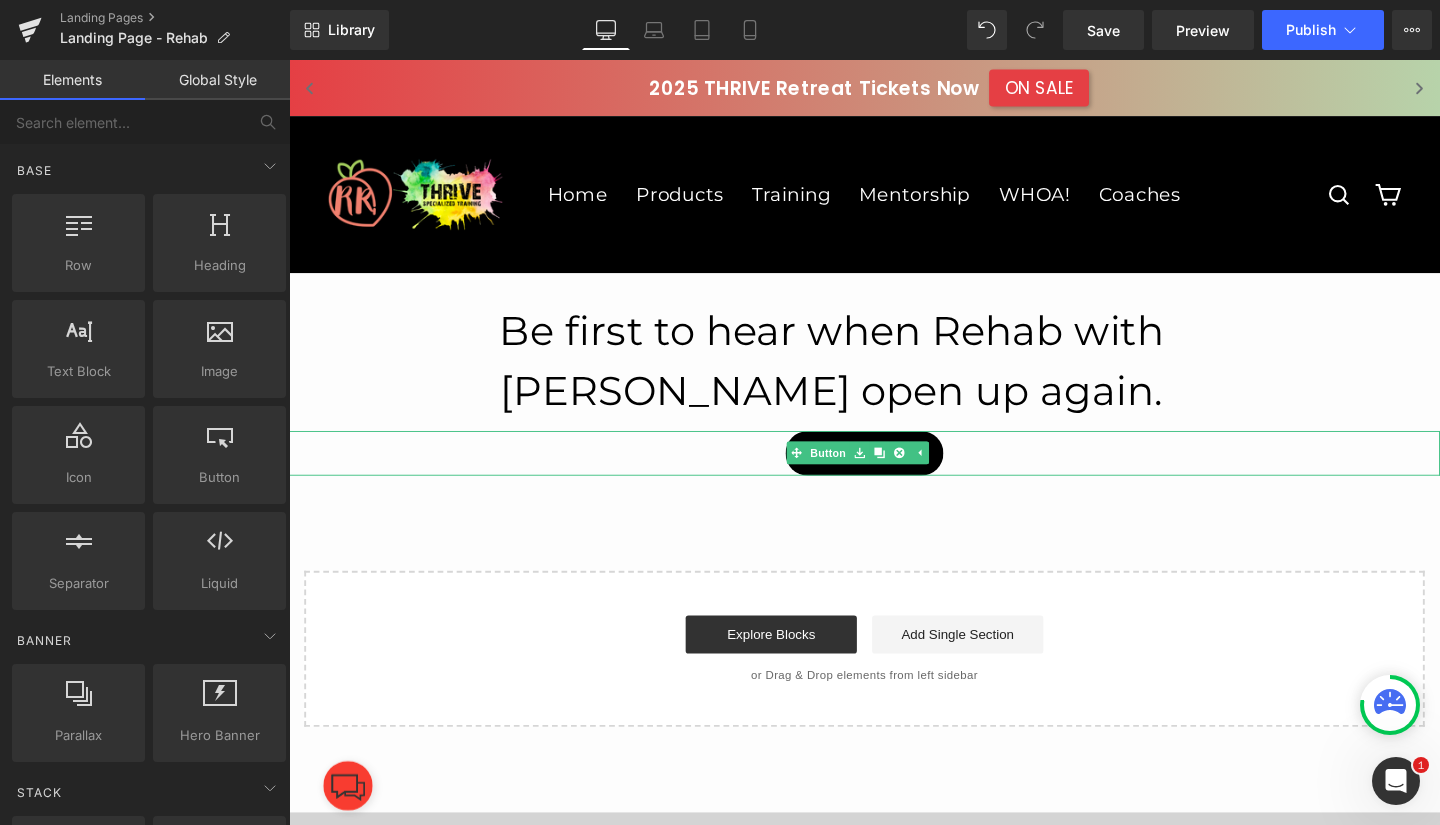 click 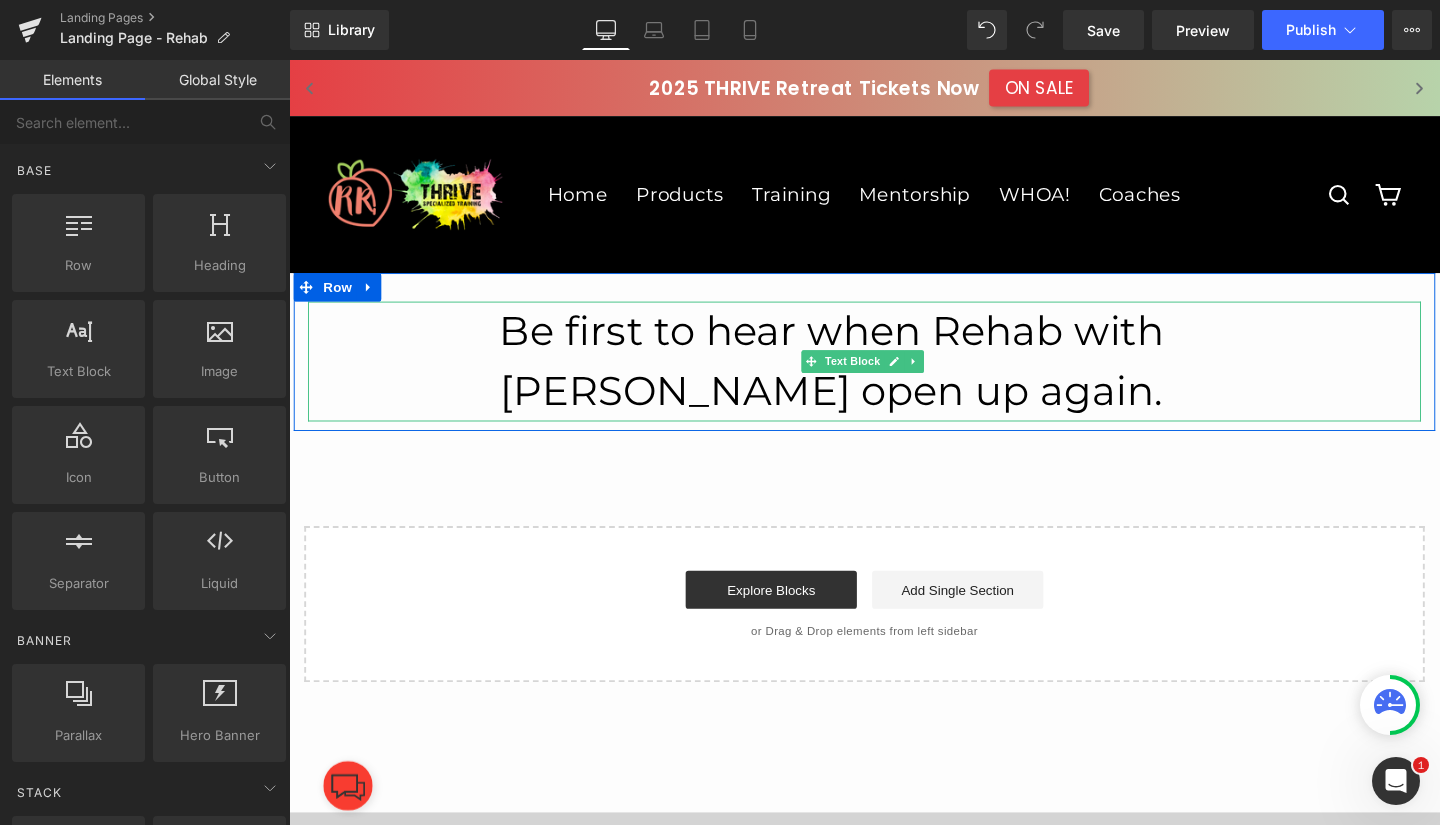 click 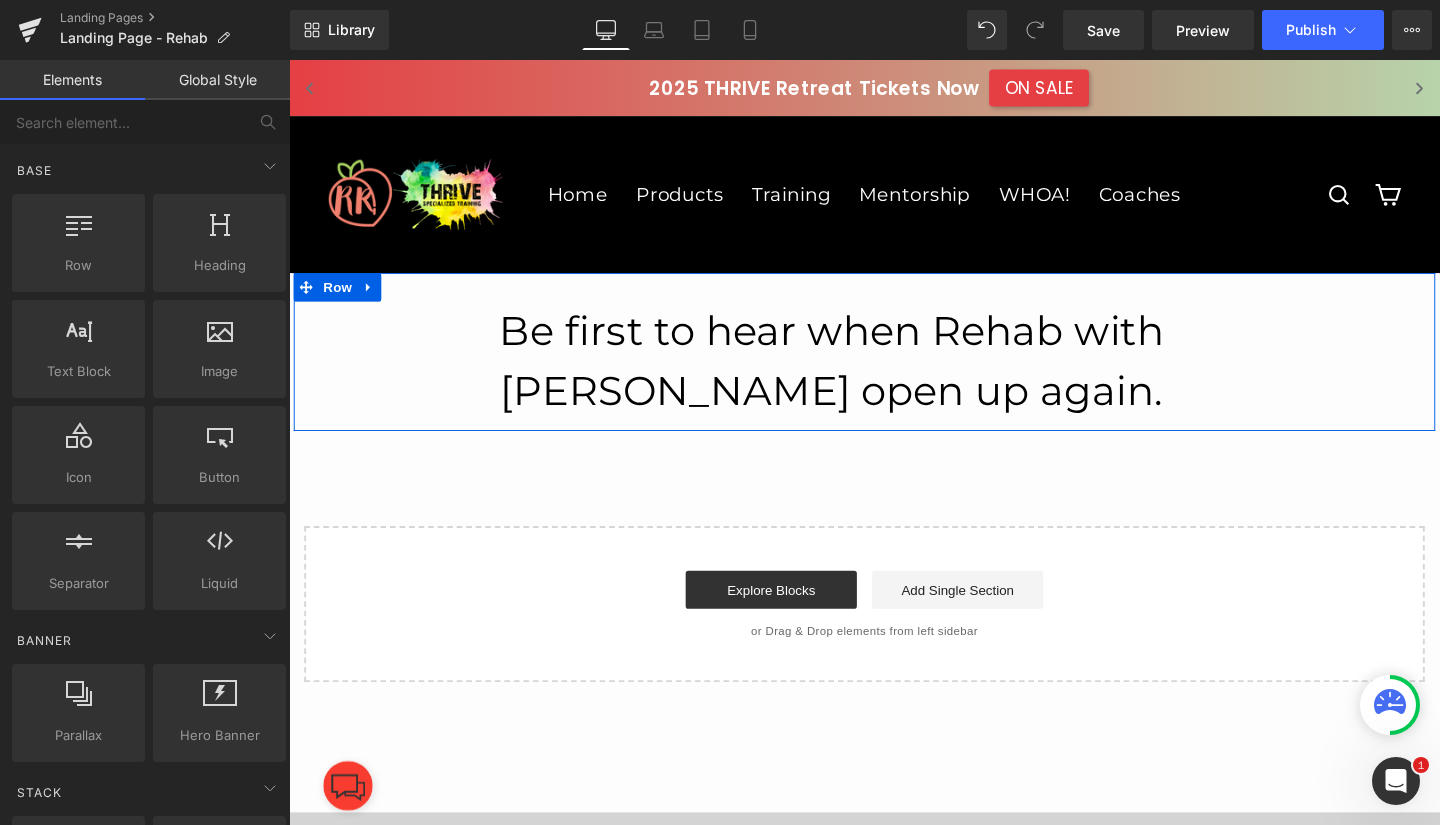 click 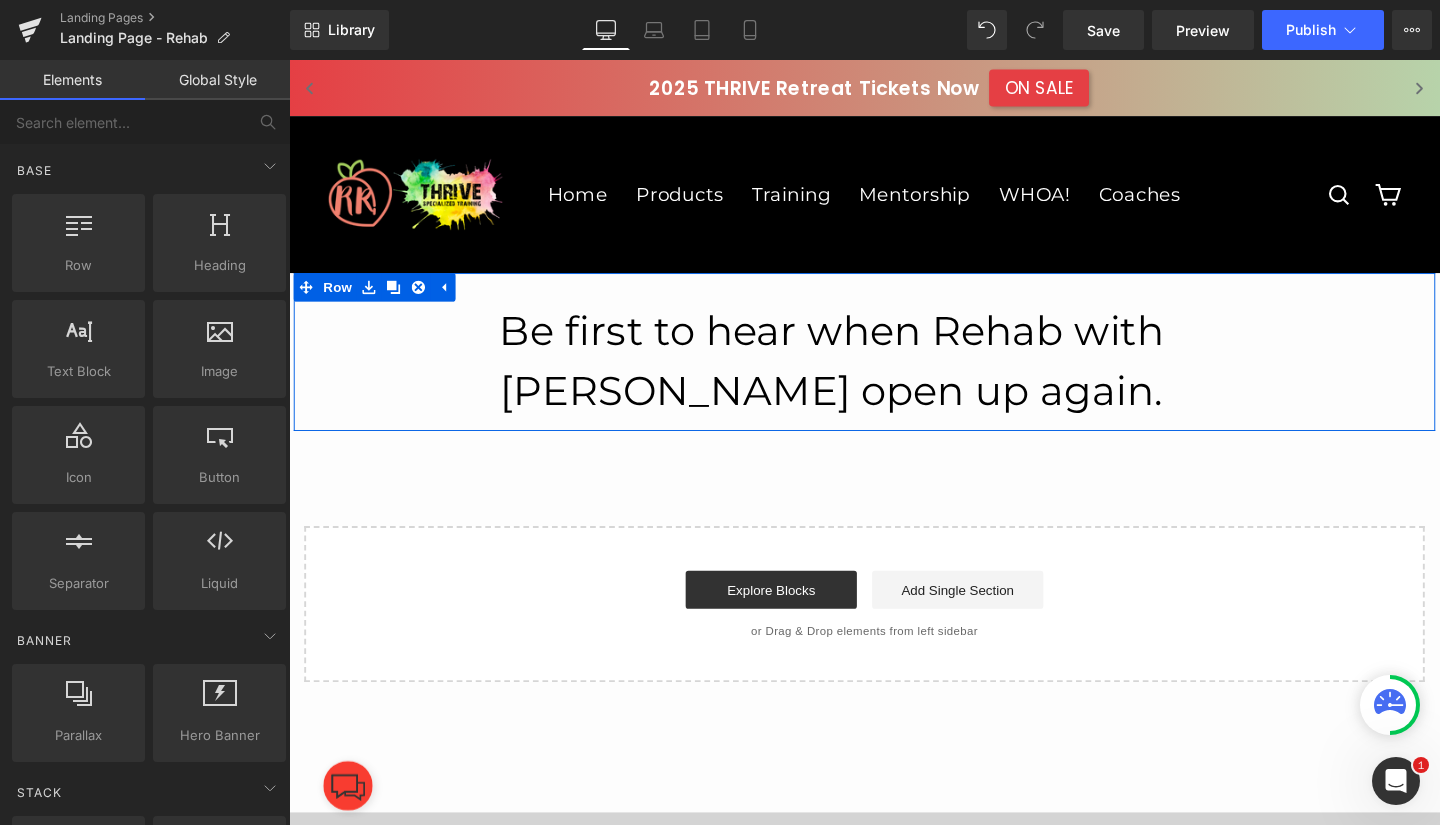 click 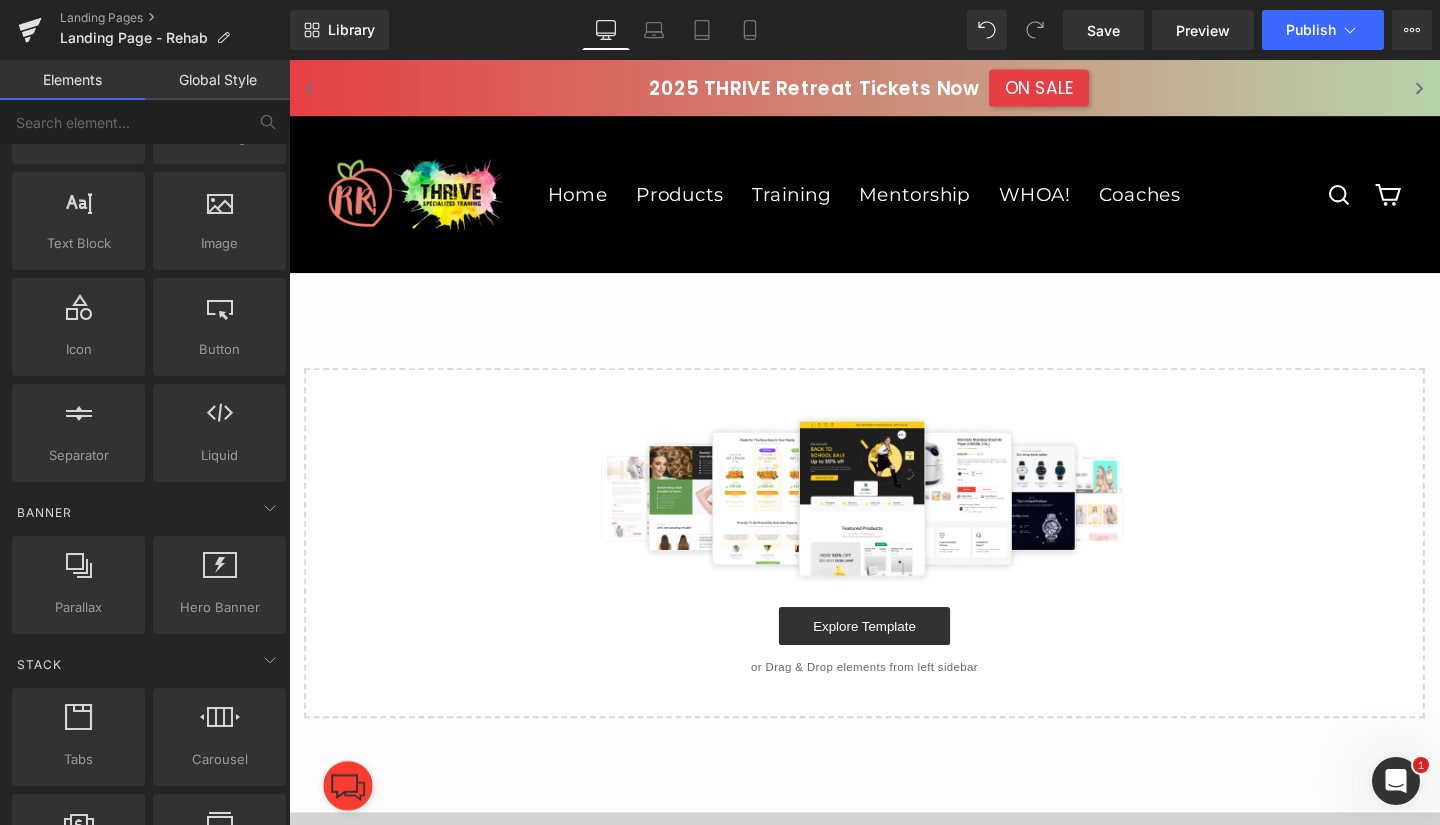 scroll, scrollTop: 0, scrollLeft: 0, axis: both 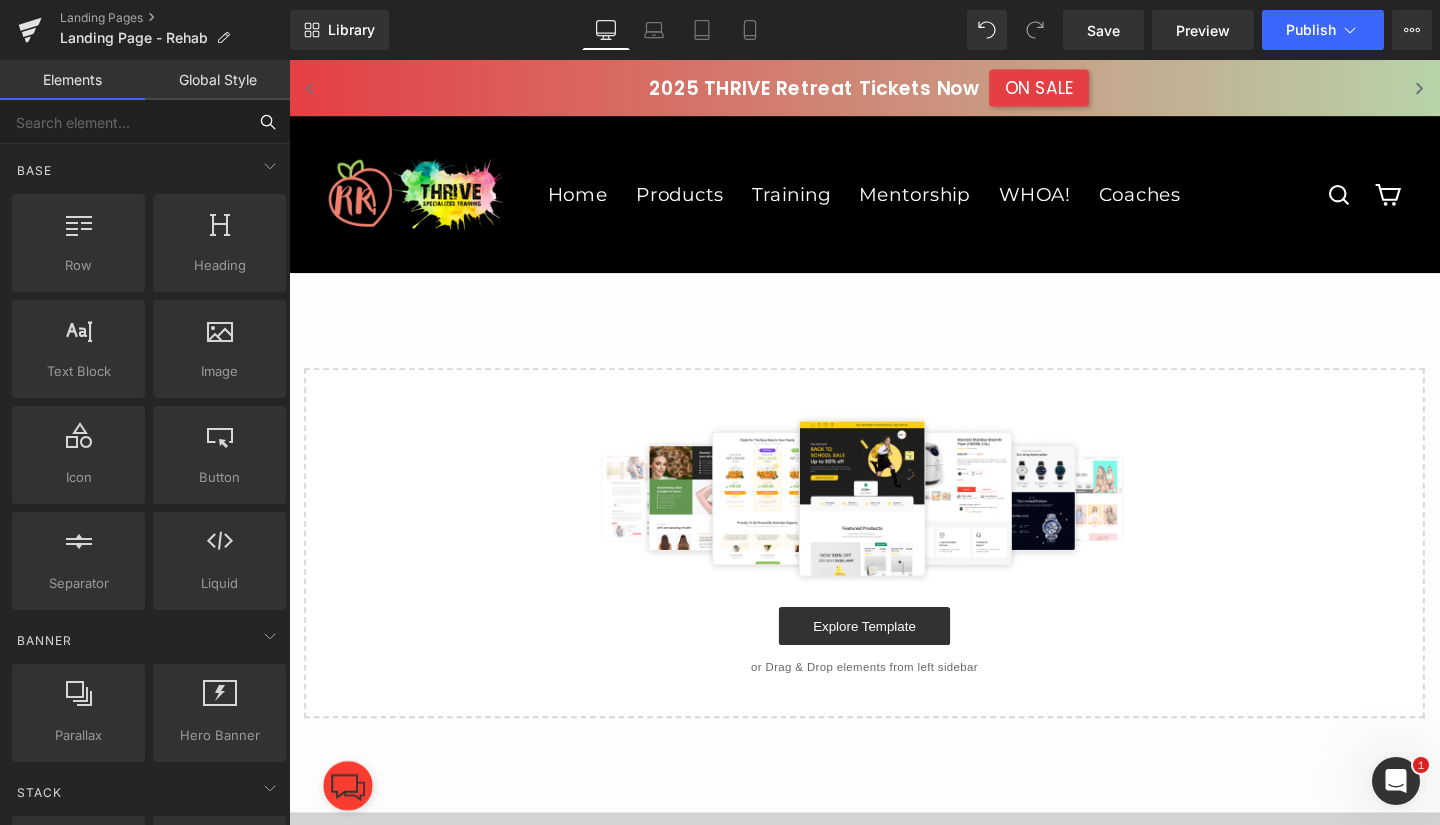 click at bounding box center (123, 122) 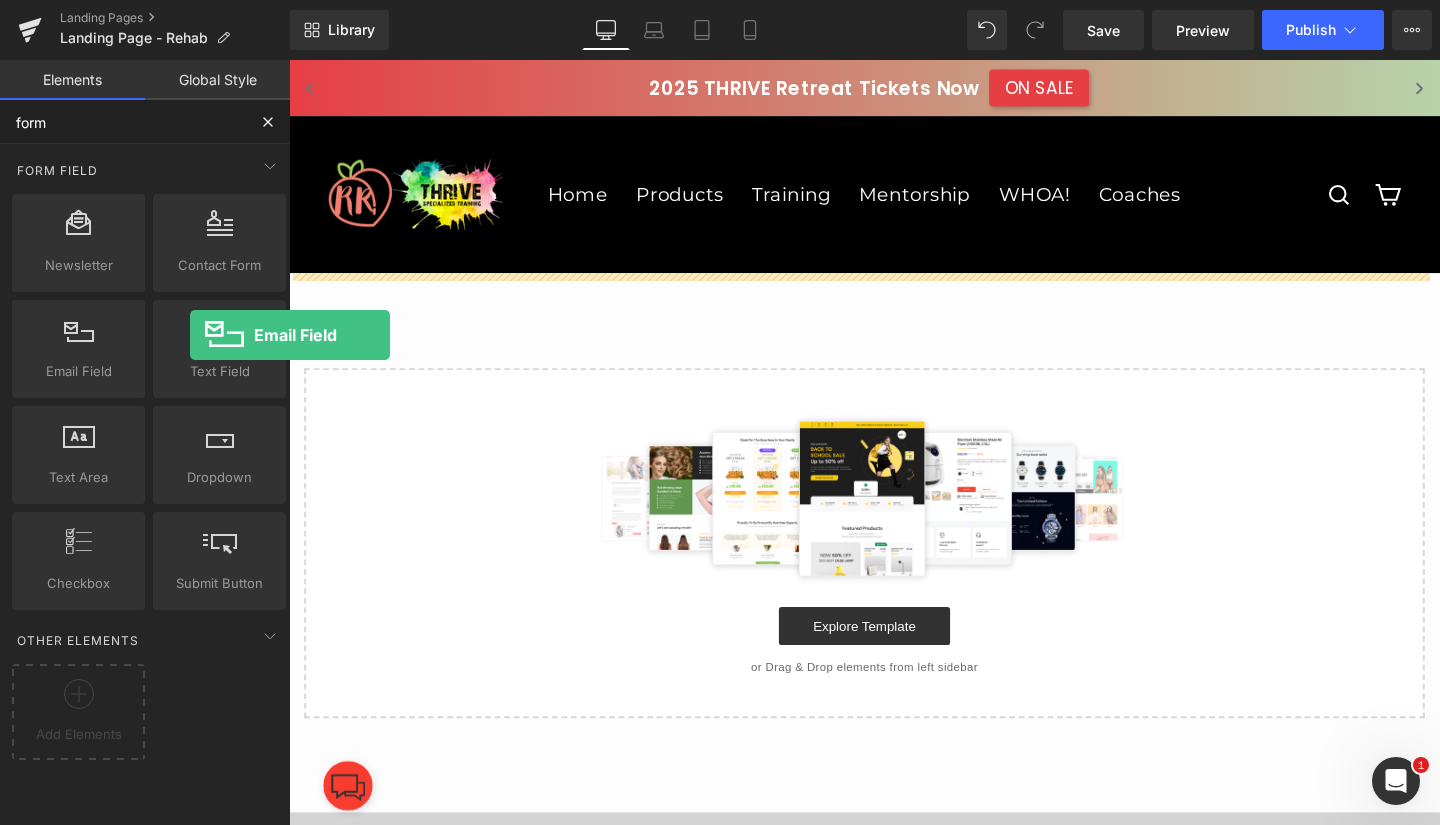 drag, startPoint x: 361, startPoint y: 414, endPoint x: 728, endPoint y: 355, distance: 371.71225 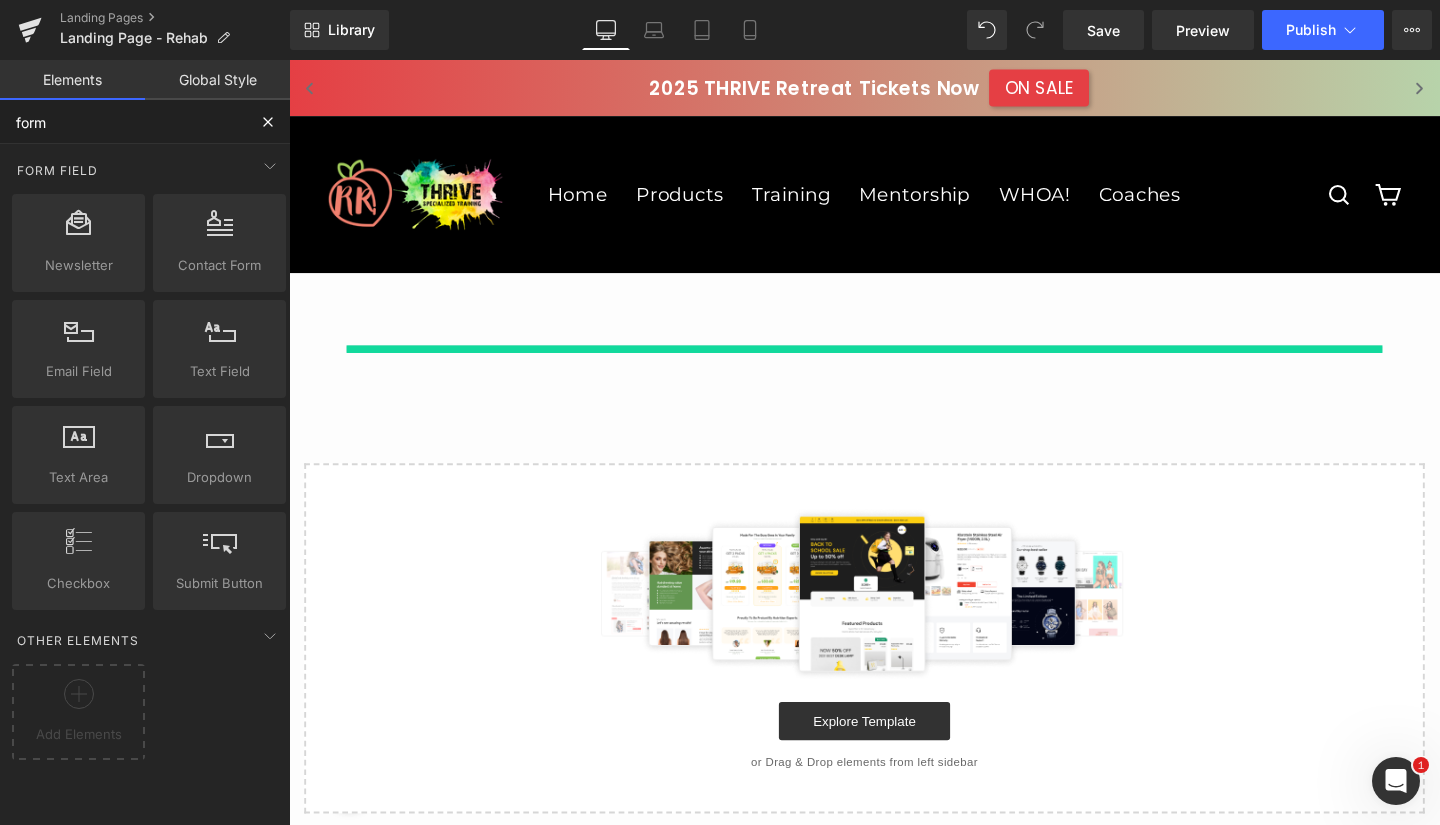 type on "form" 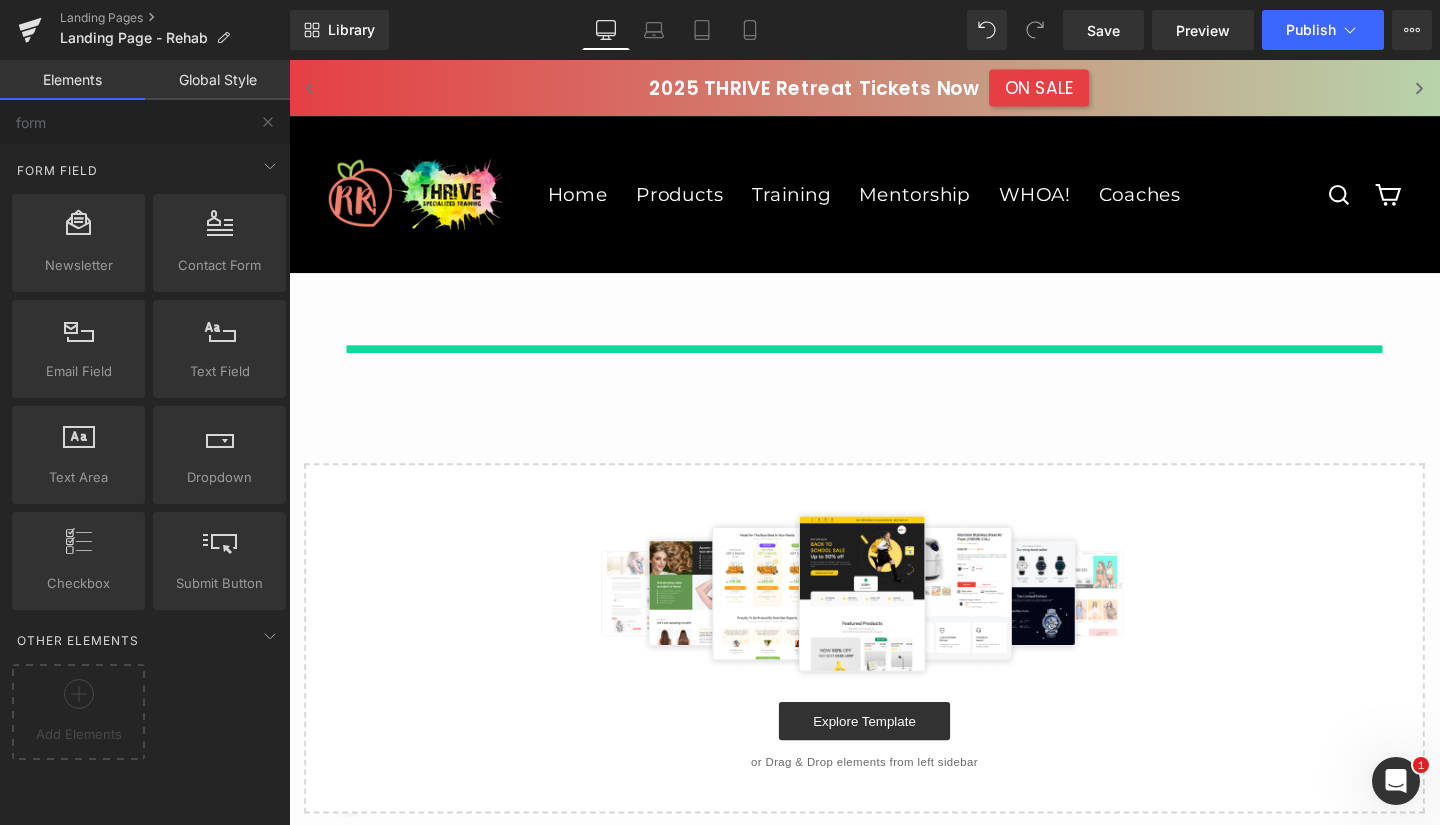 click at bounding box center (894, 334) 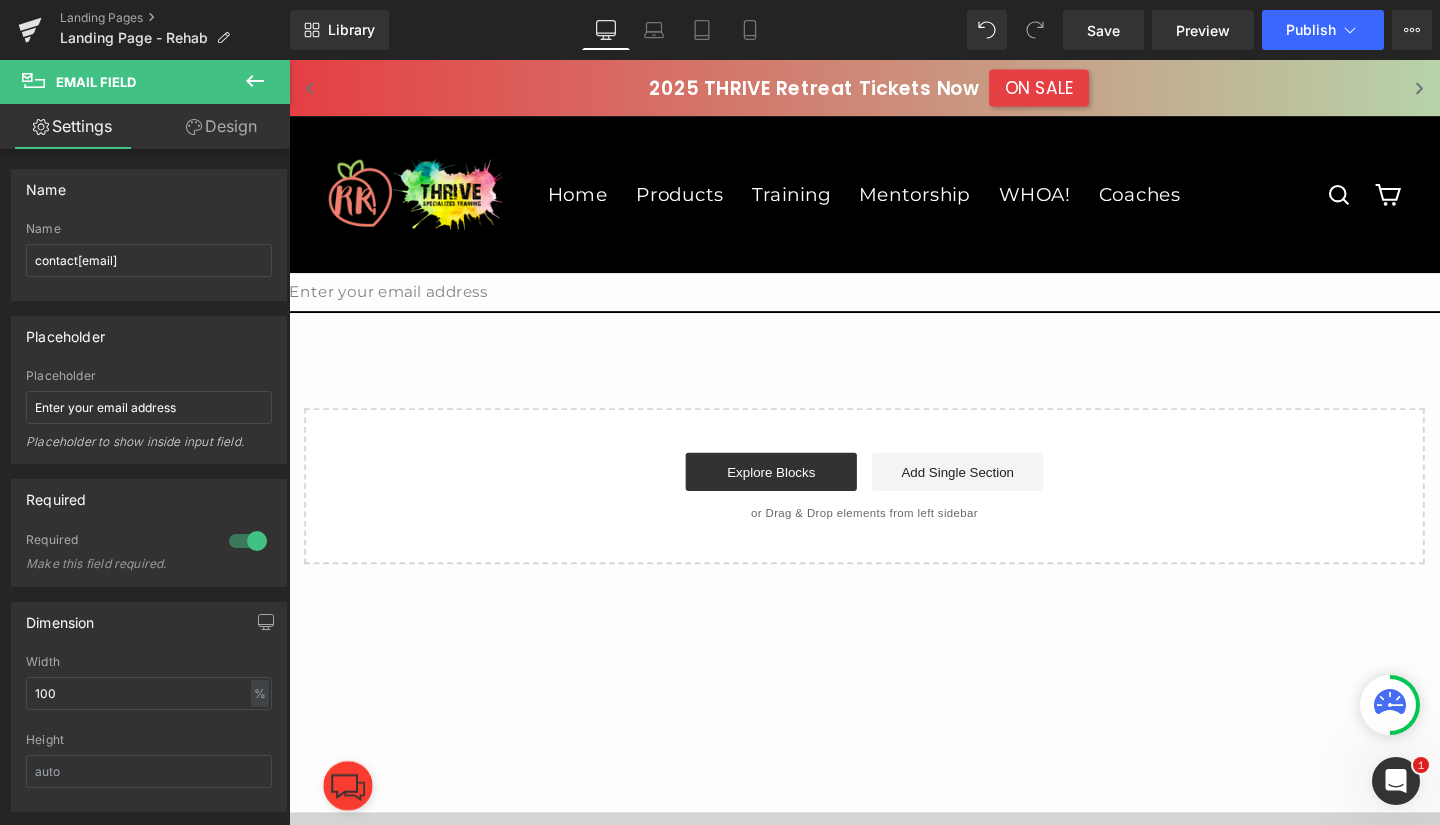 click 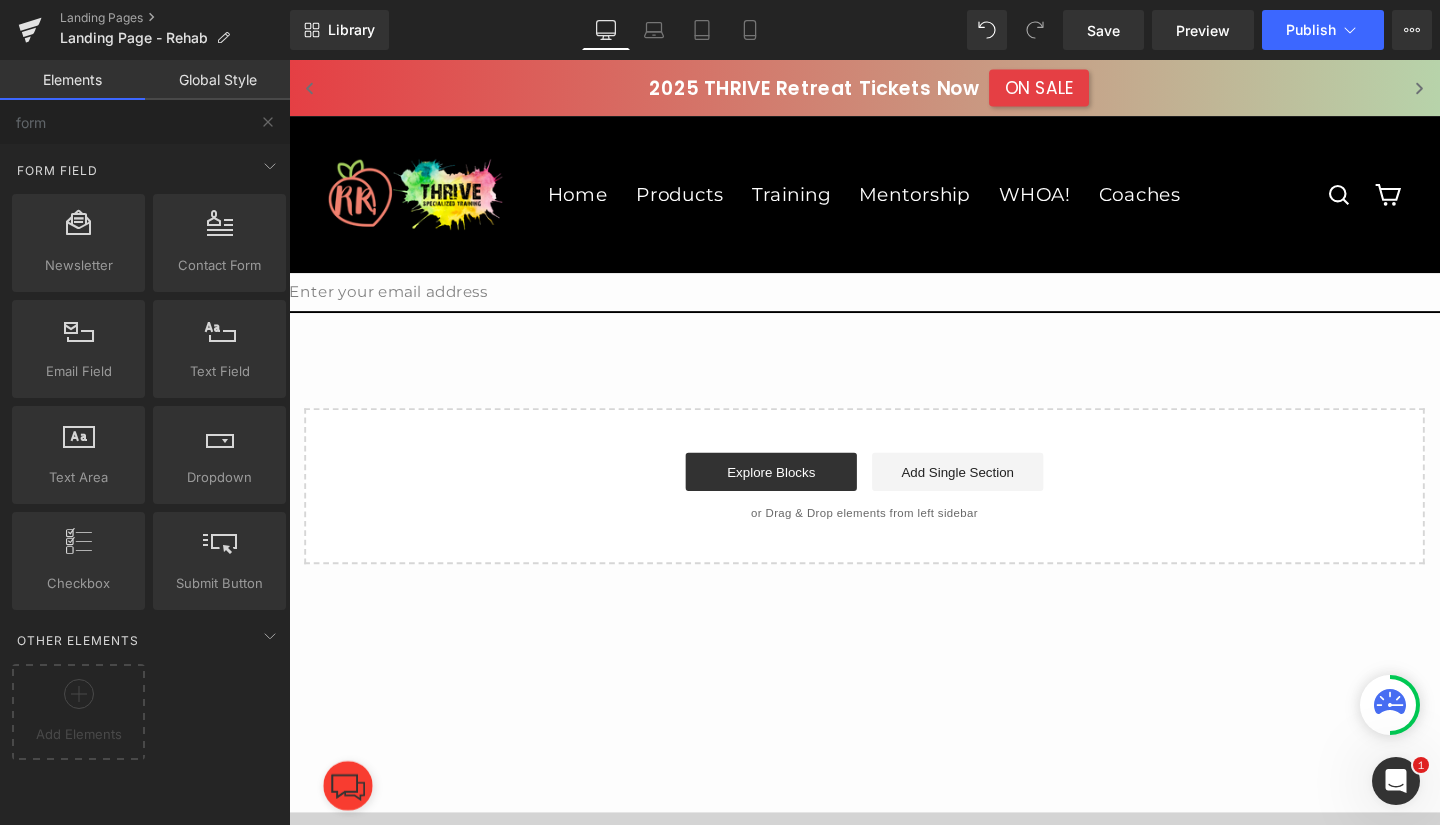 type 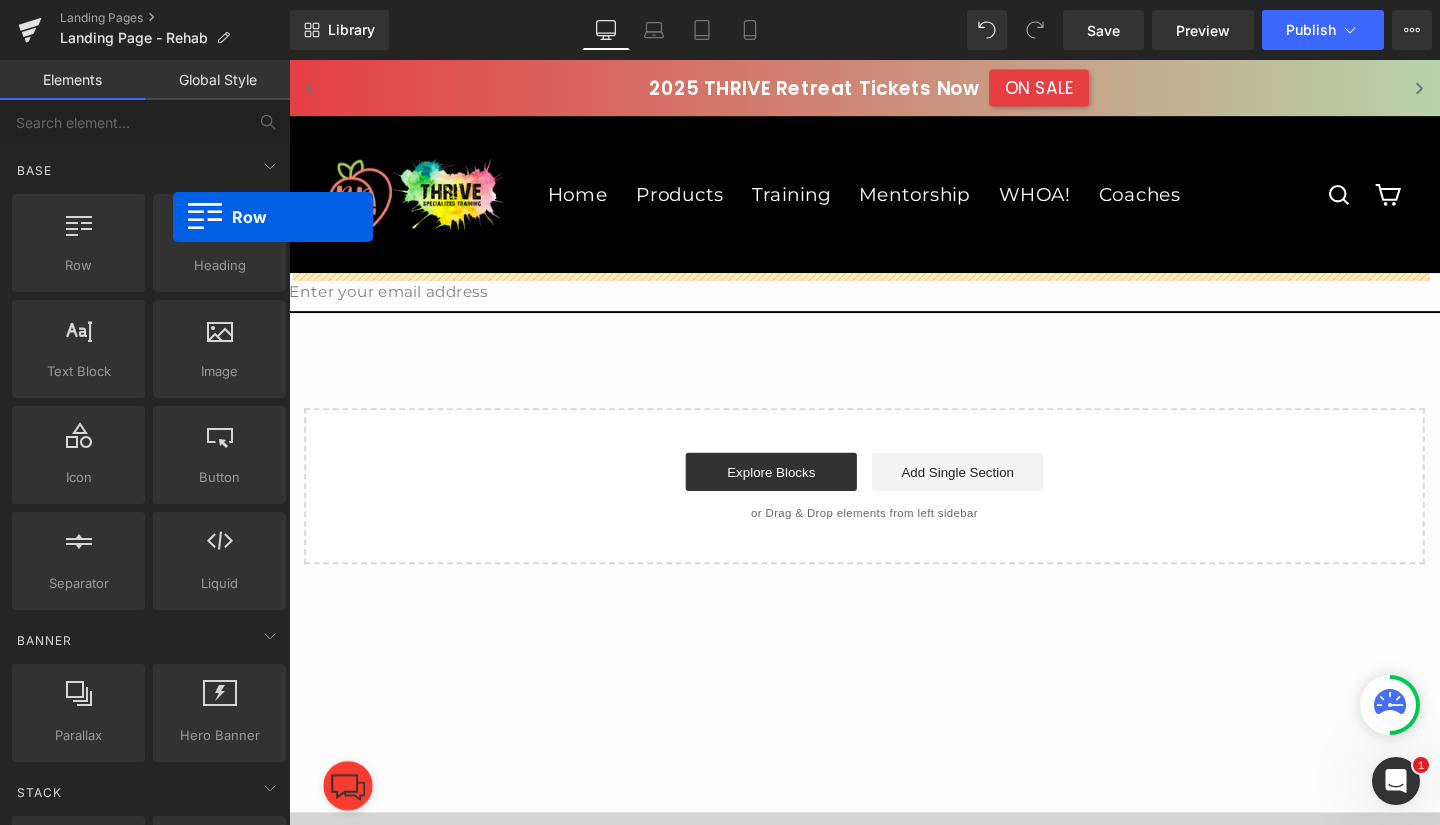 drag, startPoint x: 106, startPoint y: 237, endPoint x: 271, endPoint y: 257, distance: 166.2077 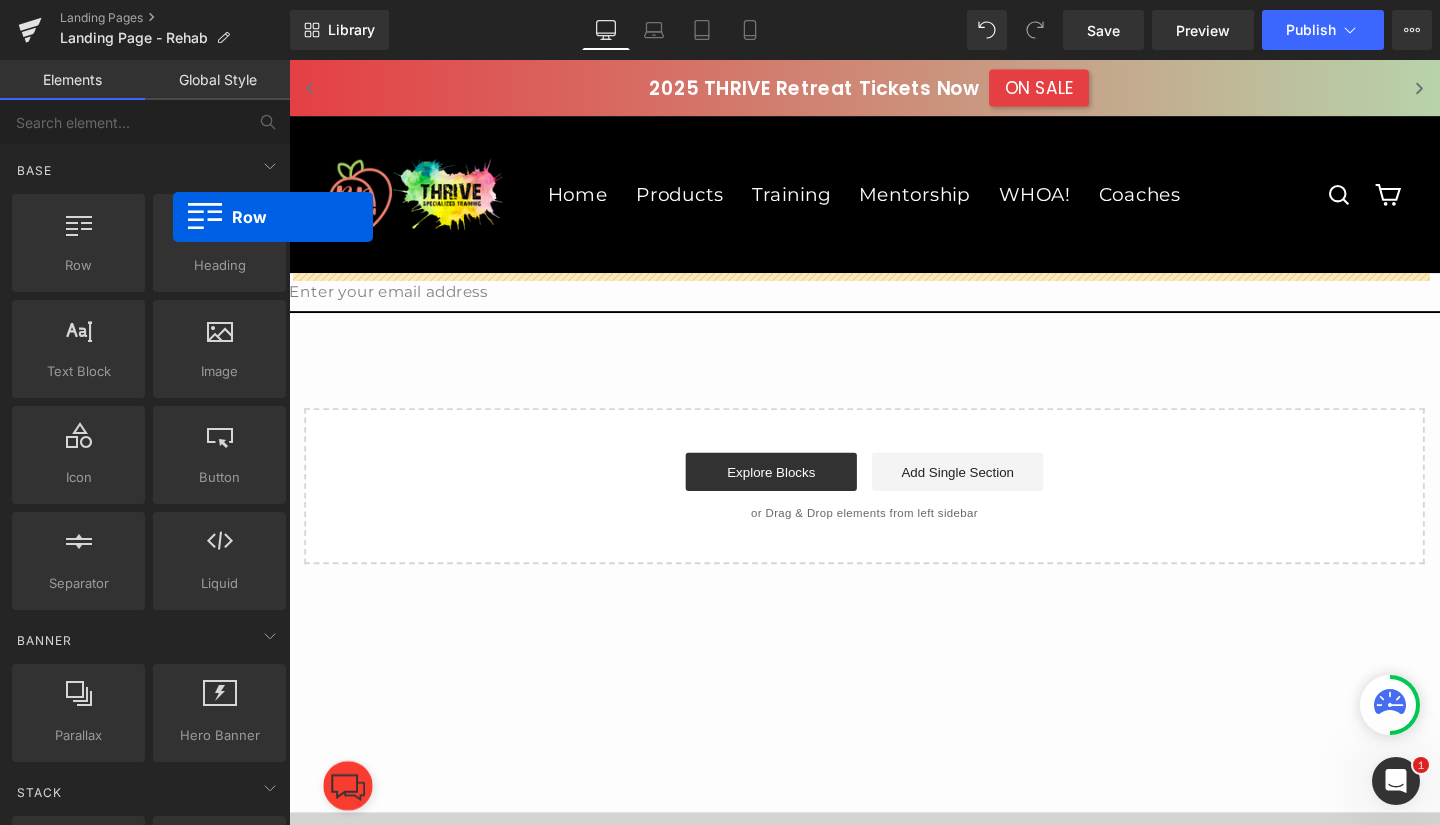 click on "Row  rows, columns, layouts, div Heading  headings, titles, h1,h2,h3,h4,h5,h6 Text Block  texts, paragraphs, contents, blocks Image  images, photos, alts, uploads Icon  icons, symbols Button  button, call to action, cta Separator  separators, dividers, horizontal lines Liquid  liquid, custom code, html, javascript, css, reviews, apps, applications, embeded, iframe" at bounding box center (149, 402) 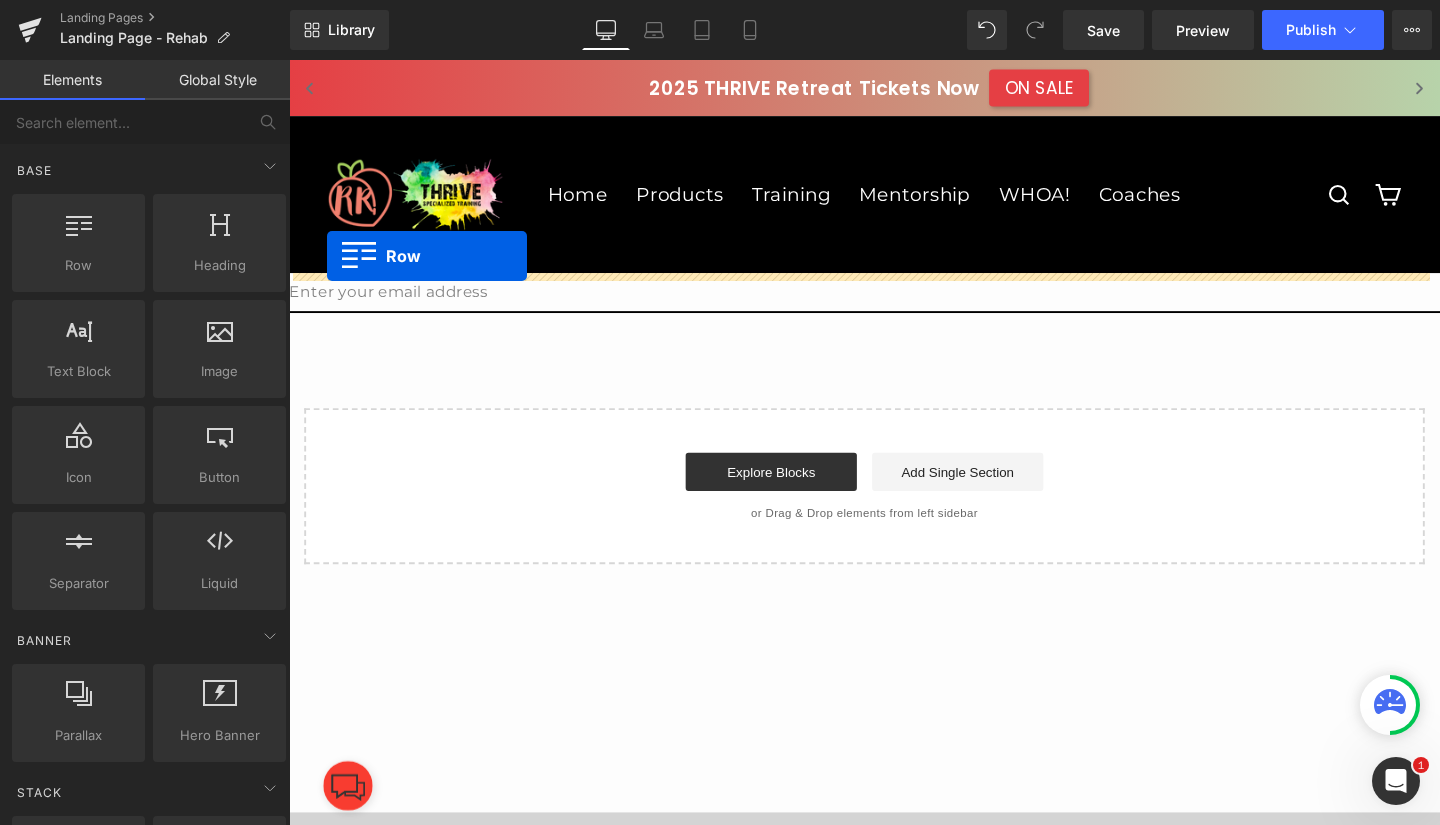 drag, startPoint x: 384, startPoint y: 313, endPoint x: 329, endPoint y: 266, distance: 72.34639 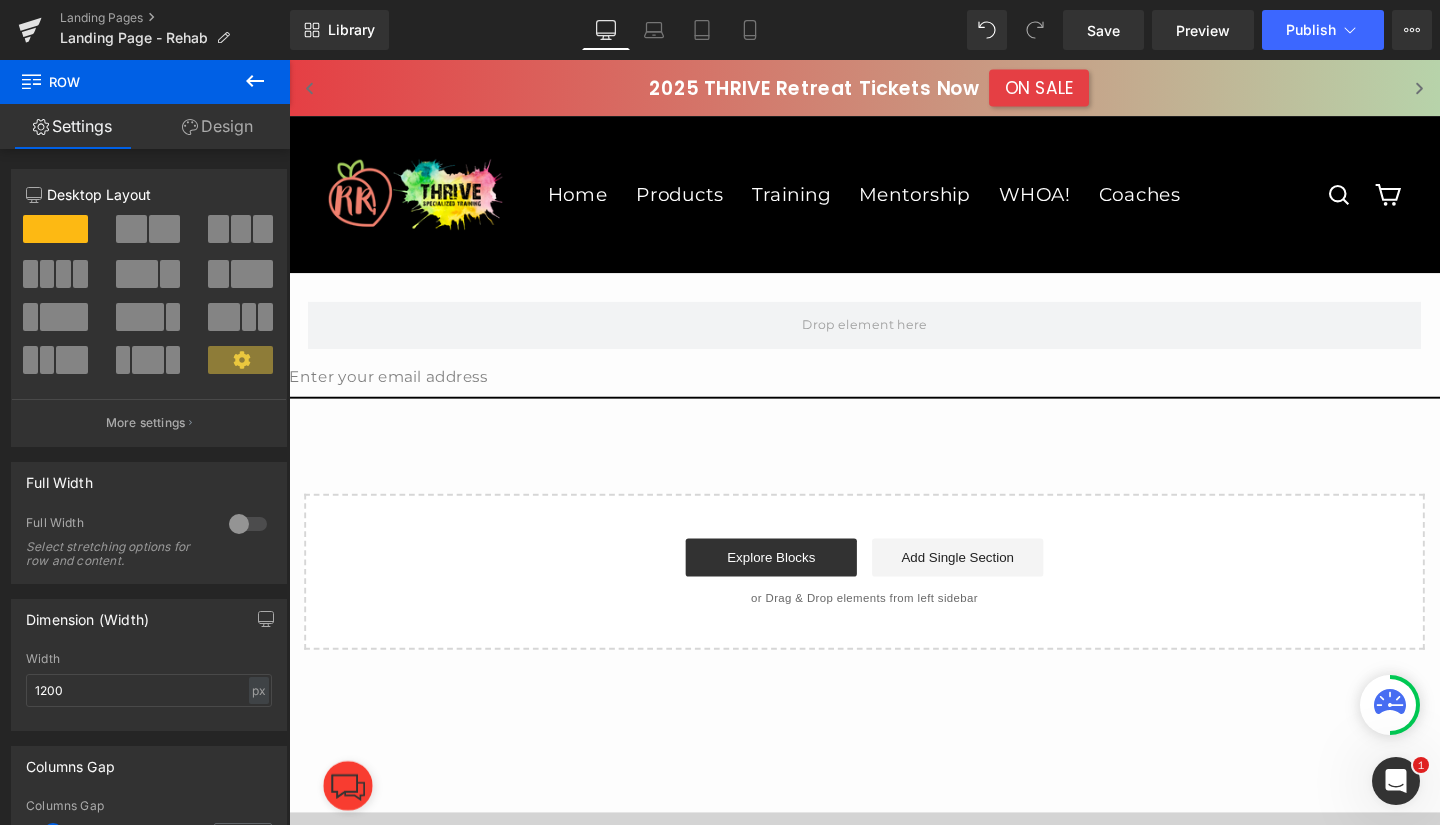 click 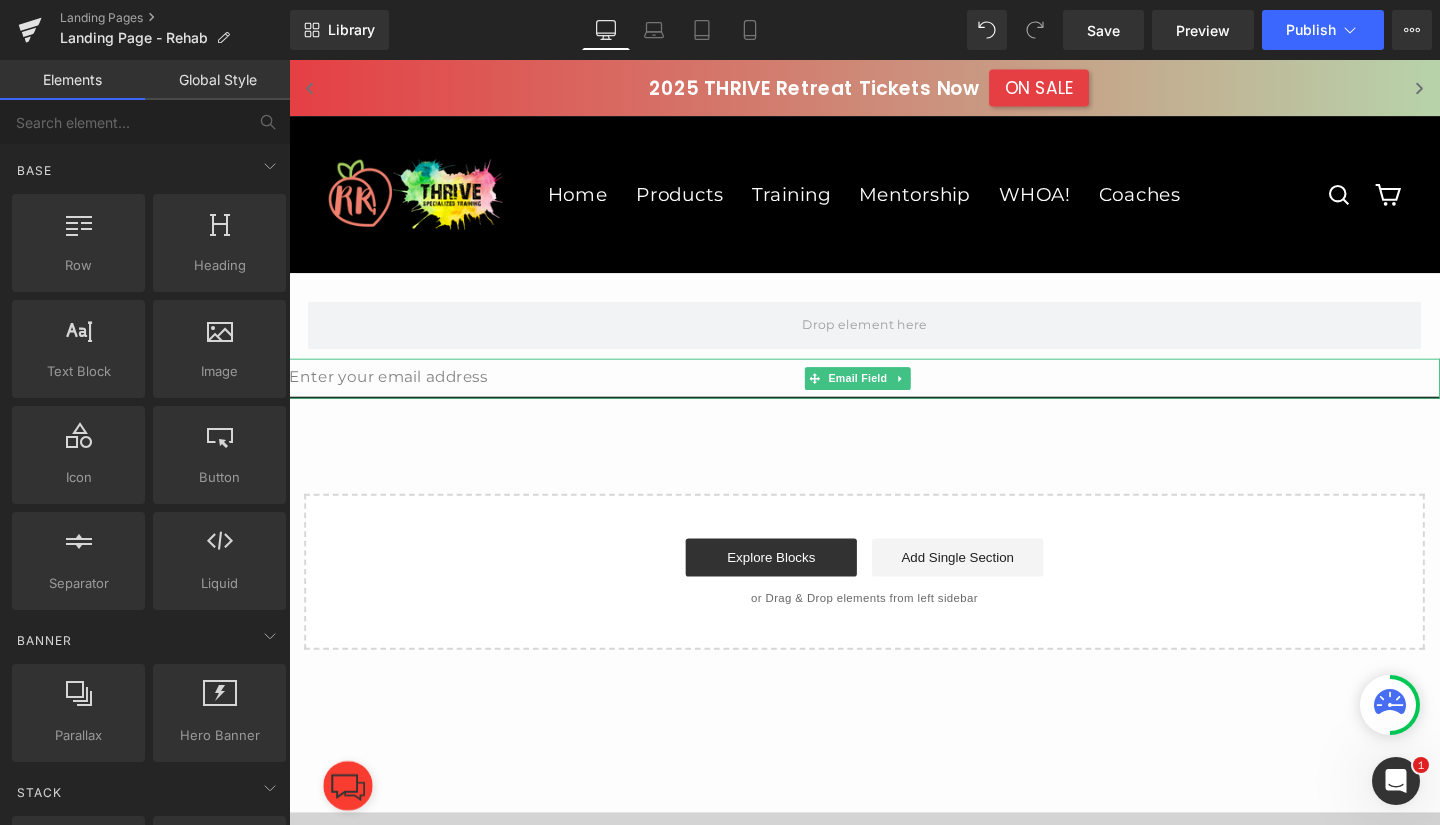click at bounding box center [894, 395] 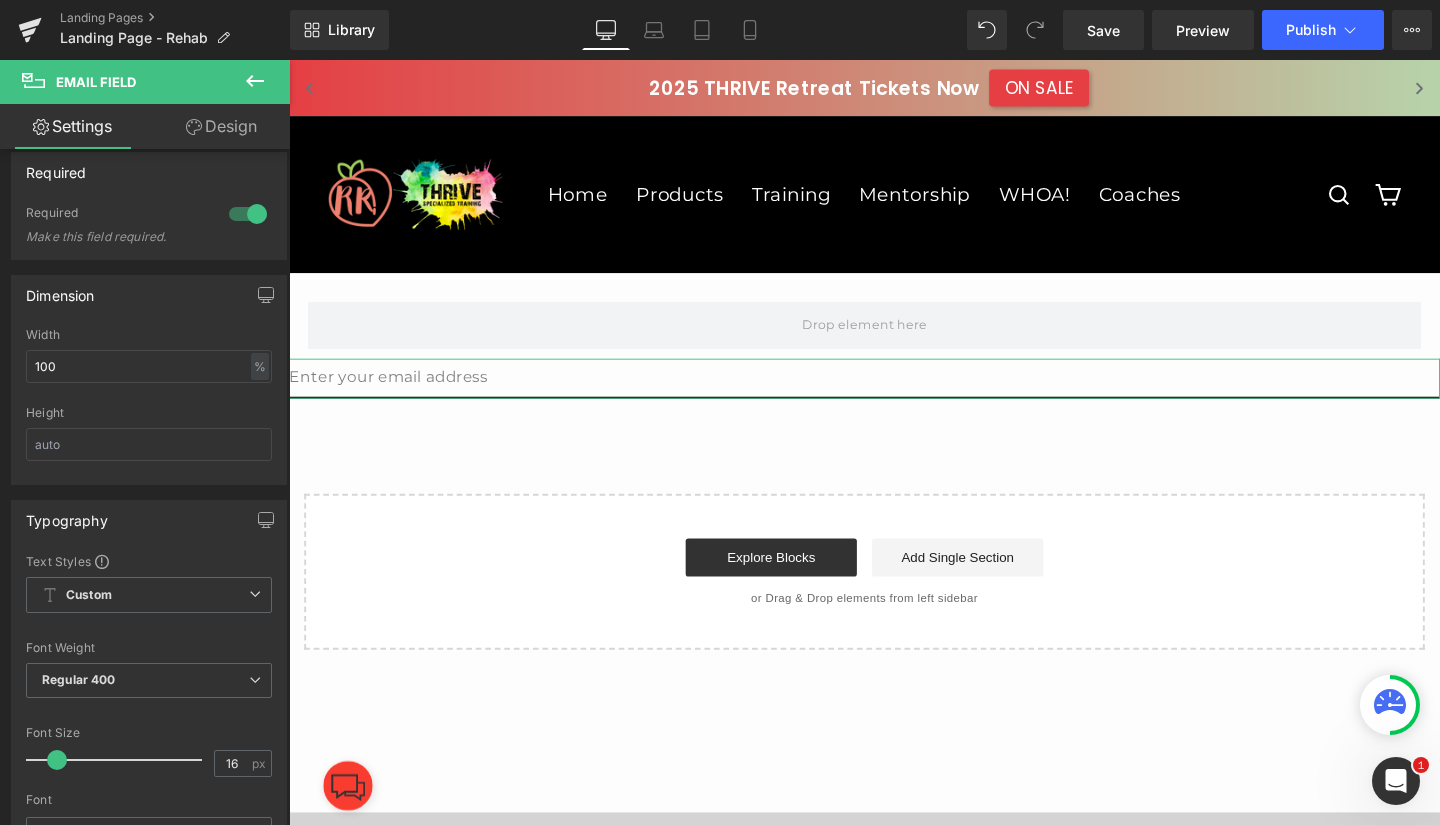 scroll, scrollTop: 0, scrollLeft: 0, axis: both 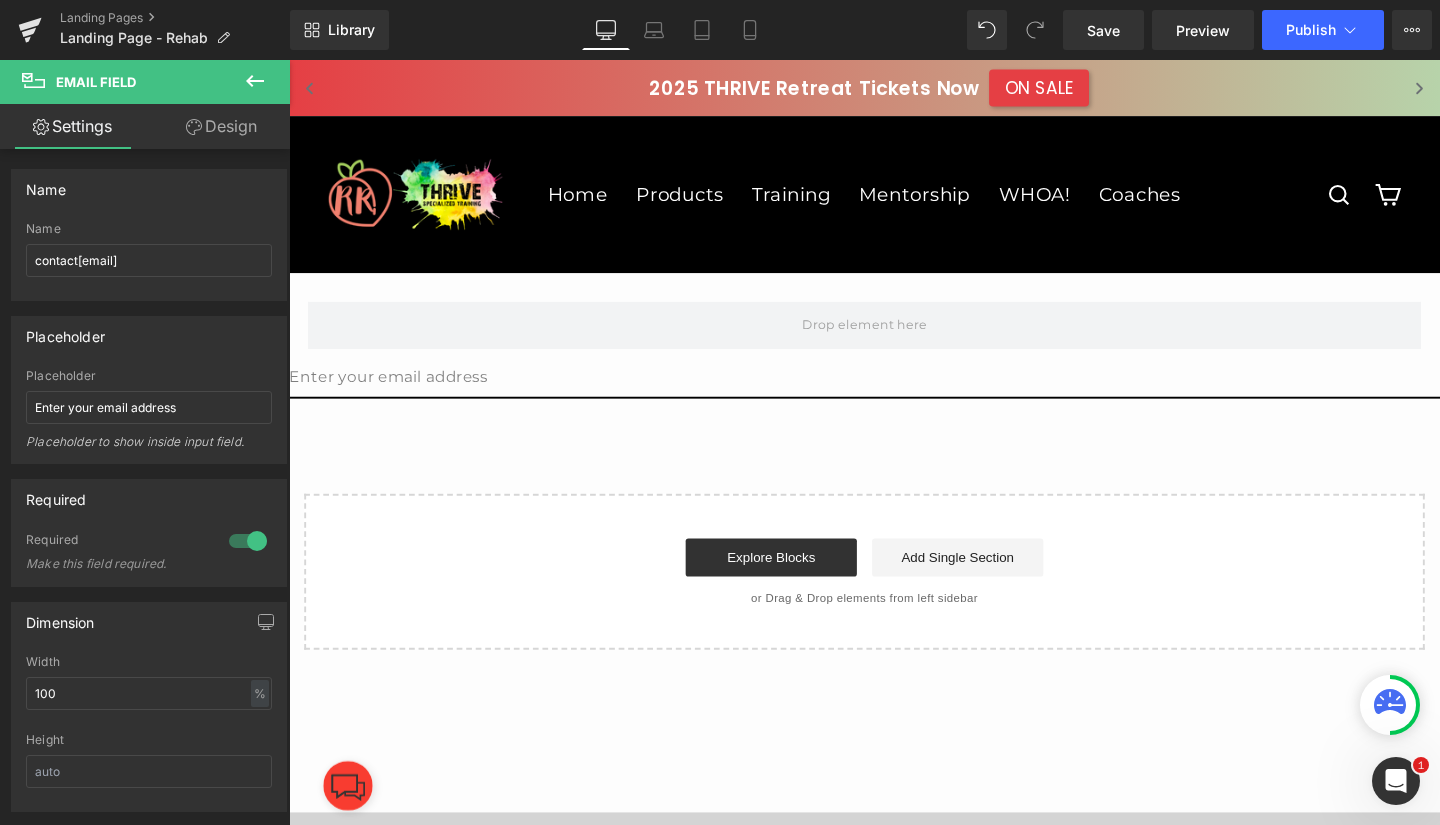 click 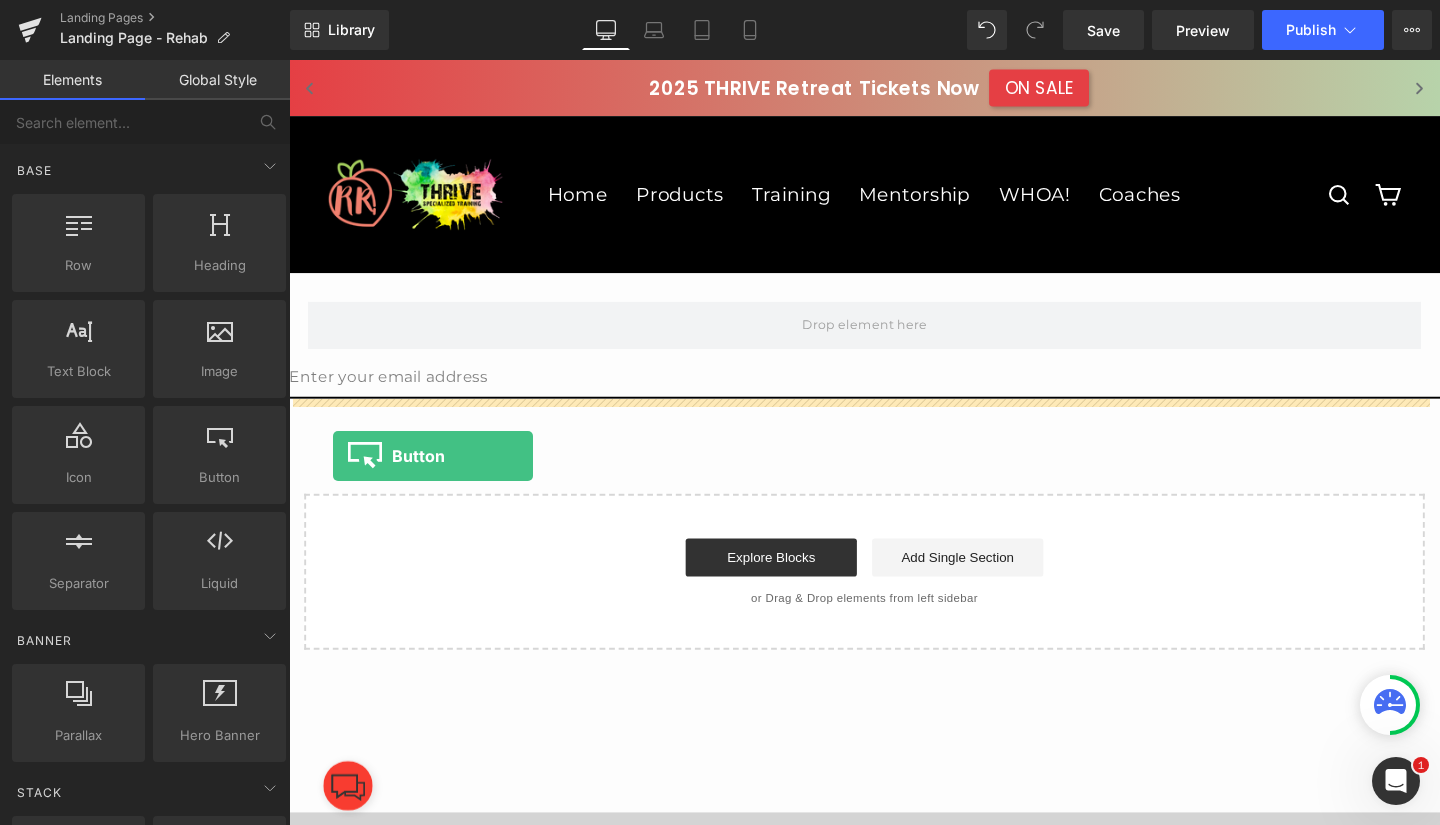 drag, startPoint x: 496, startPoint y: 515, endPoint x: 335, endPoint y: 476, distance: 165.65627 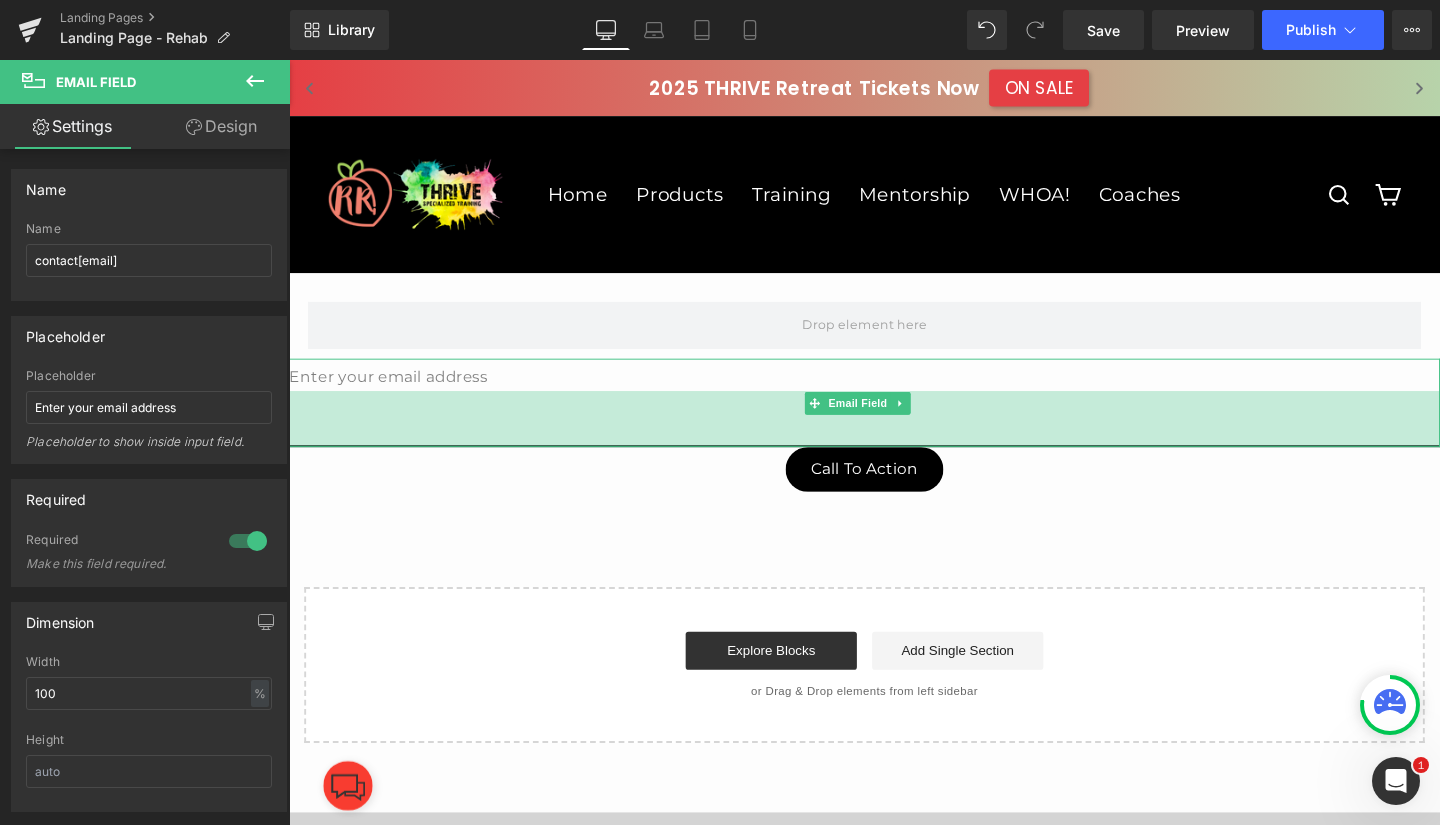 drag, startPoint x: 818, startPoint y: 414, endPoint x: 823, endPoint y: 465, distance: 51.24451 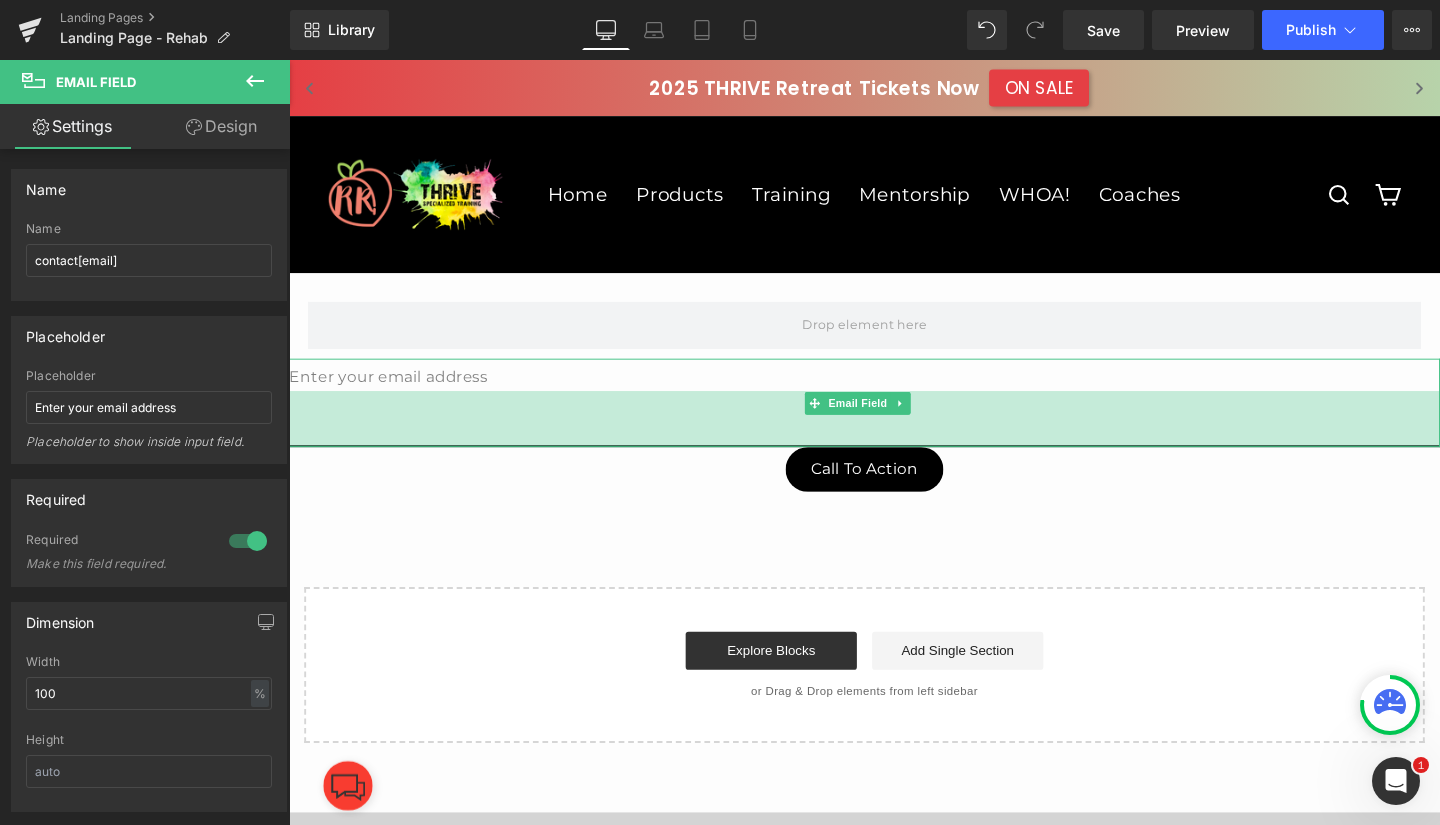 click on "59px" at bounding box center [894, 437] 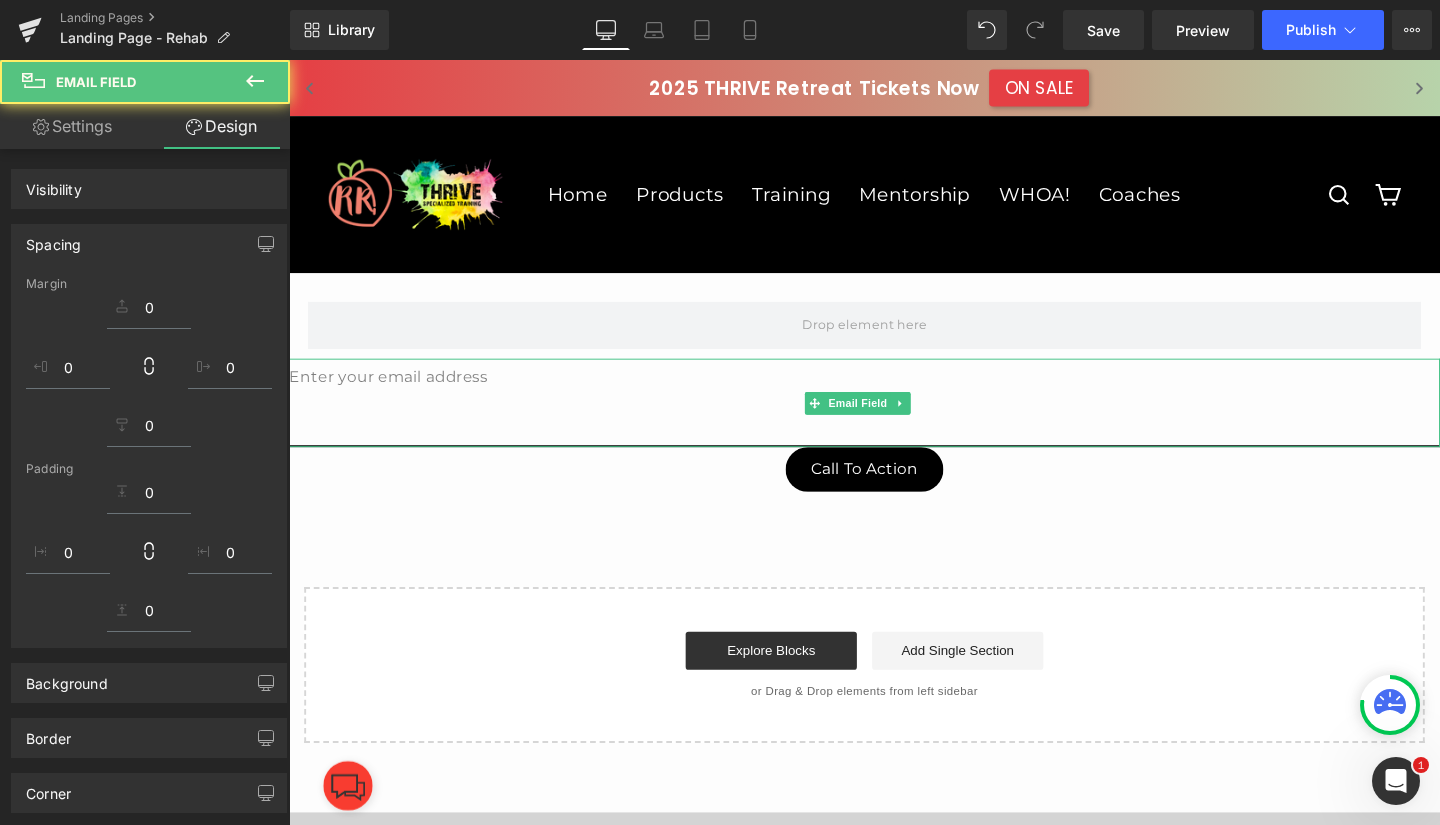 click on "Call To Action
Button" at bounding box center (894, 490) 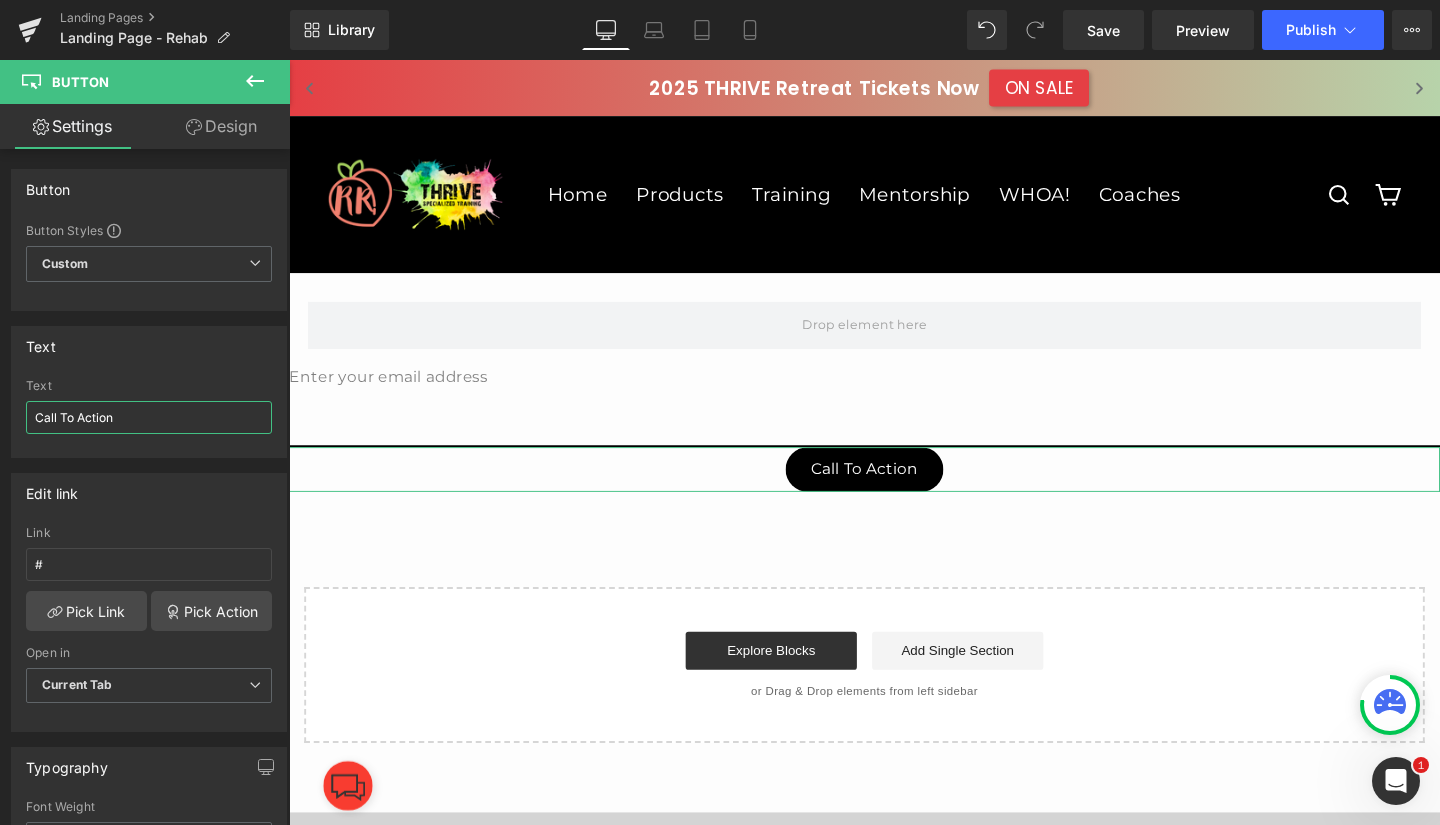 drag, startPoint x: 144, startPoint y: 421, endPoint x: 10, endPoint y: 429, distance: 134.23859 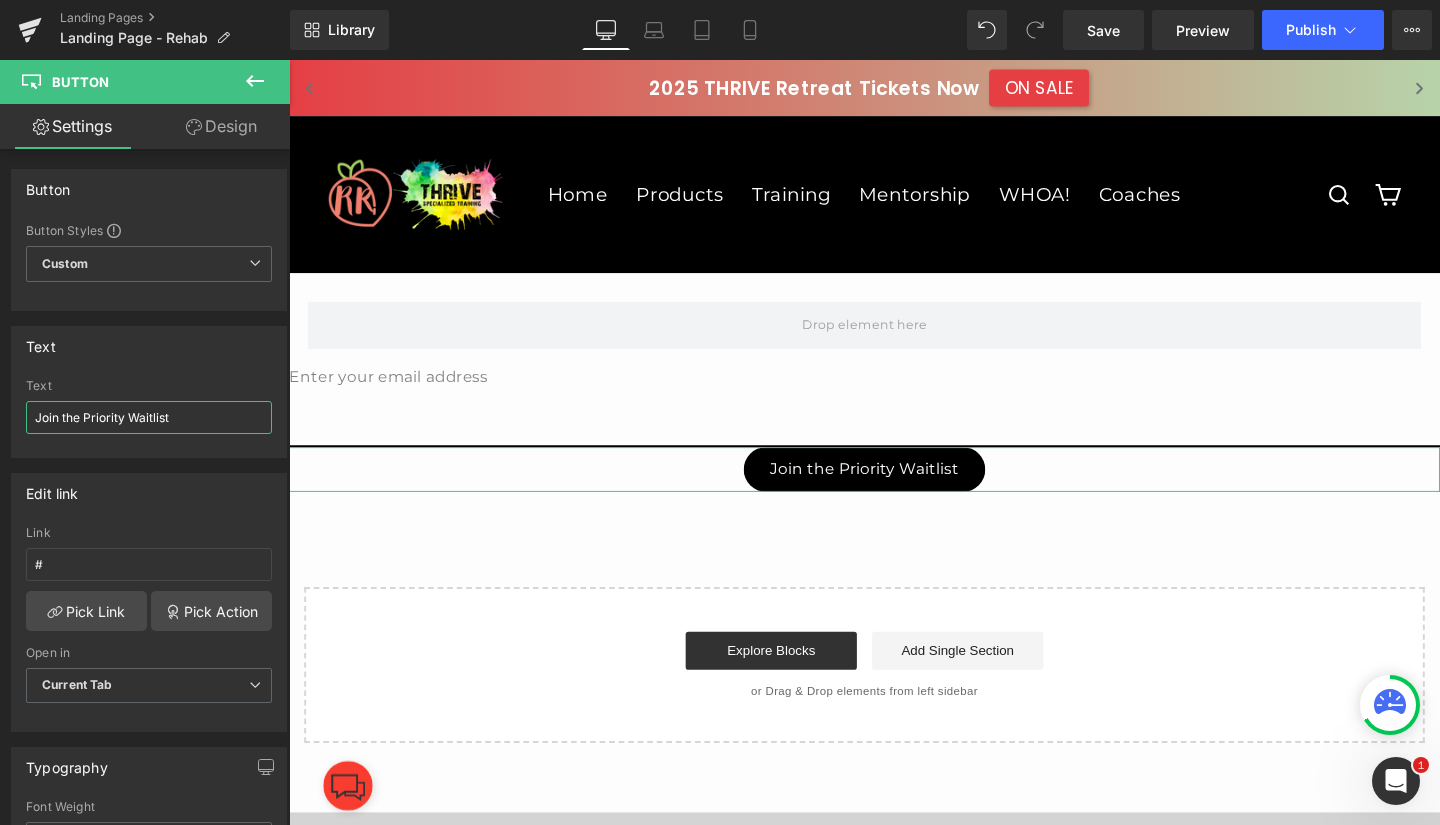 scroll, scrollTop: 70, scrollLeft: 0, axis: vertical 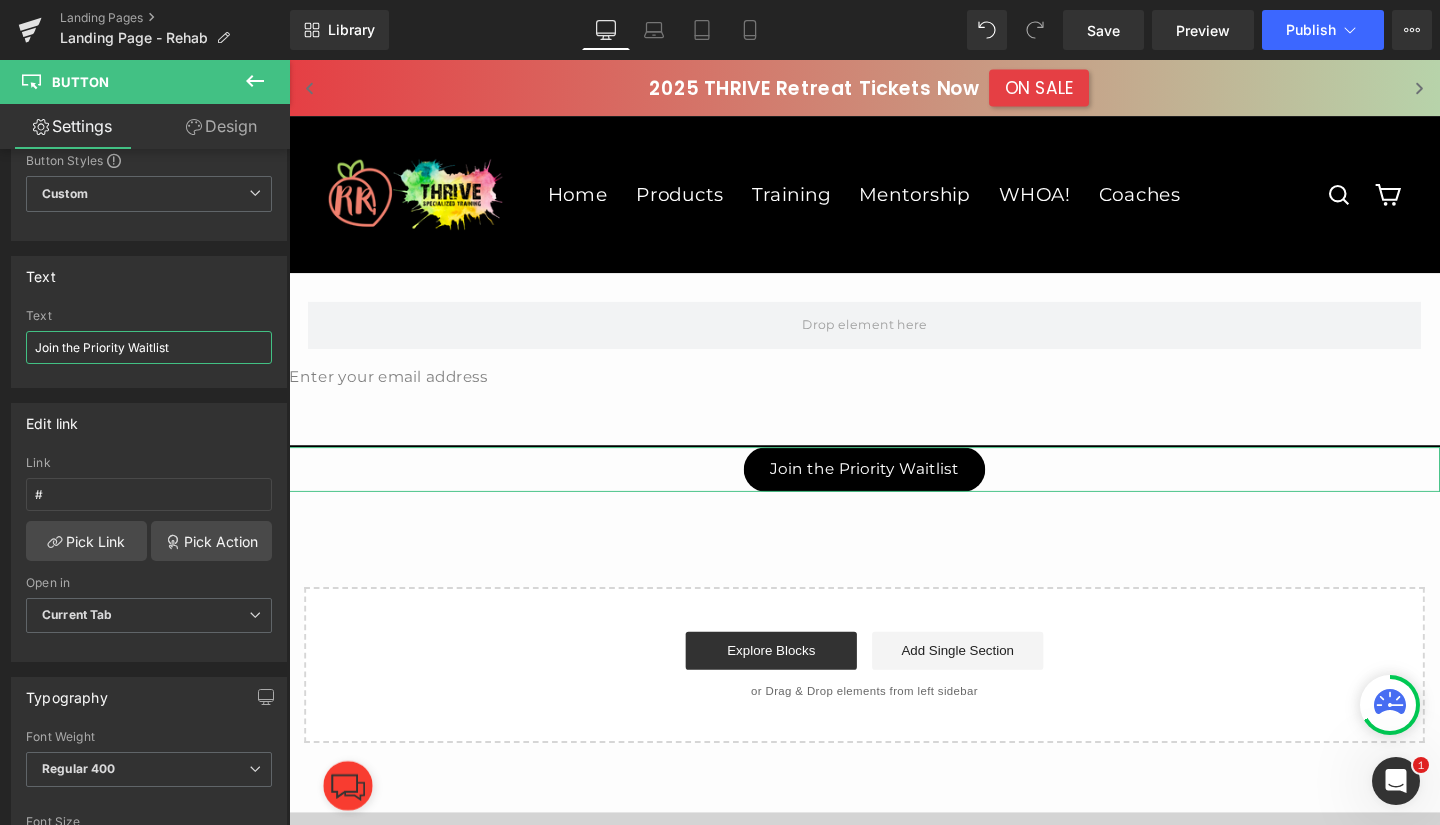 type on "Join the Priority Waitlist" 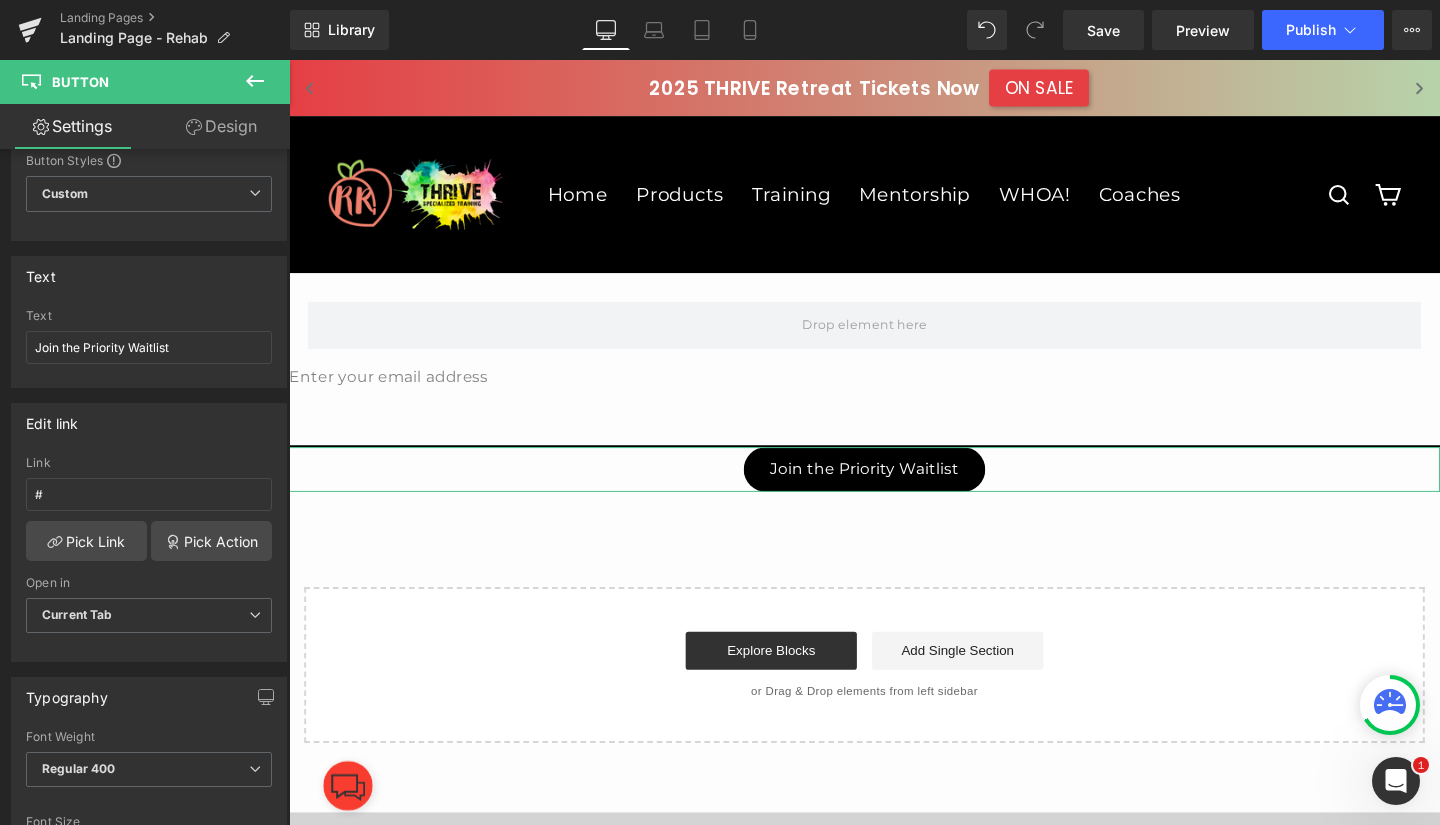 click on "Pick Action" at bounding box center (211, 541) 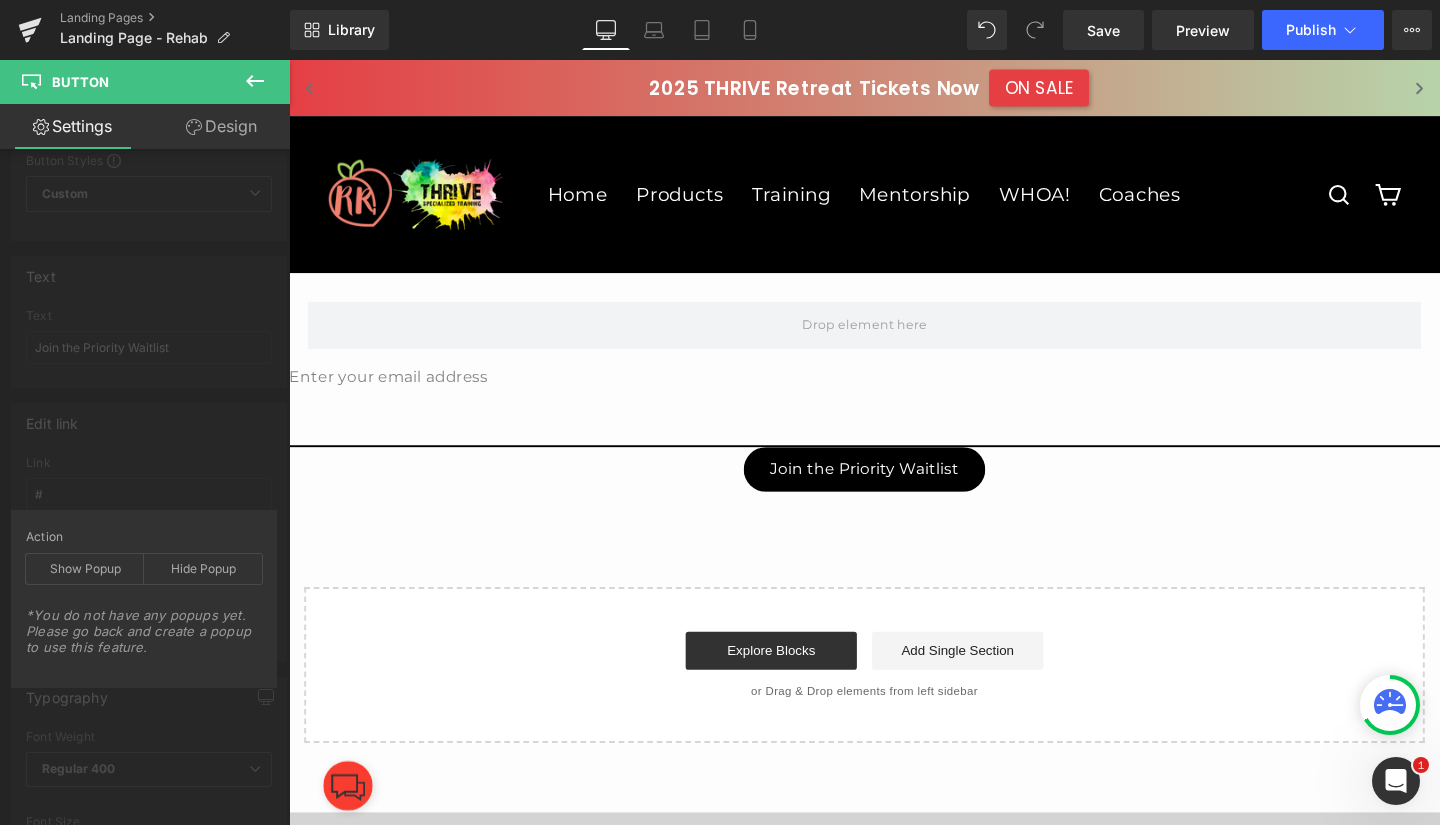 click on "2025 THRIVE Retreat Tickets Now
ON SALE 2025 THRIVE Retreat Tickets Now
ON SALE
Loading
Skip to content
Home
Products
Expand submenu
Collapse submenu
Products
• Fitness Products
• Guides
• Apparel
• Gift Cards
Training
Expand submenu" at bounding box center (894, 850) 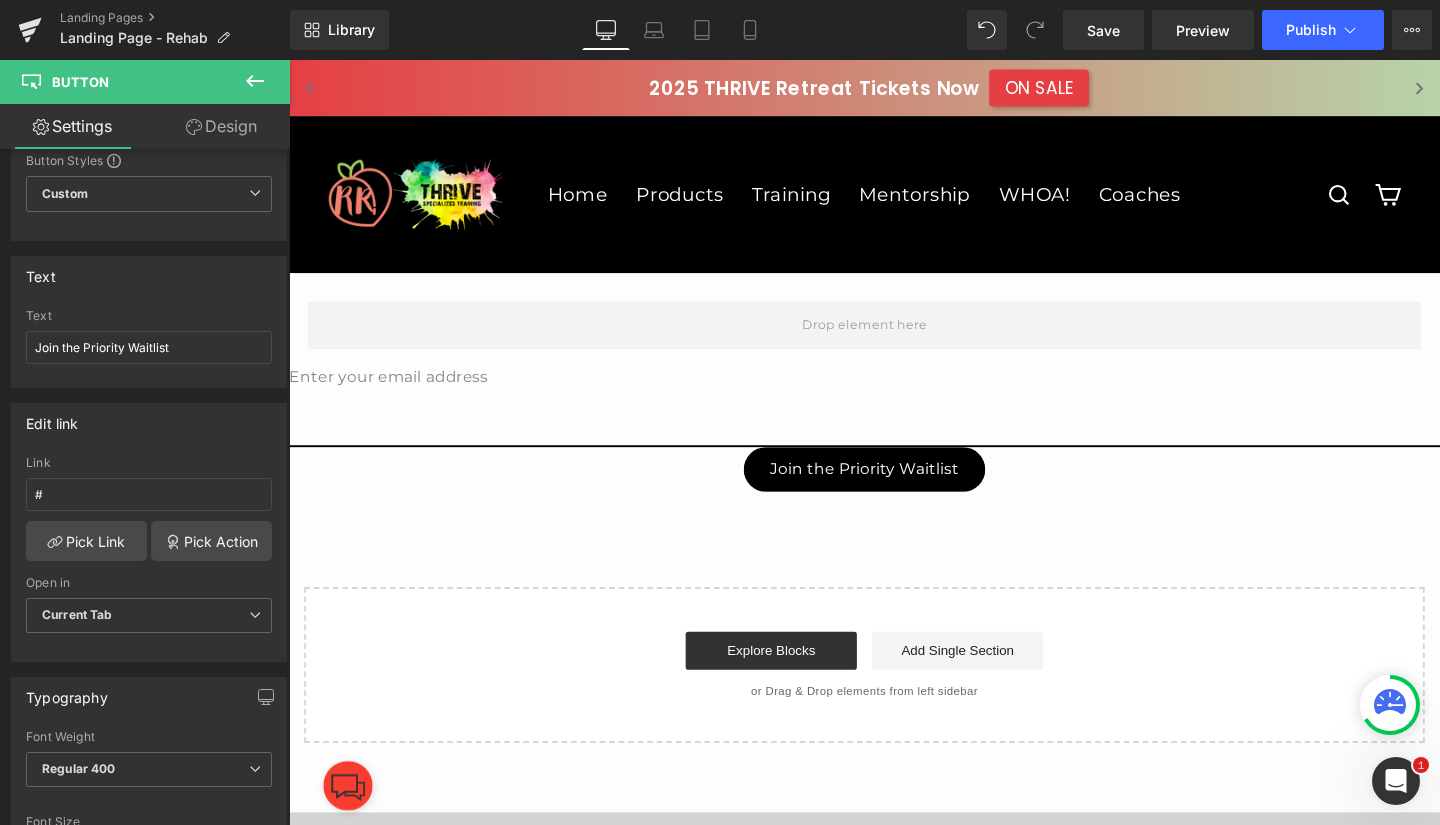 click 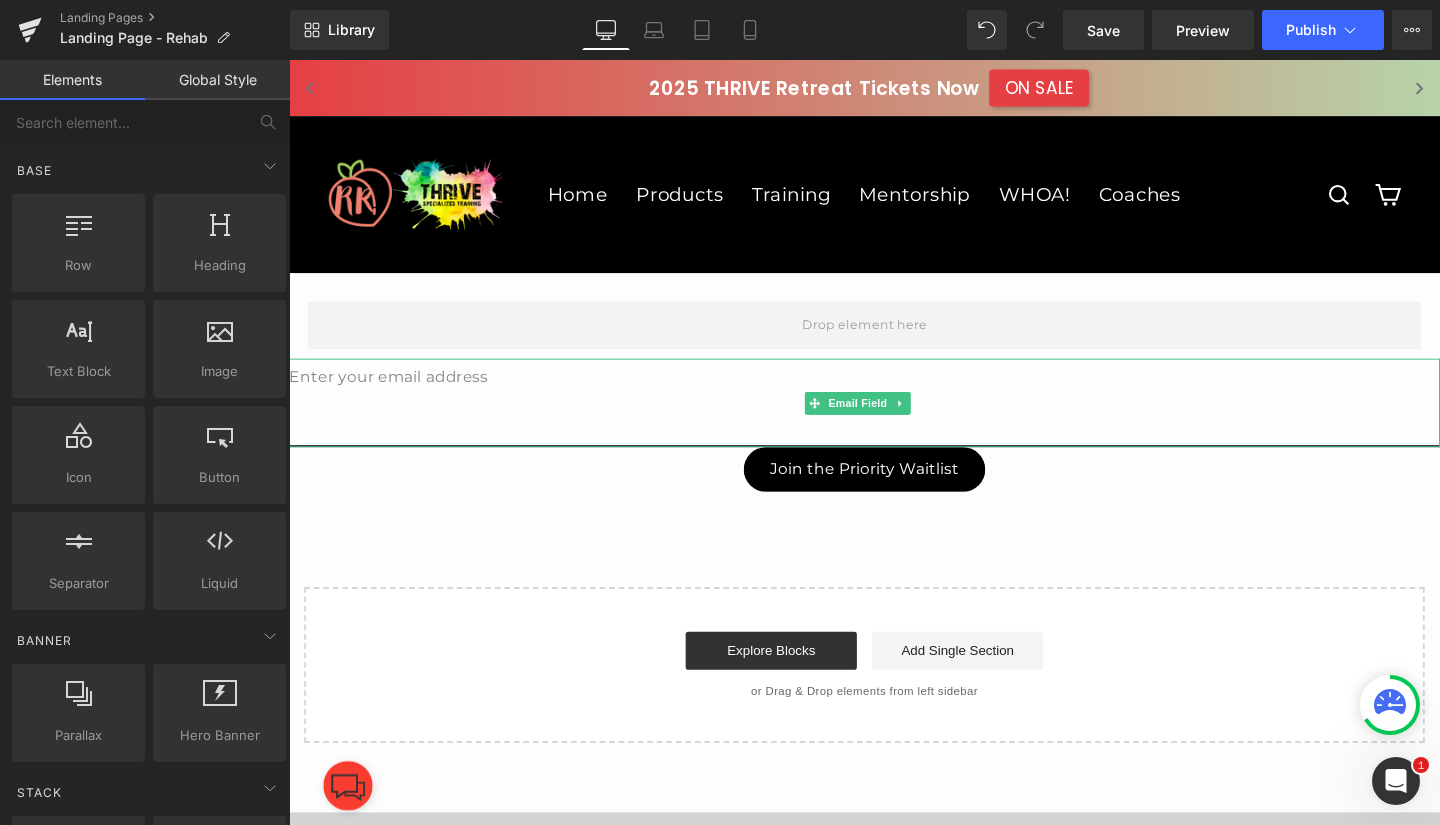 click at bounding box center (894, 420) 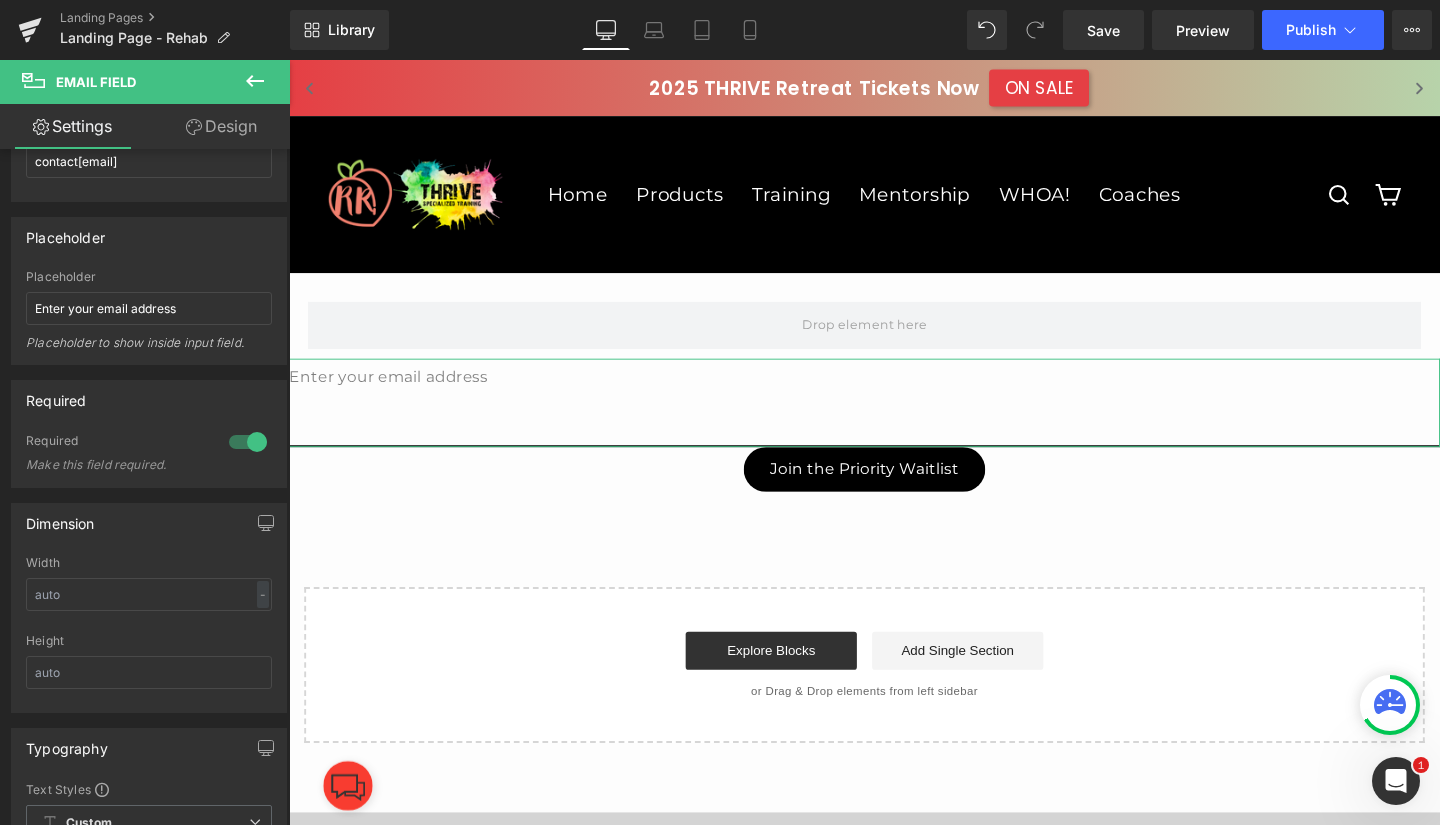 scroll, scrollTop: 0, scrollLeft: 0, axis: both 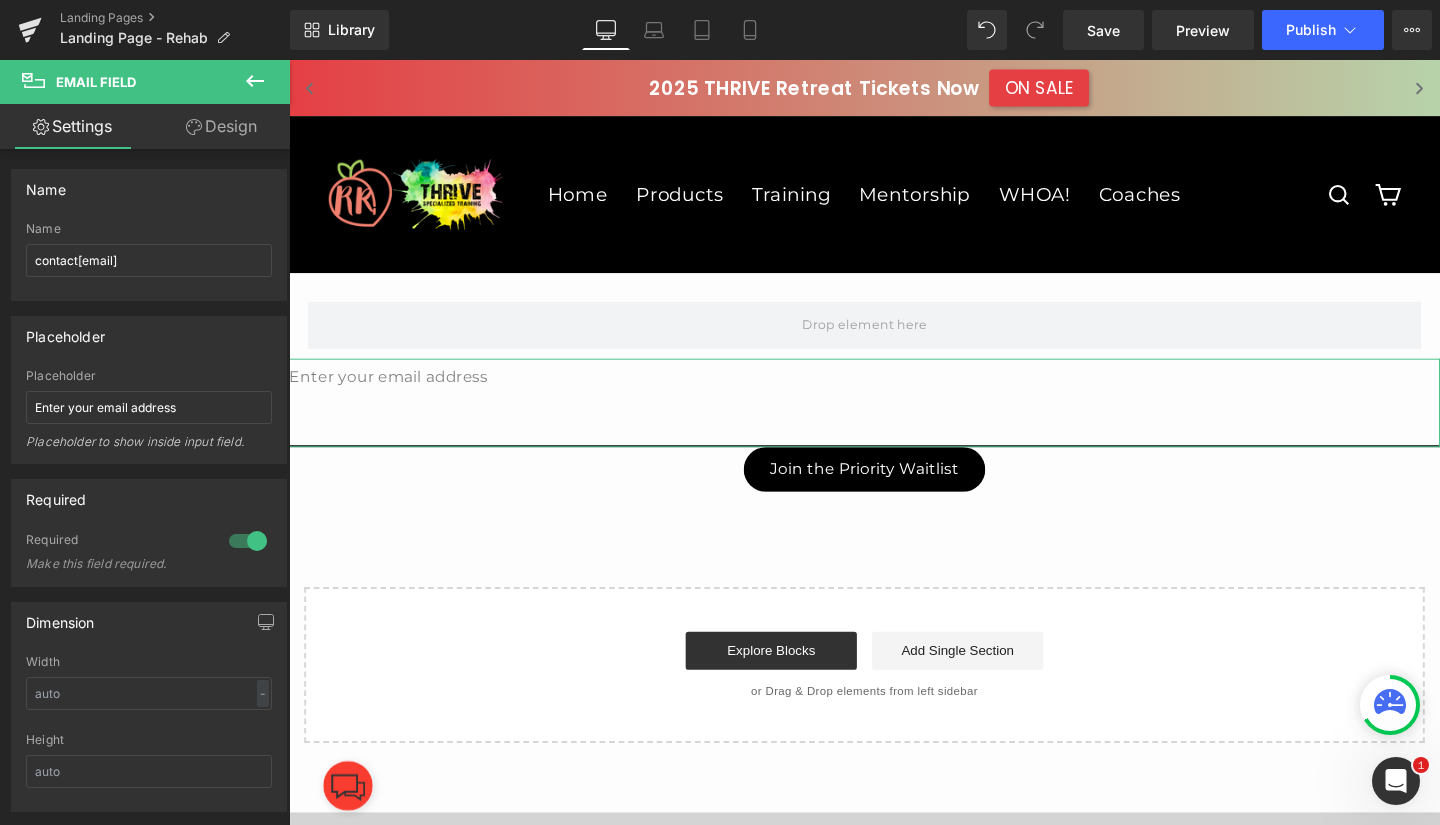 click on "Design" at bounding box center [221, 126] 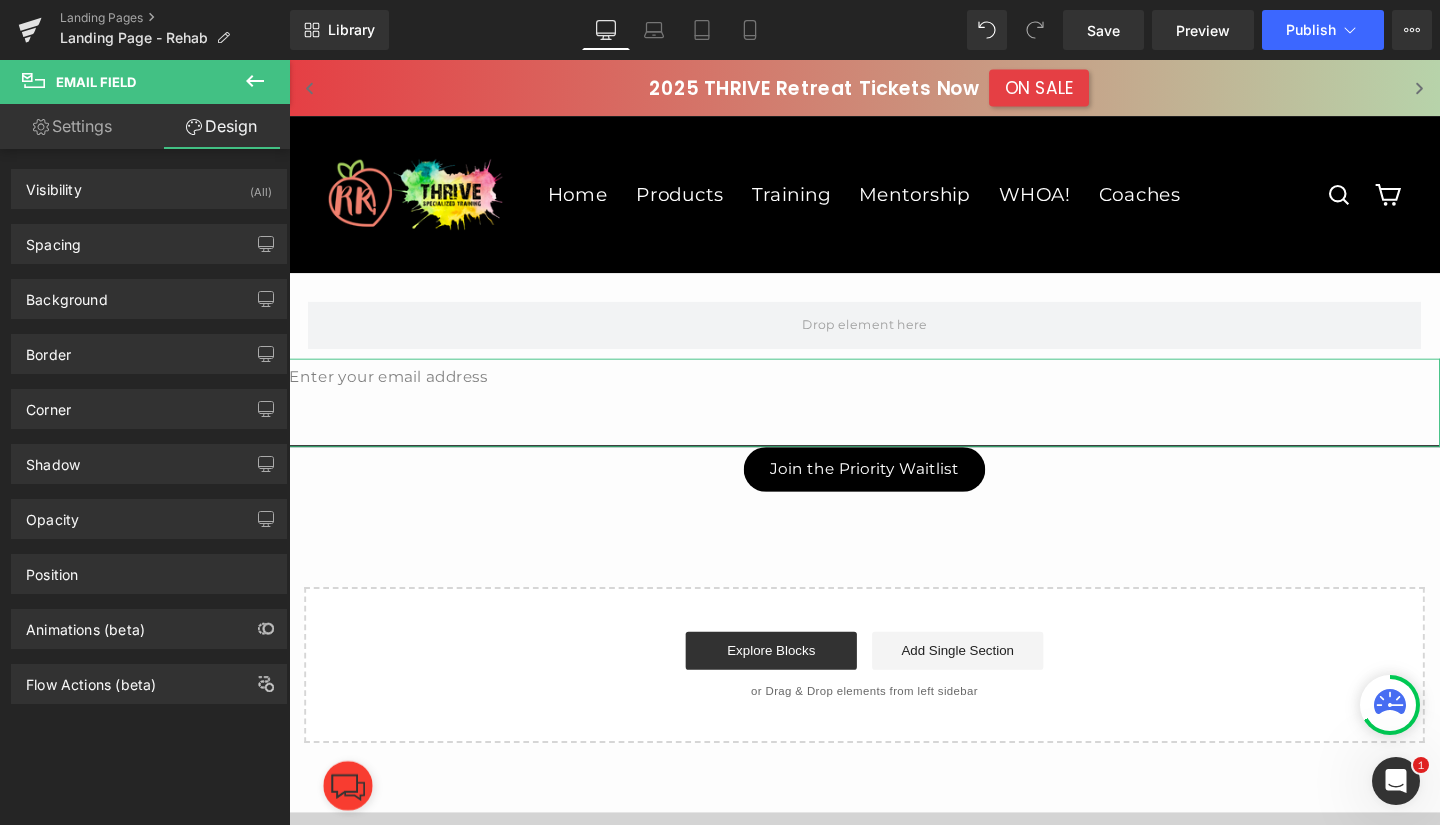 click on "Flow Actions (beta)" at bounding box center (91, 679) 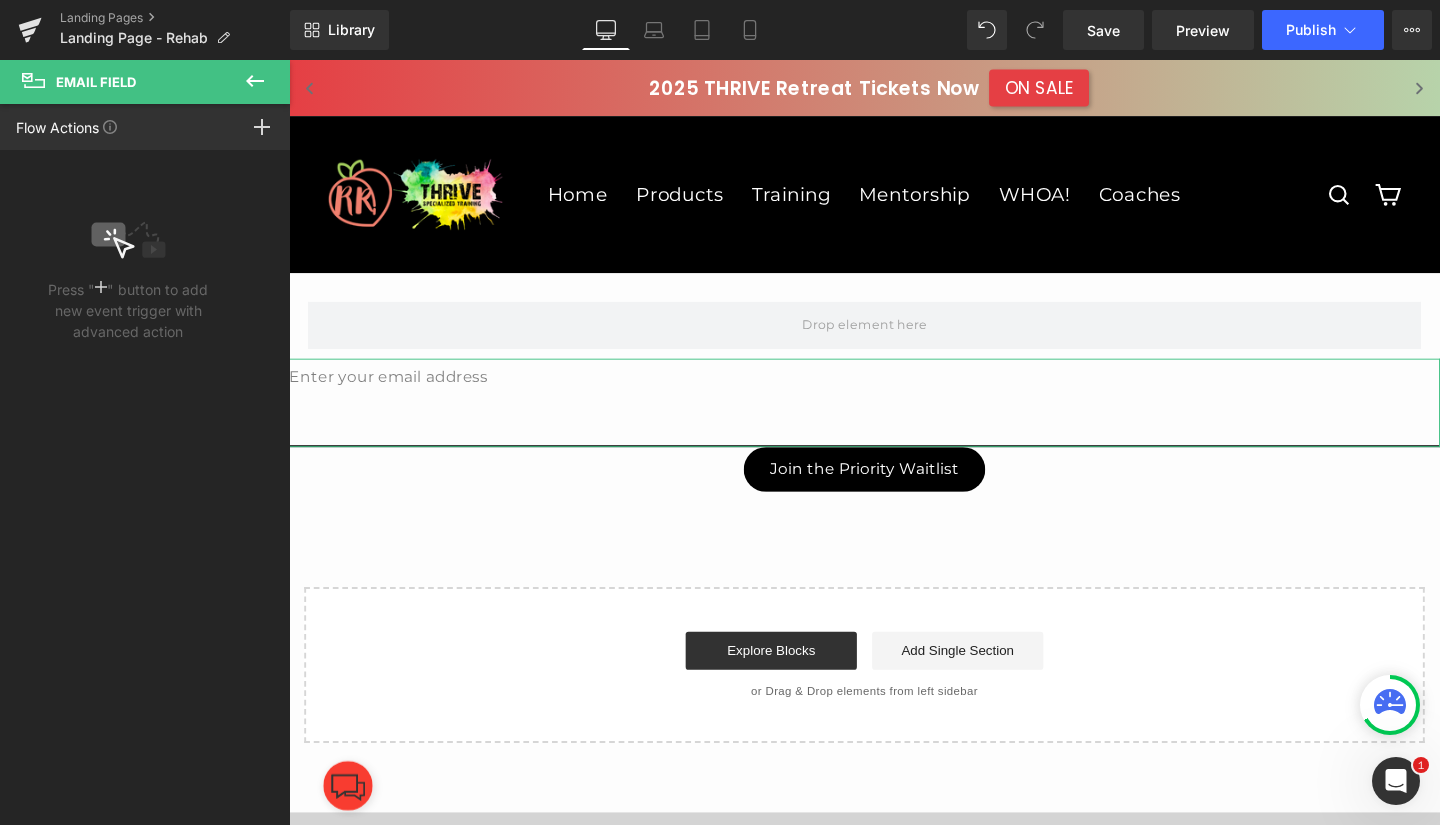 click at bounding box center [262, 127] 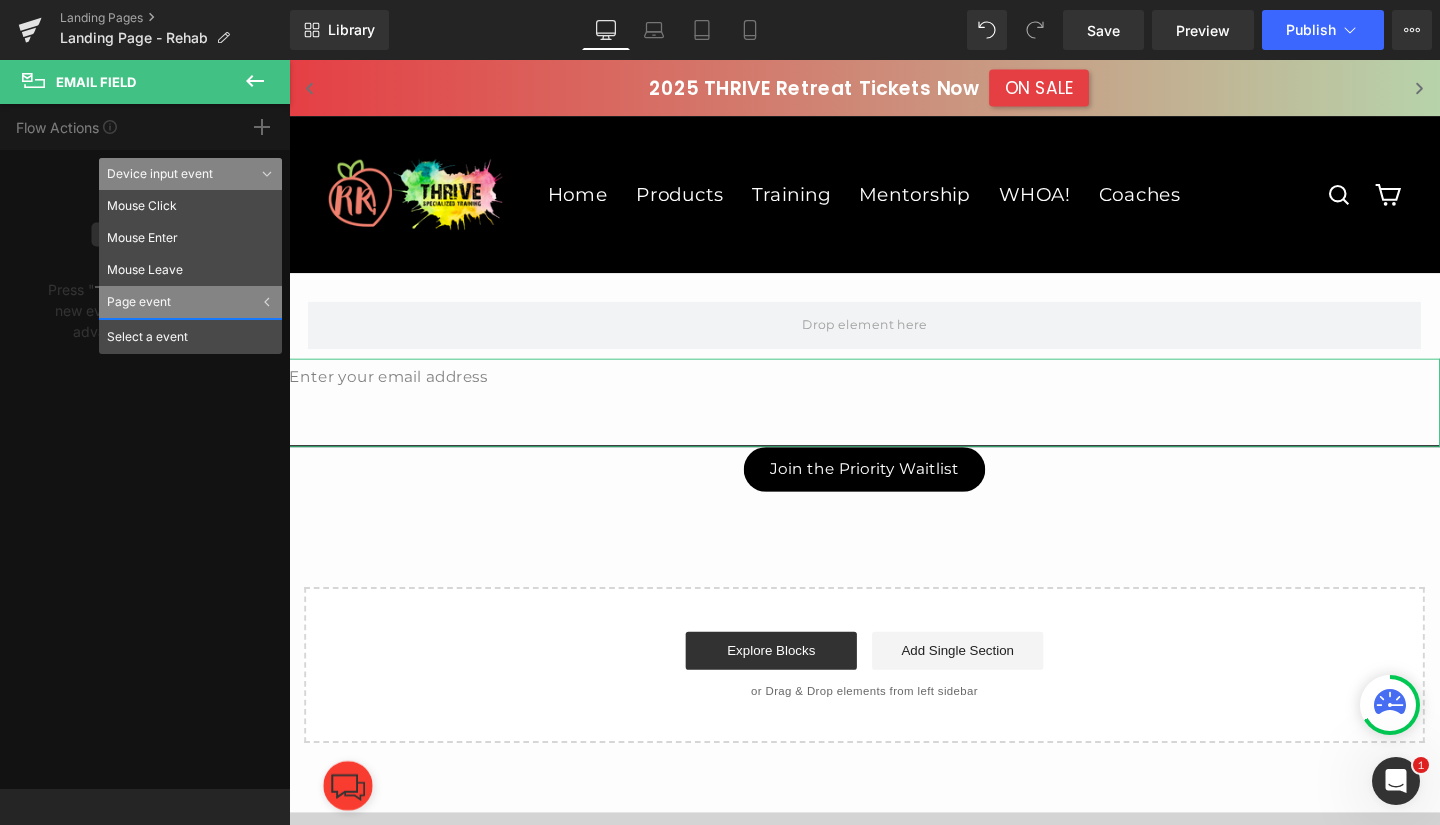 click on "Select a event" at bounding box center (190, 336) 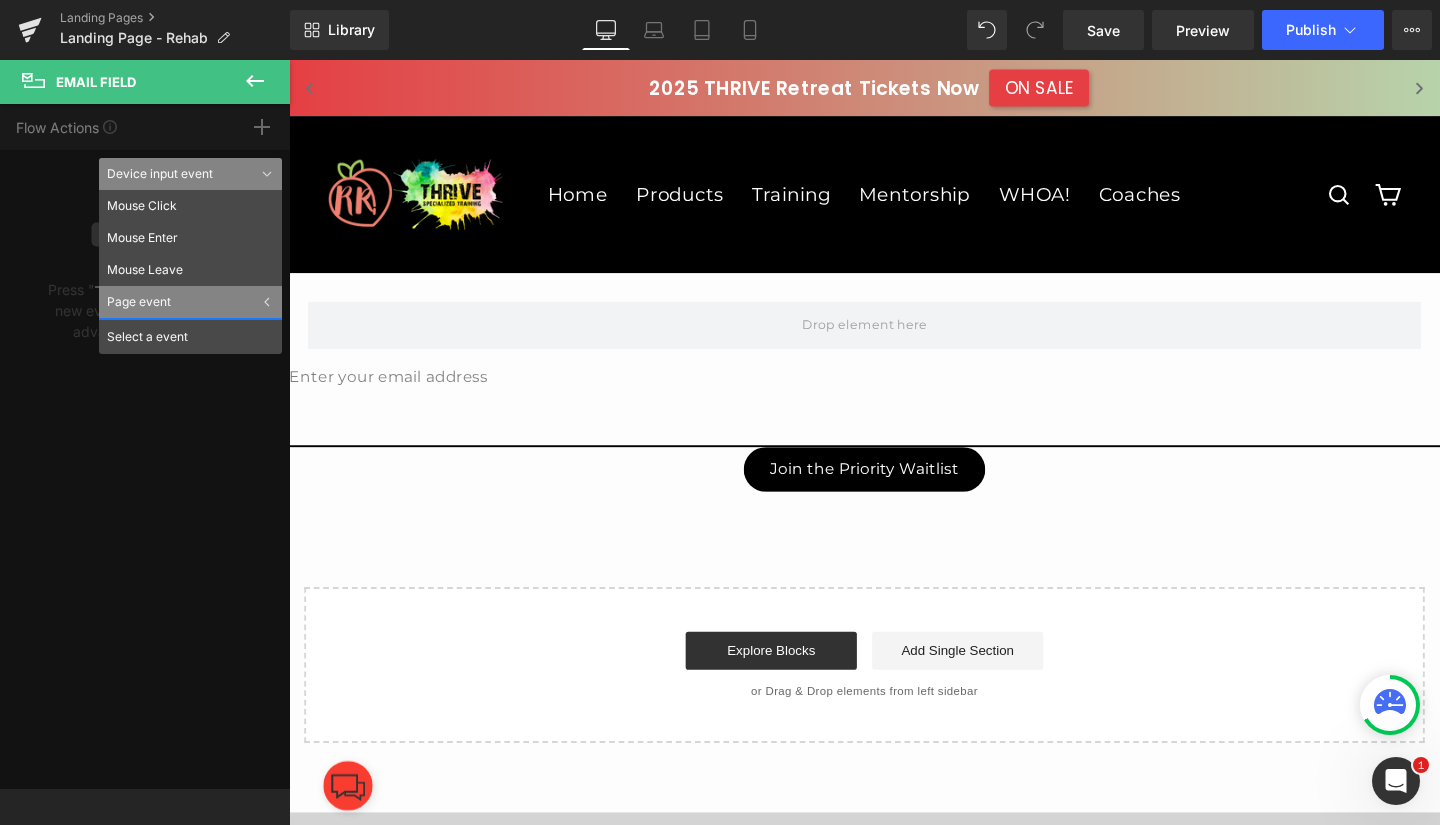 click 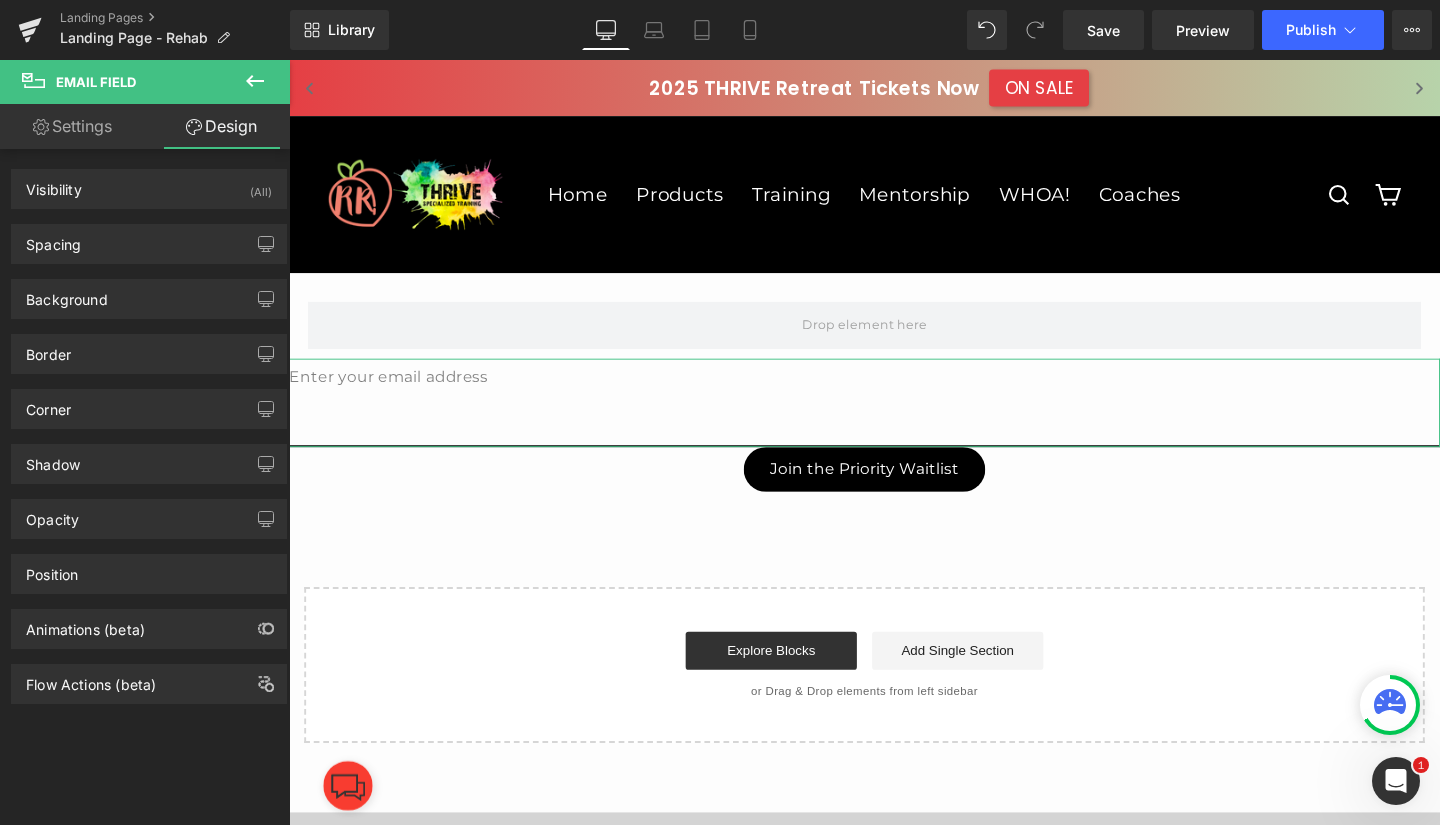 click on "Settings" at bounding box center (72, 126) 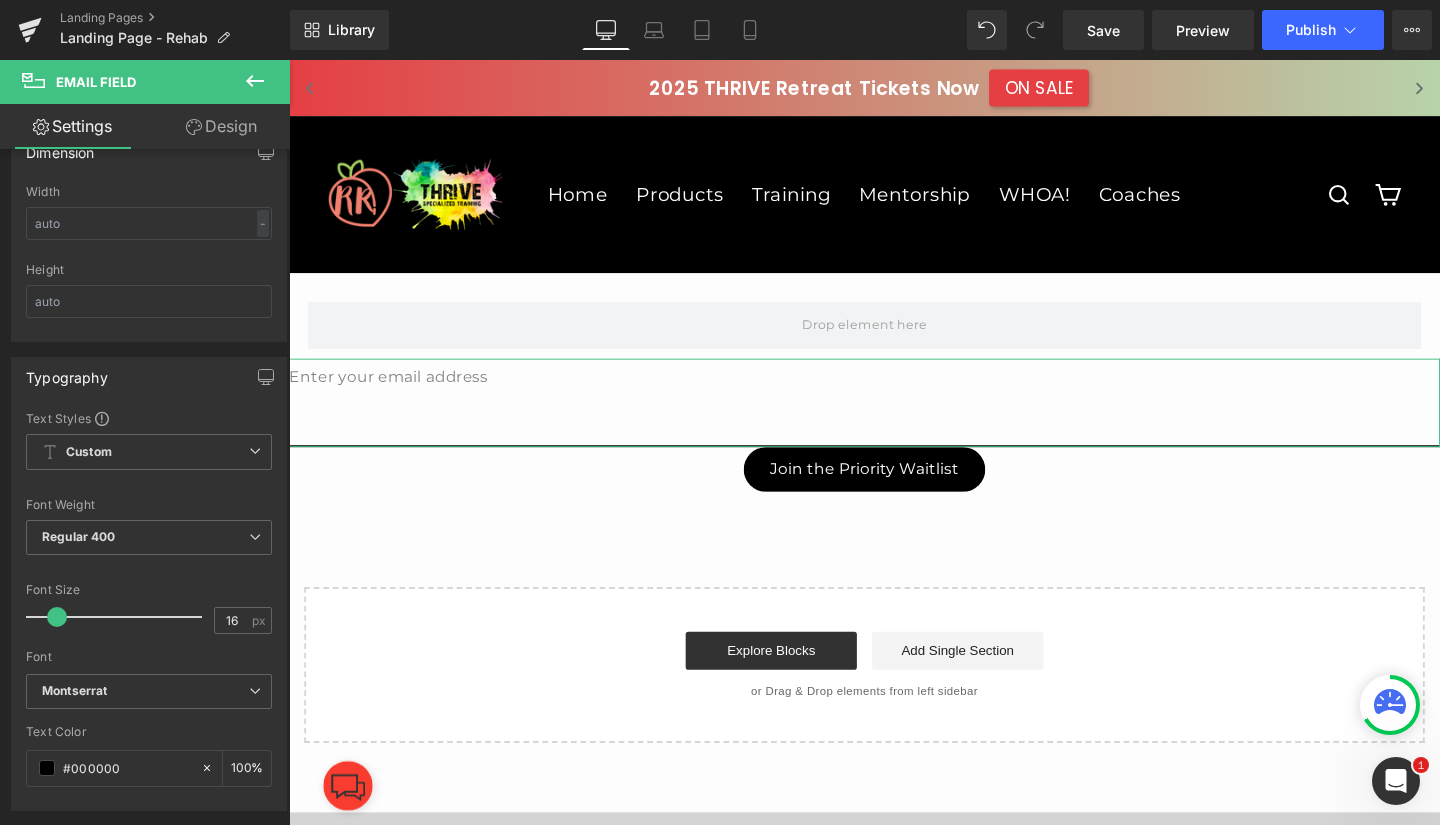 scroll, scrollTop: 0, scrollLeft: 0, axis: both 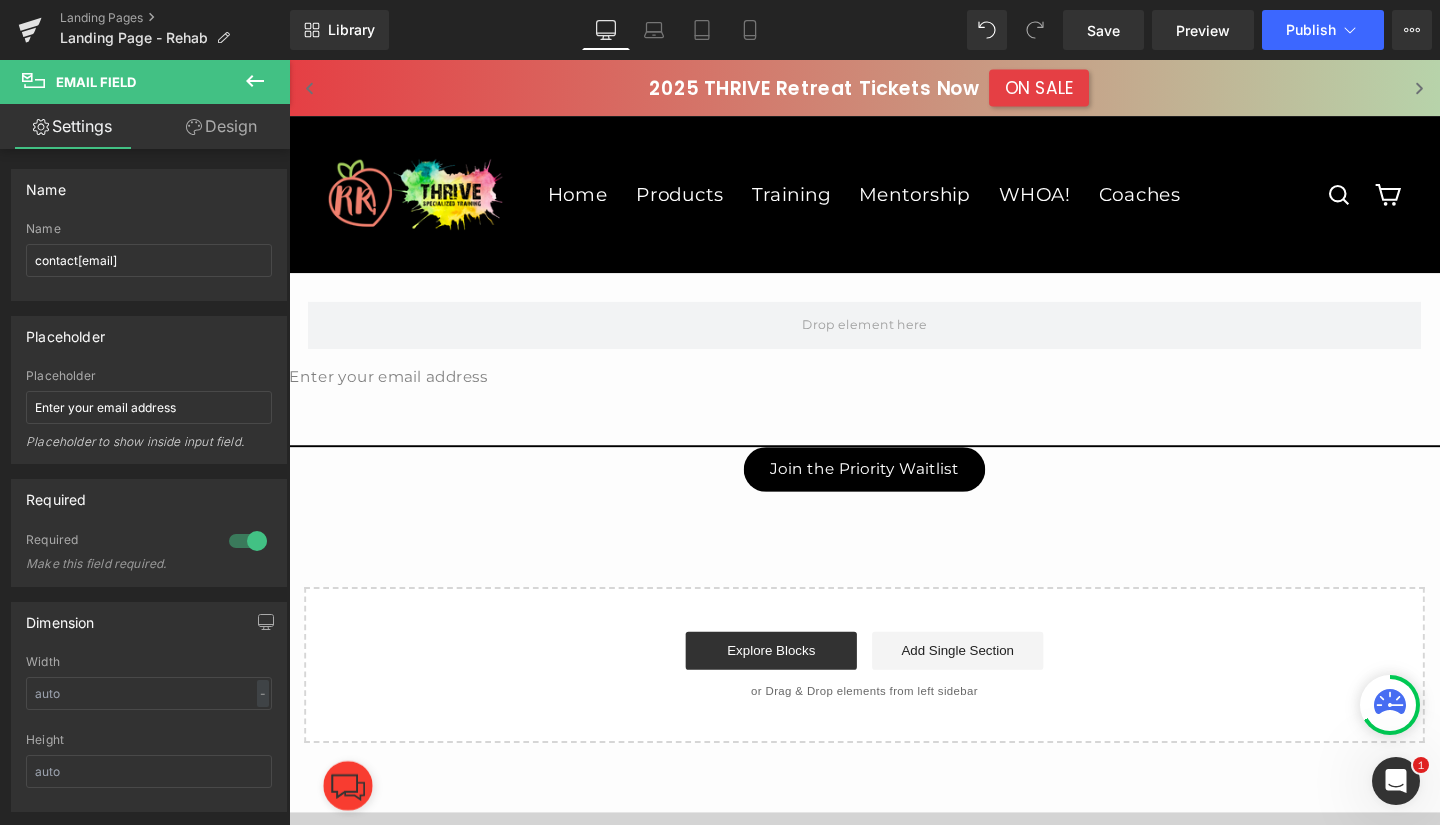 click 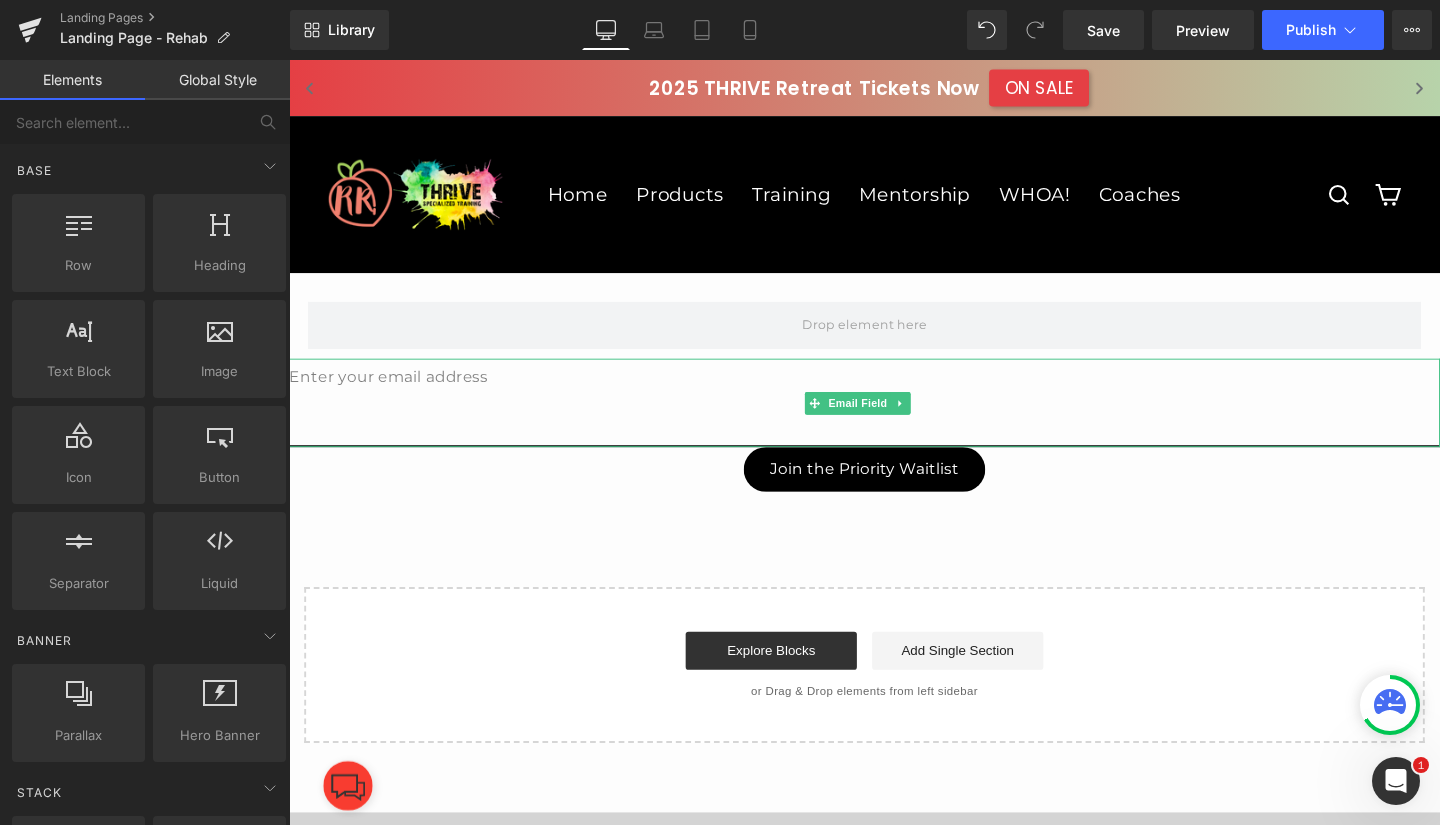 click on "Email Field" at bounding box center (887, 421) 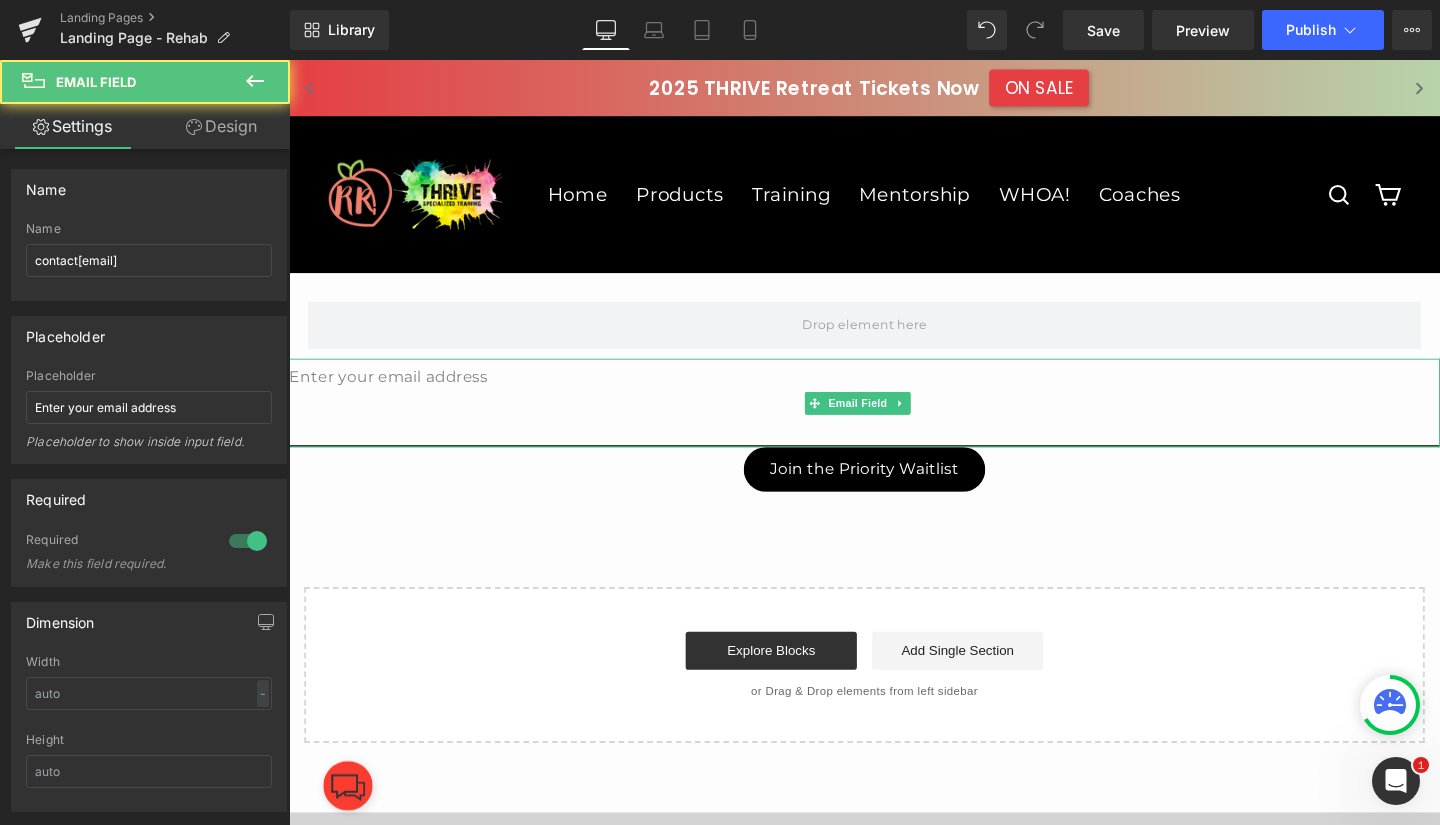 click at bounding box center [894, 420] 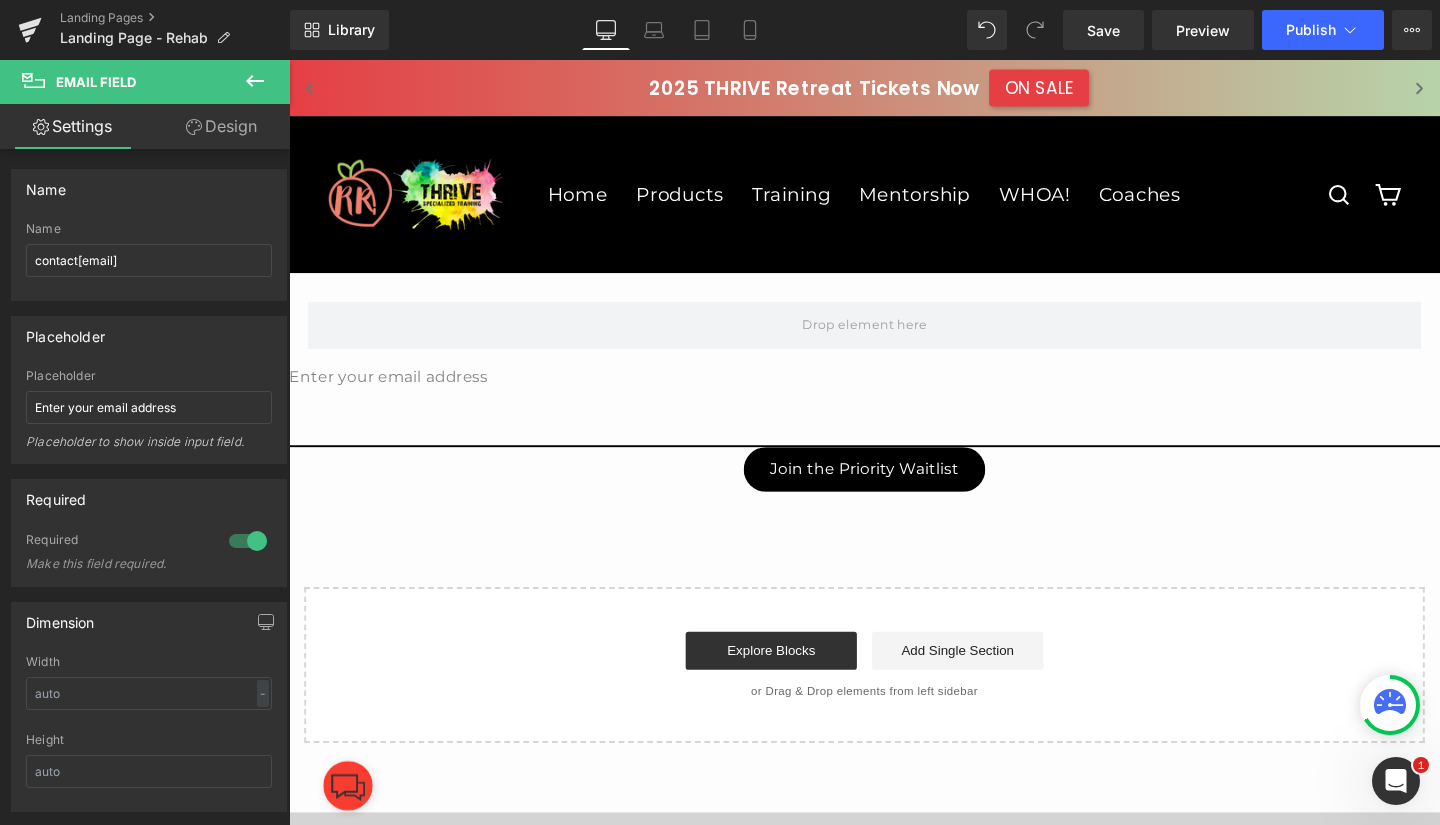 click on "Save" at bounding box center [1103, 30] 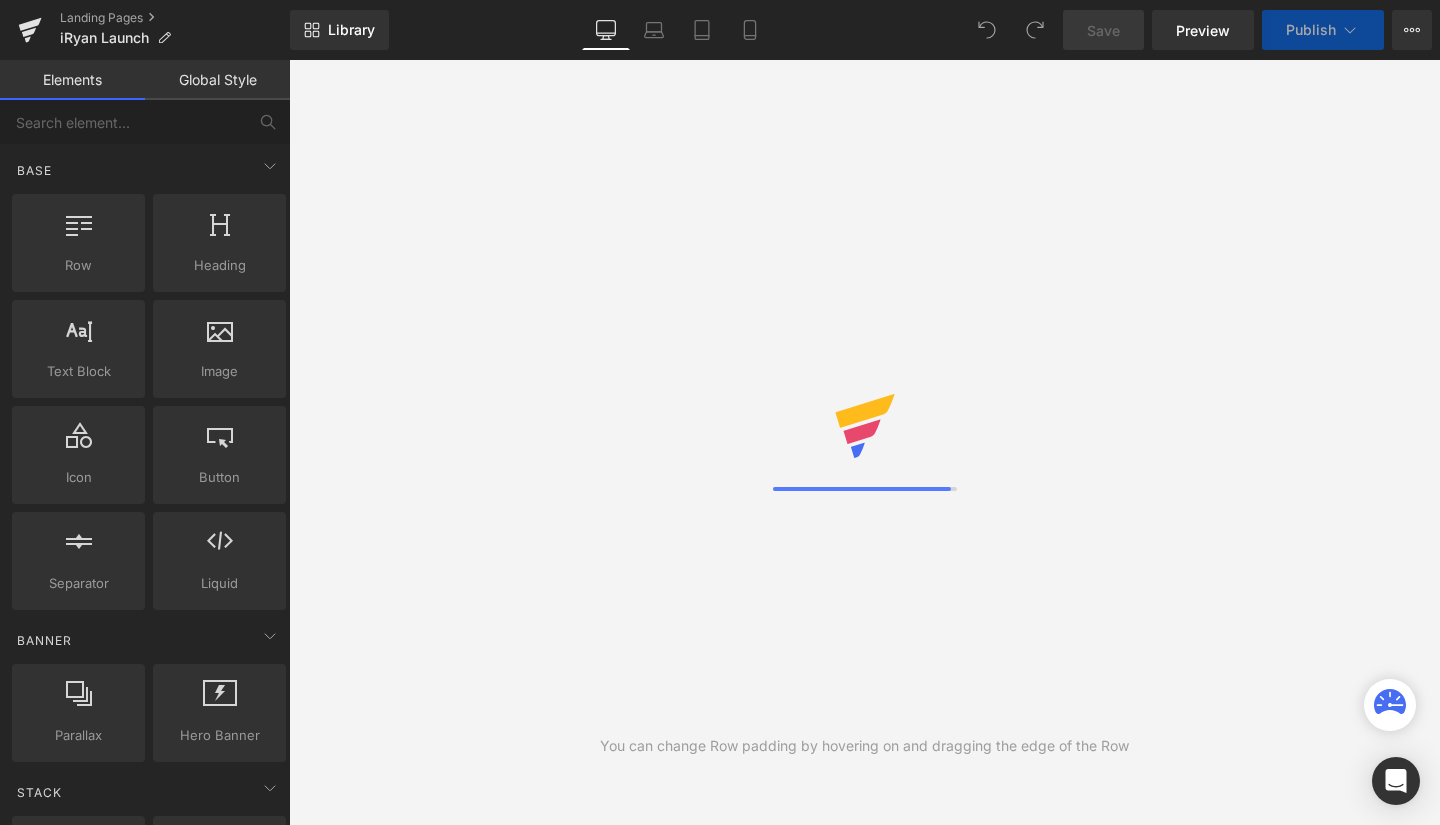 scroll, scrollTop: 0, scrollLeft: 0, axis: both 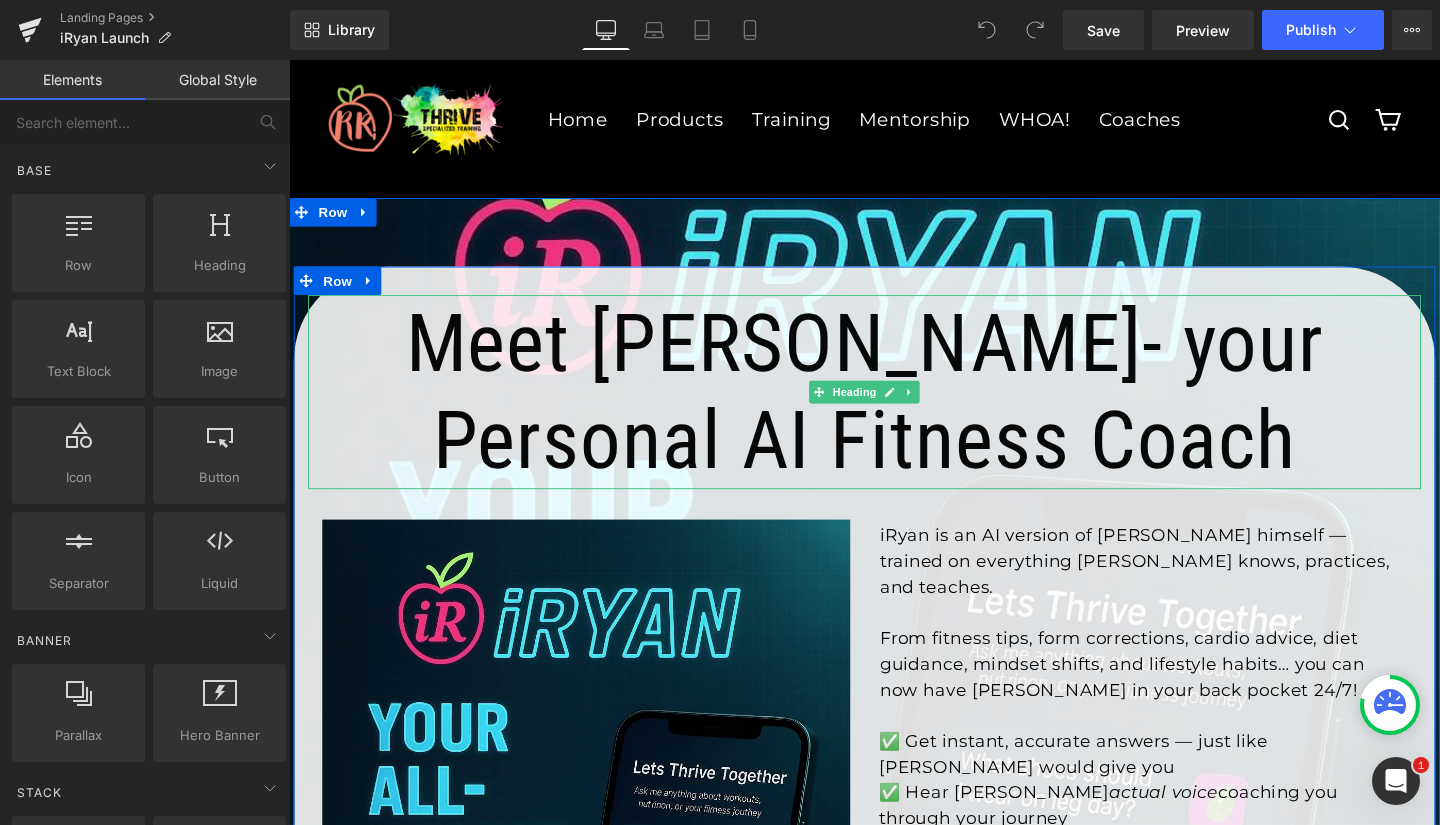 click on "Meet iRYAN- your Personal AI Fitness Coach" at bounding box center [894, 409] 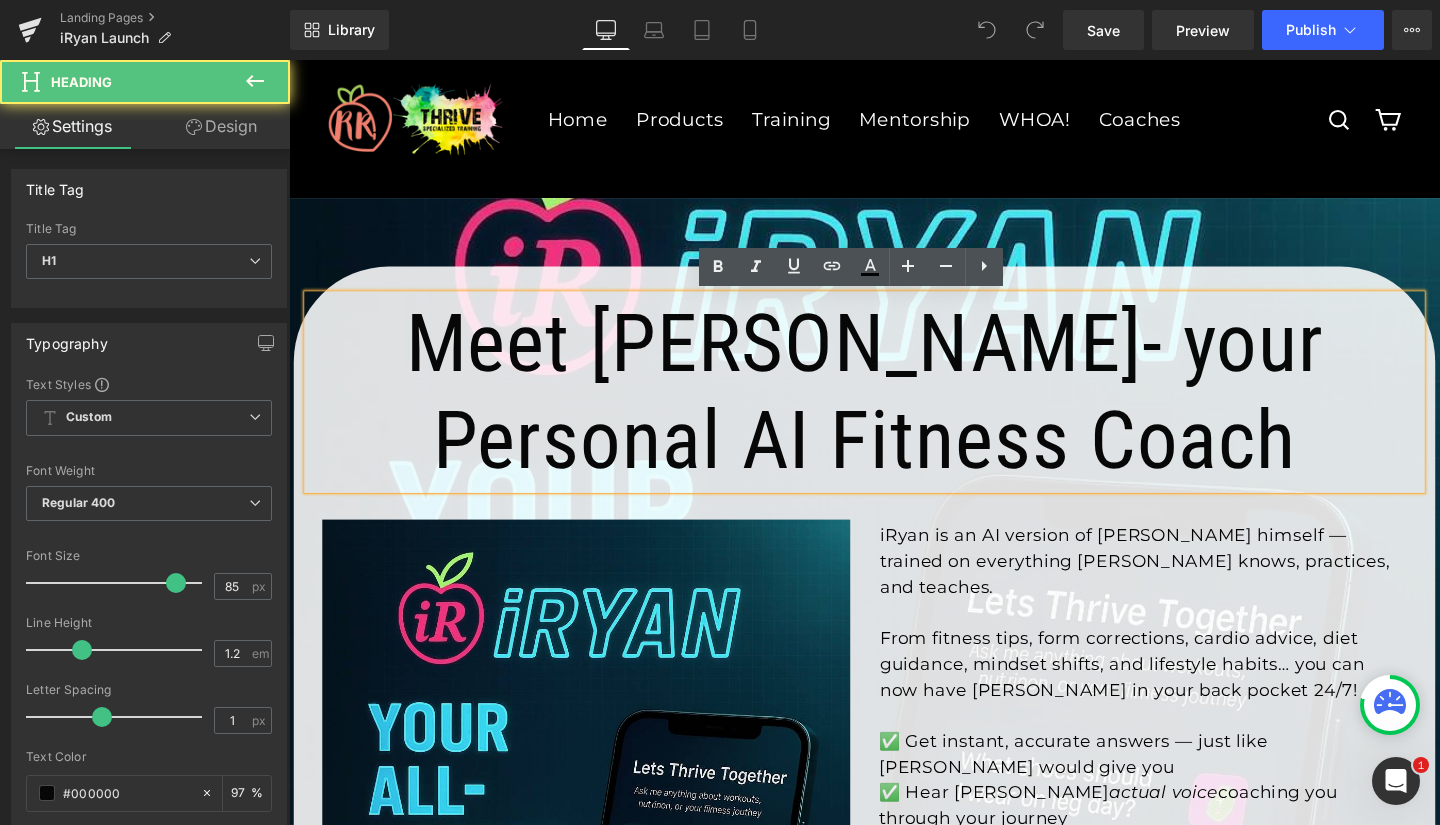 click on "Meet iRYAN- your Personal AI Fitness Coach" at bounding box center (894, 409) 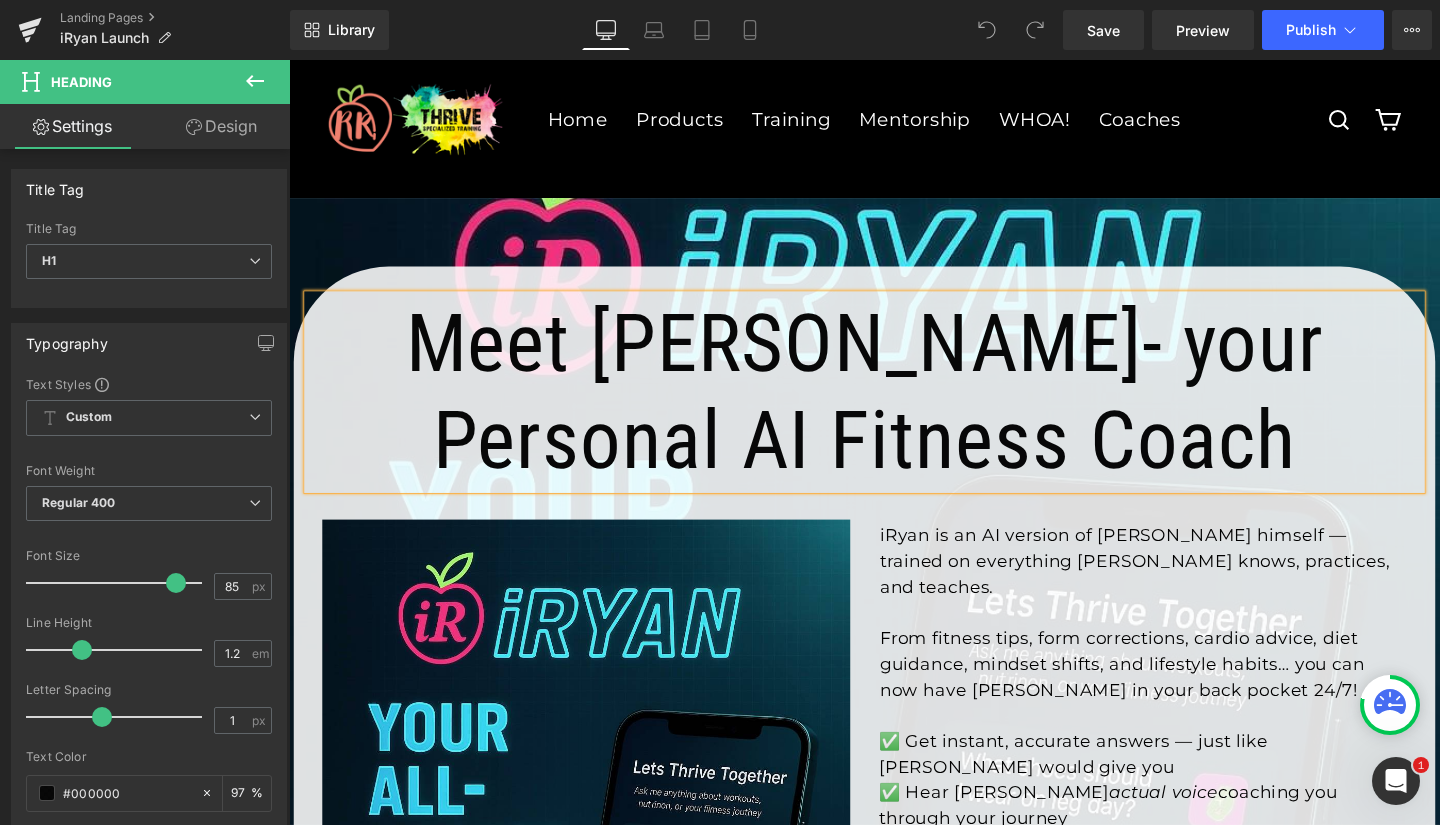 type 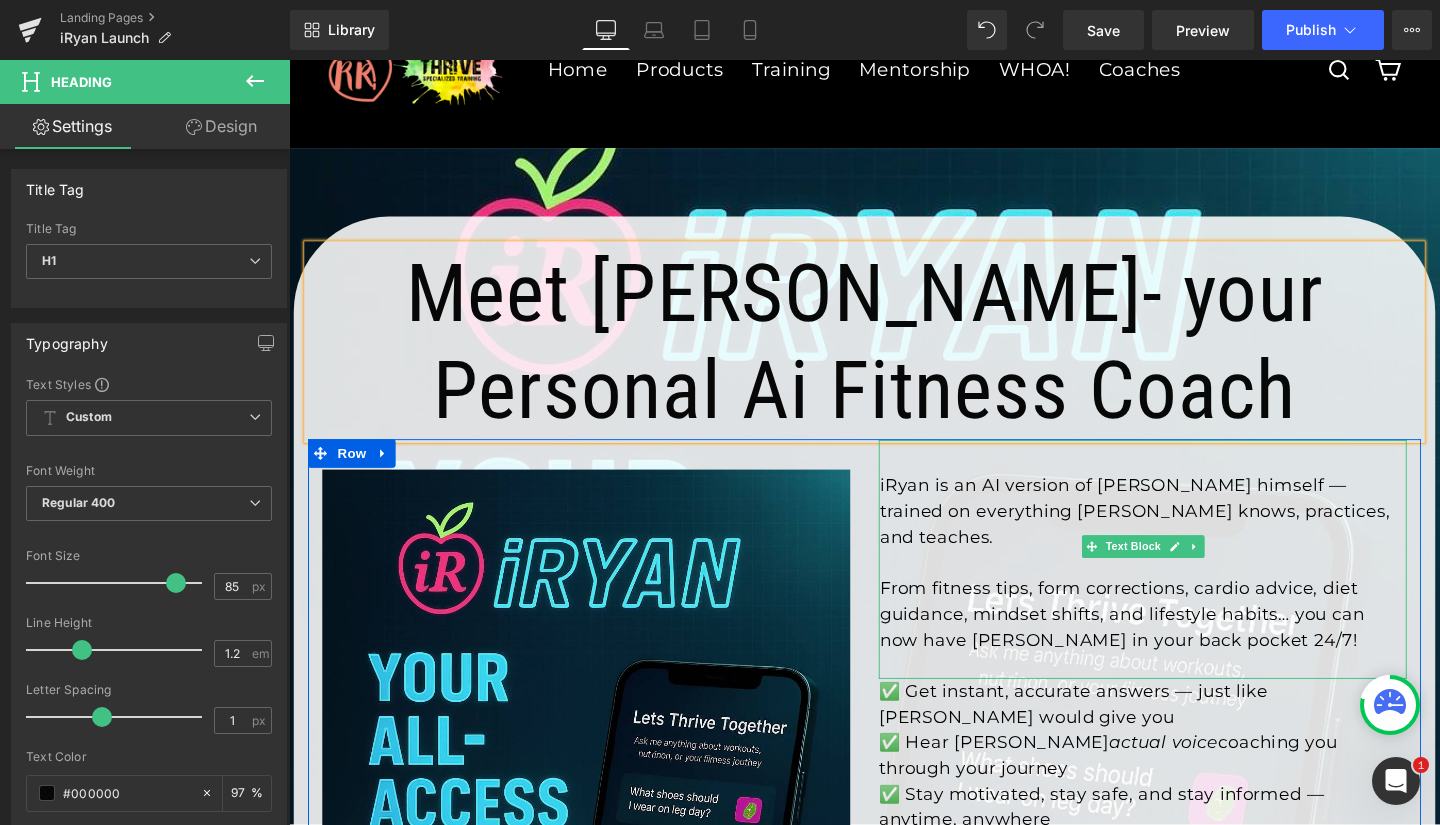 scroll, scrollTop: 137, scrollLeft: 0, axis: vertical 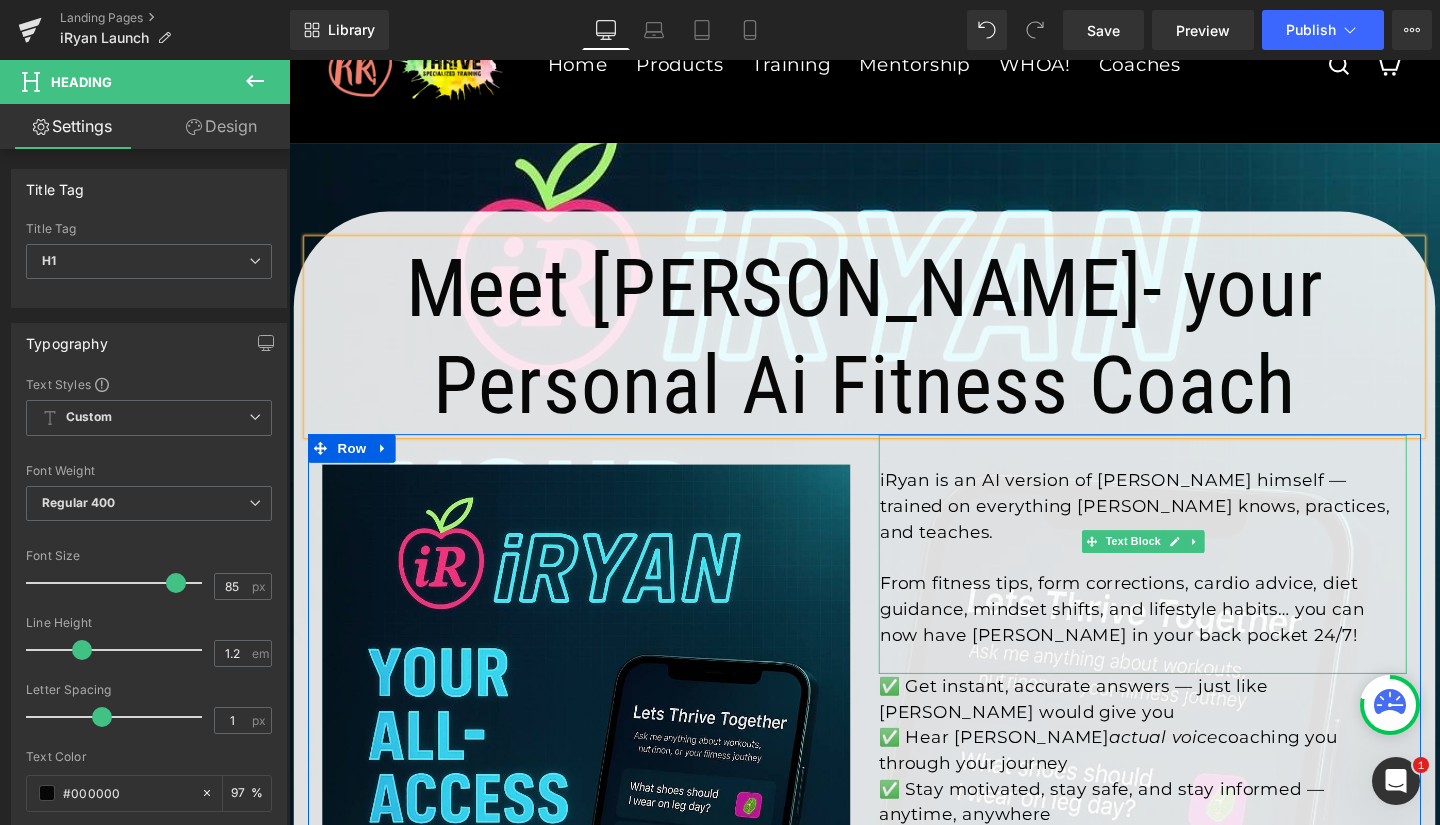 click on "iRyan is an AI version of Ryan himself — trained on everything Ryan knows, practices, and teaches." at bounding box center [1178, 529] 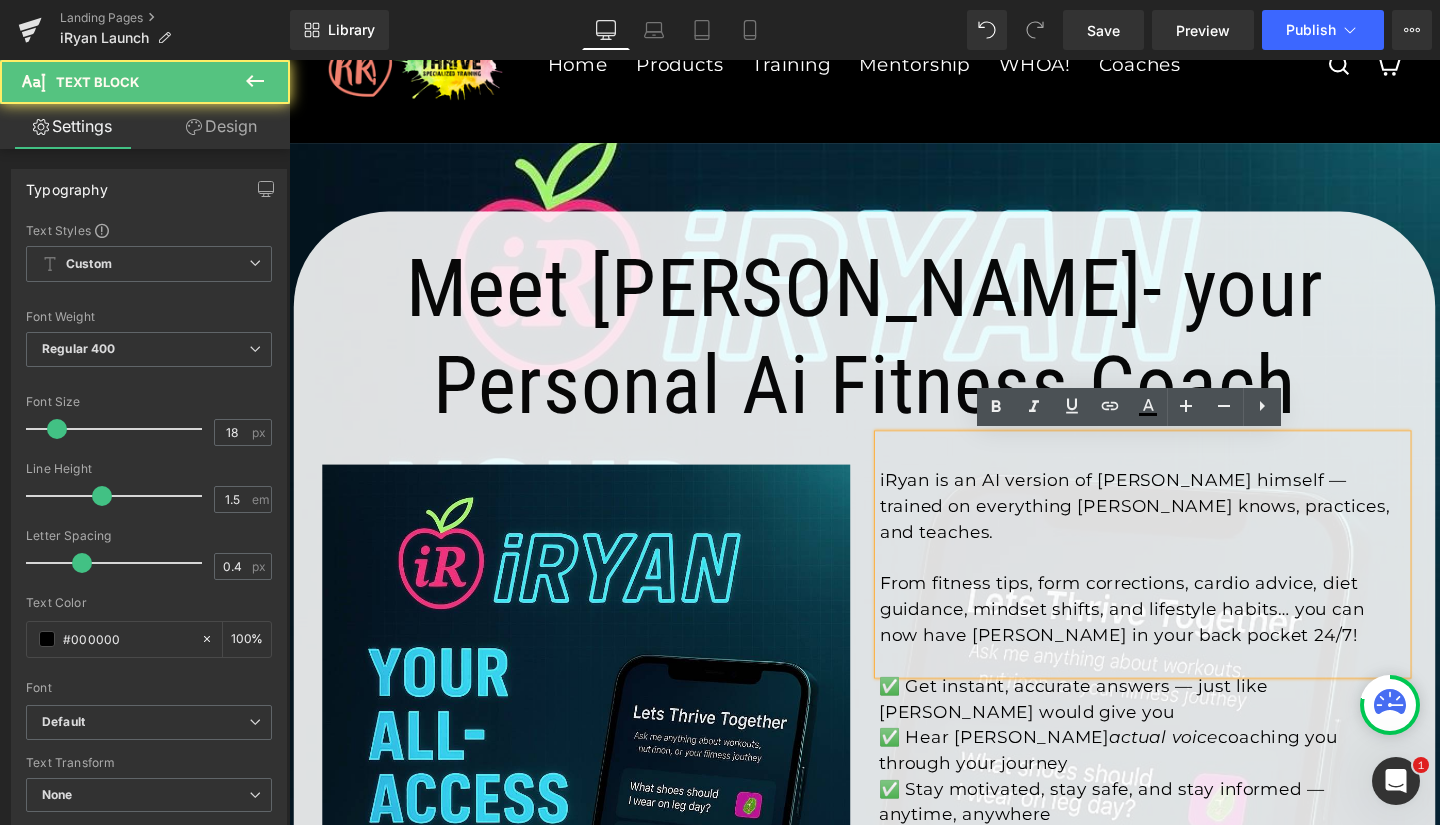 click on "iRyan is an AI version of Ryan himself — trained on everything Ryan knows, practices, and teaches." at bounding box center [1178, 529] 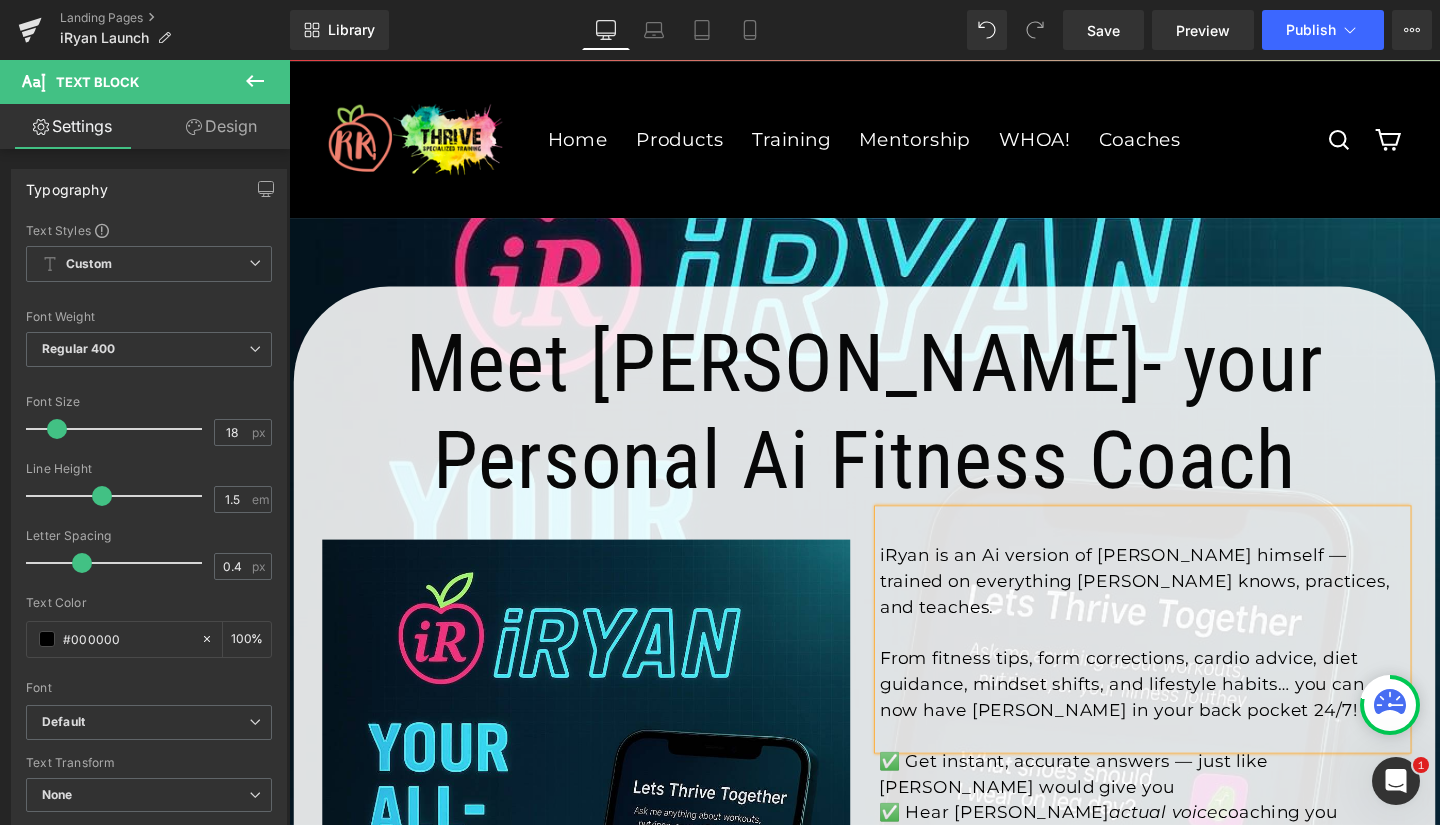 scroll, scrollTop: 56, scrollLeft: 0, axis: vertical 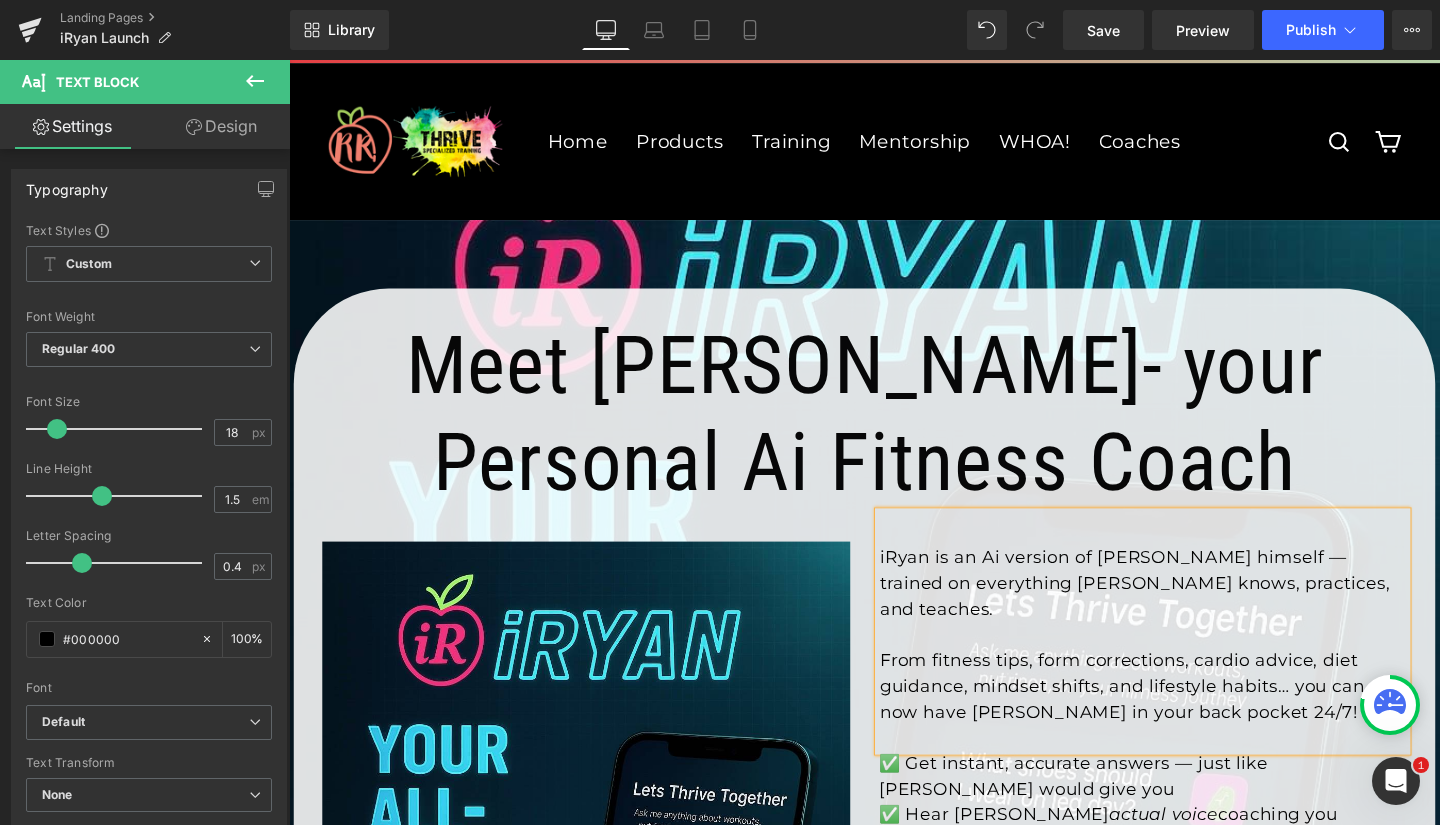 click on "Save" at bounding box center [1103, 30] 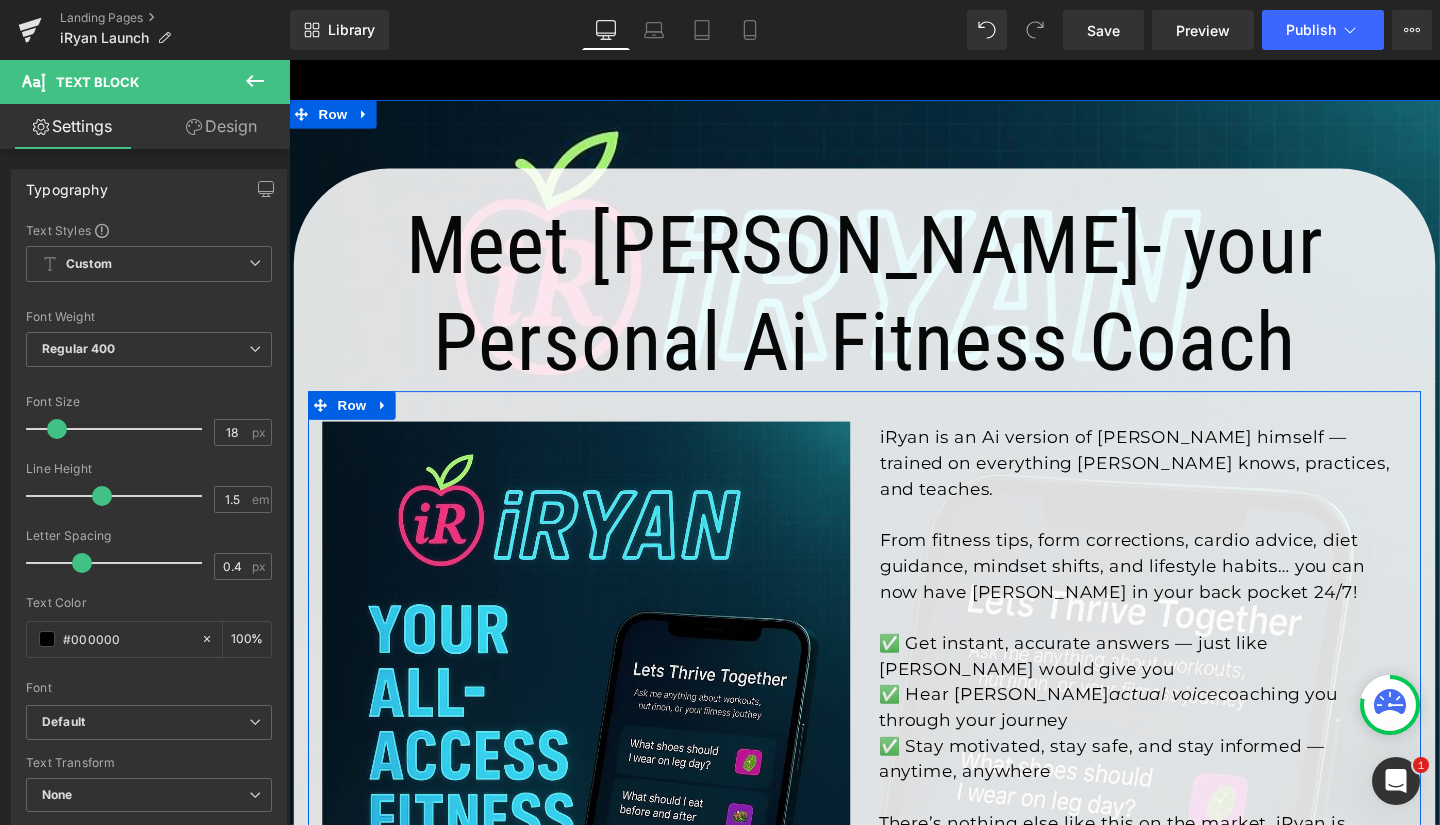 scroll, scrollTop: 153, scrollLeft: 0, axis: vertical 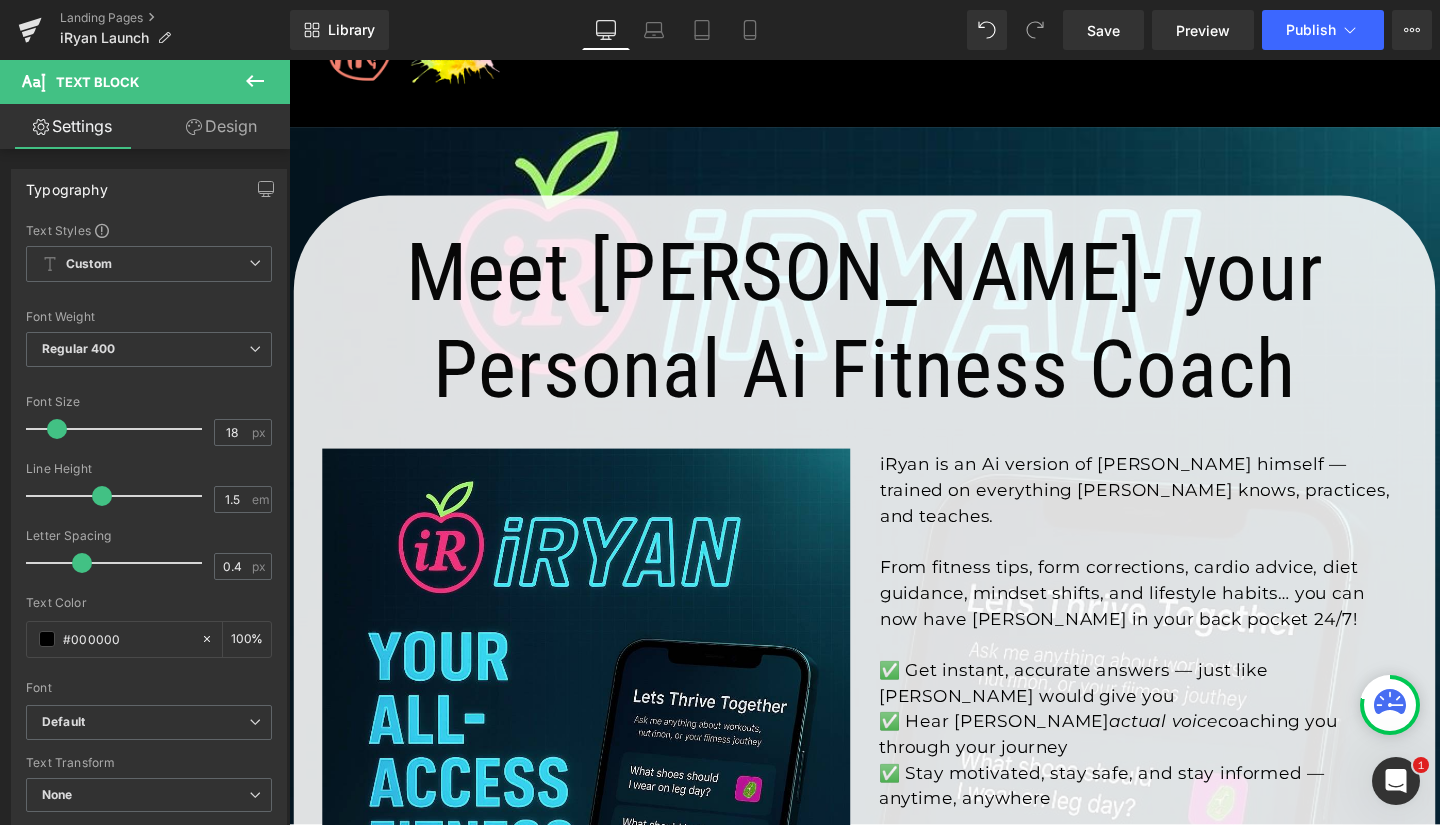 click on "Publish" at bounding box center (1311, 30) 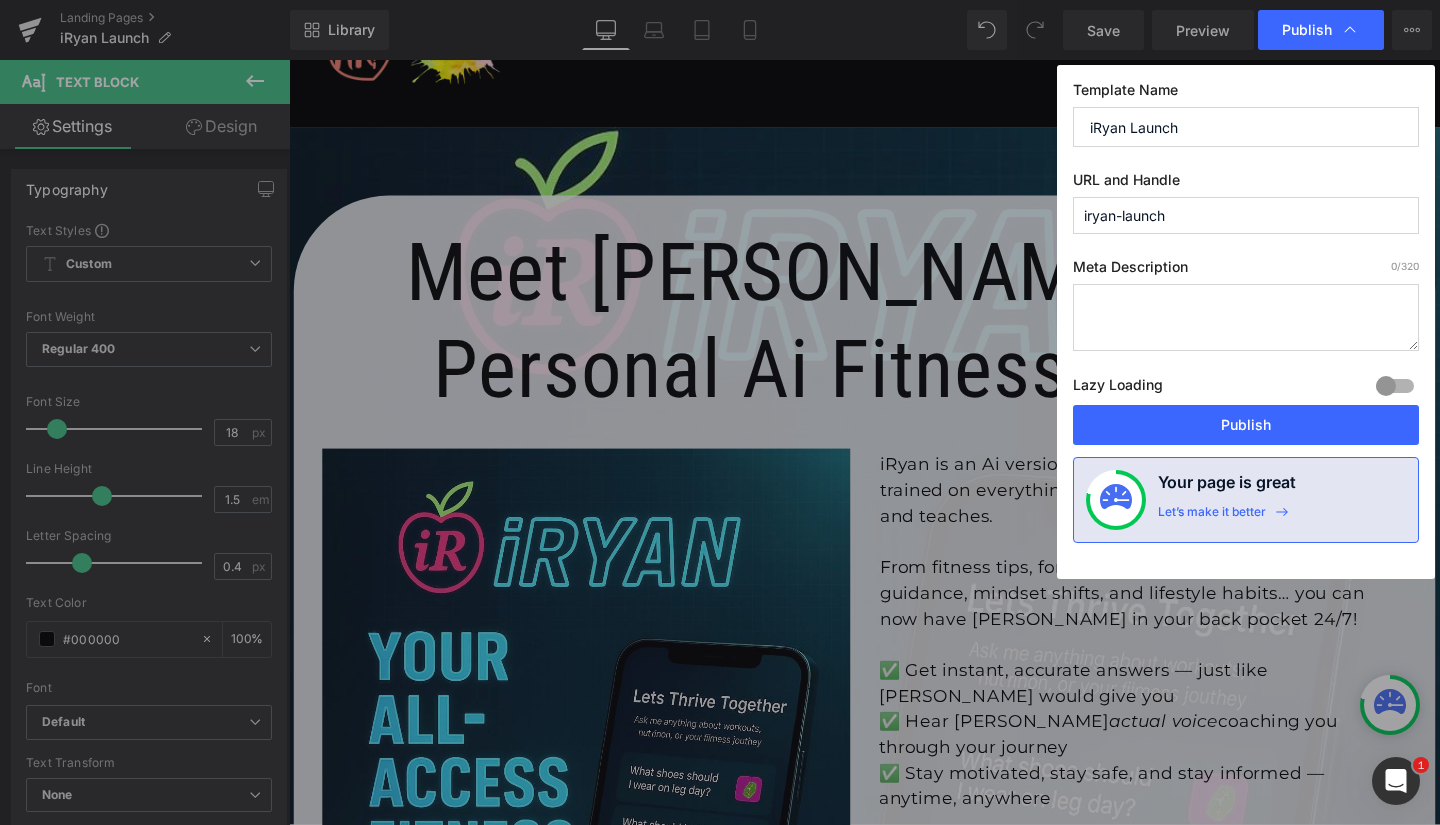 click on "Publish" at bounding box center (1246, 425) 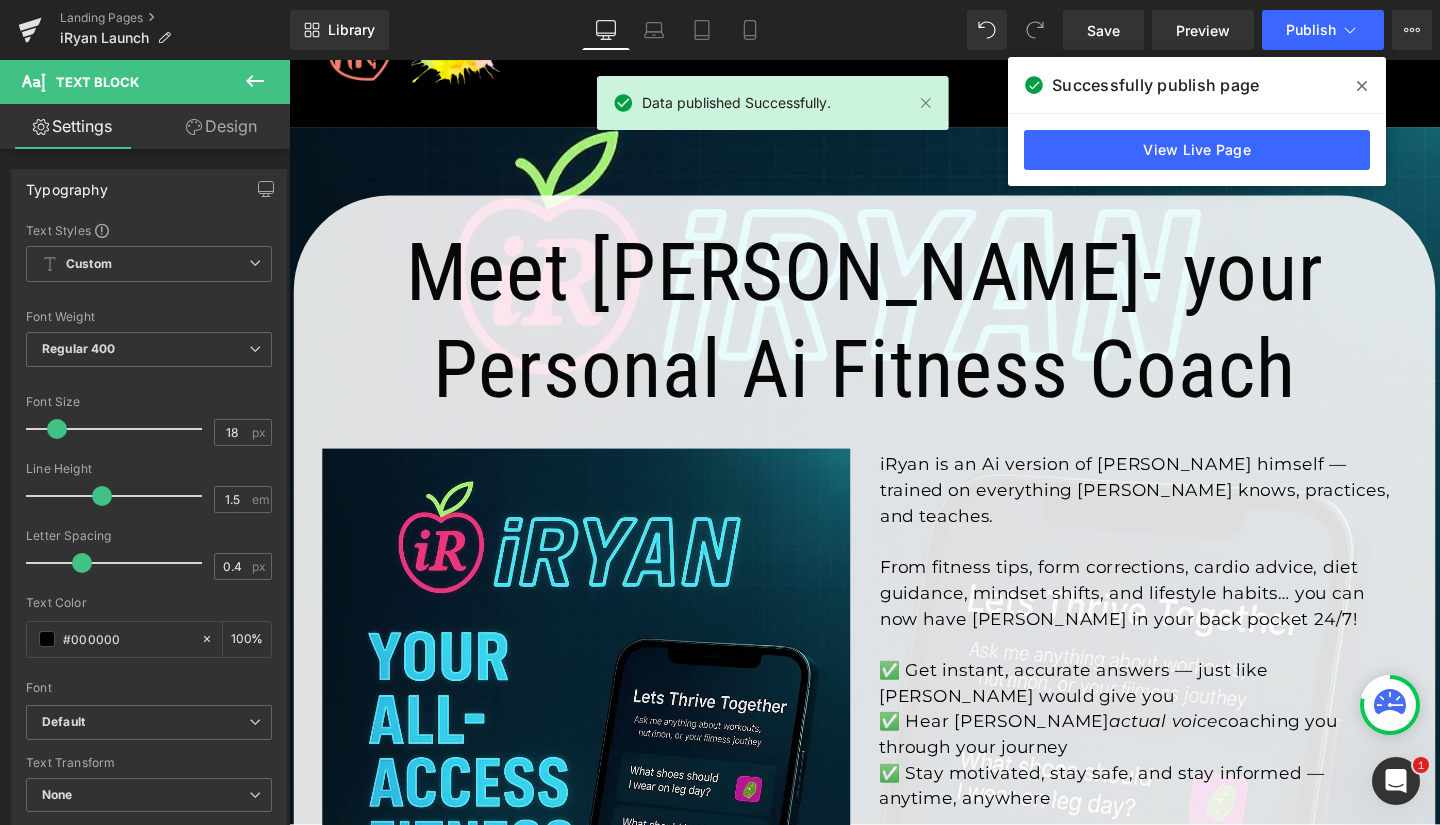 click on "View Live Page" at bounding box center [1197, 150] 